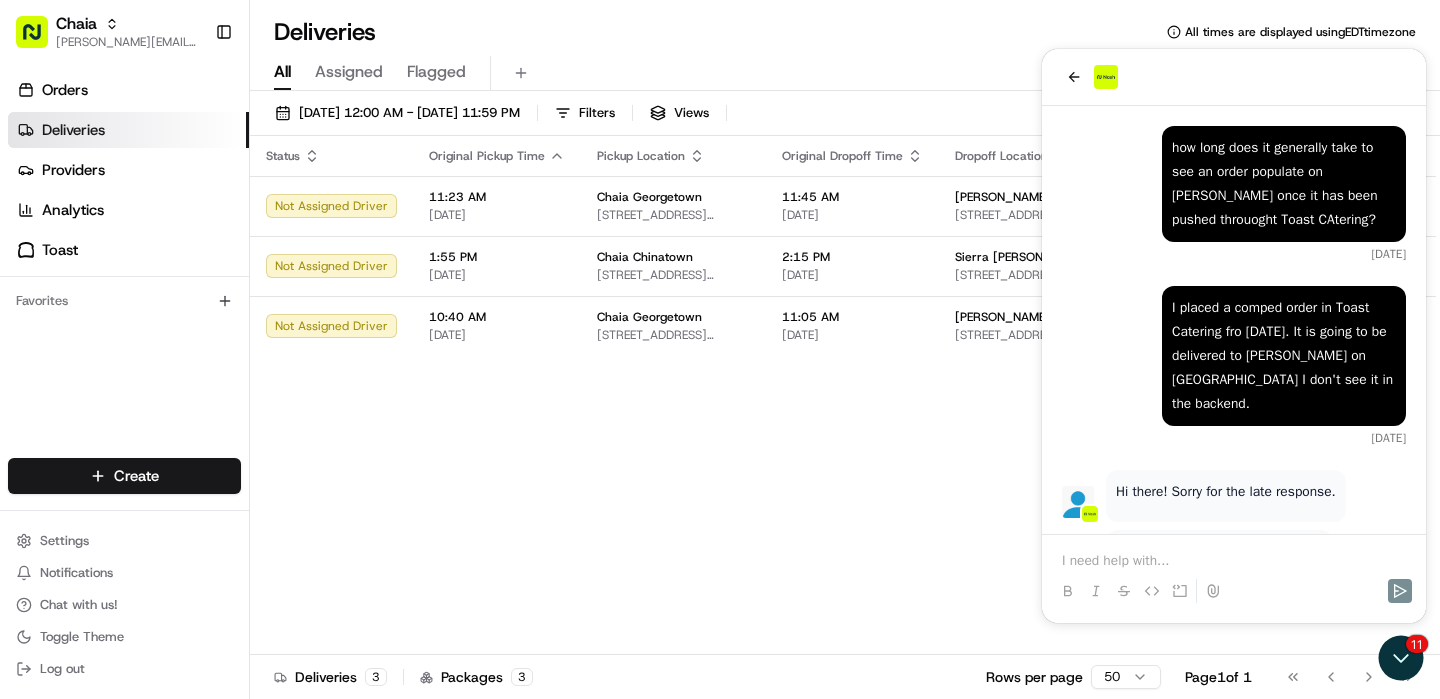 scroll, scrollTop: 0, scrollLeft: 0, axis: both 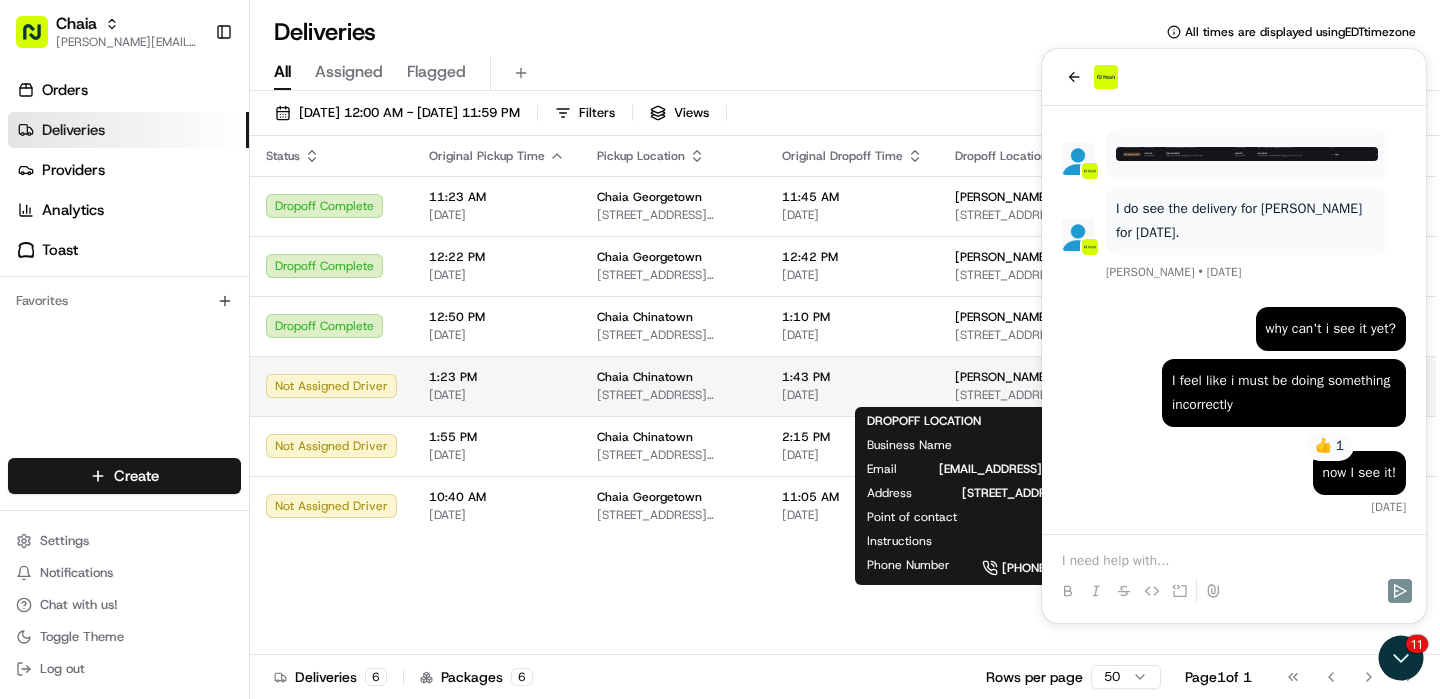 click on "[PERSON_NAME]" at bounding box center (1002, 377) 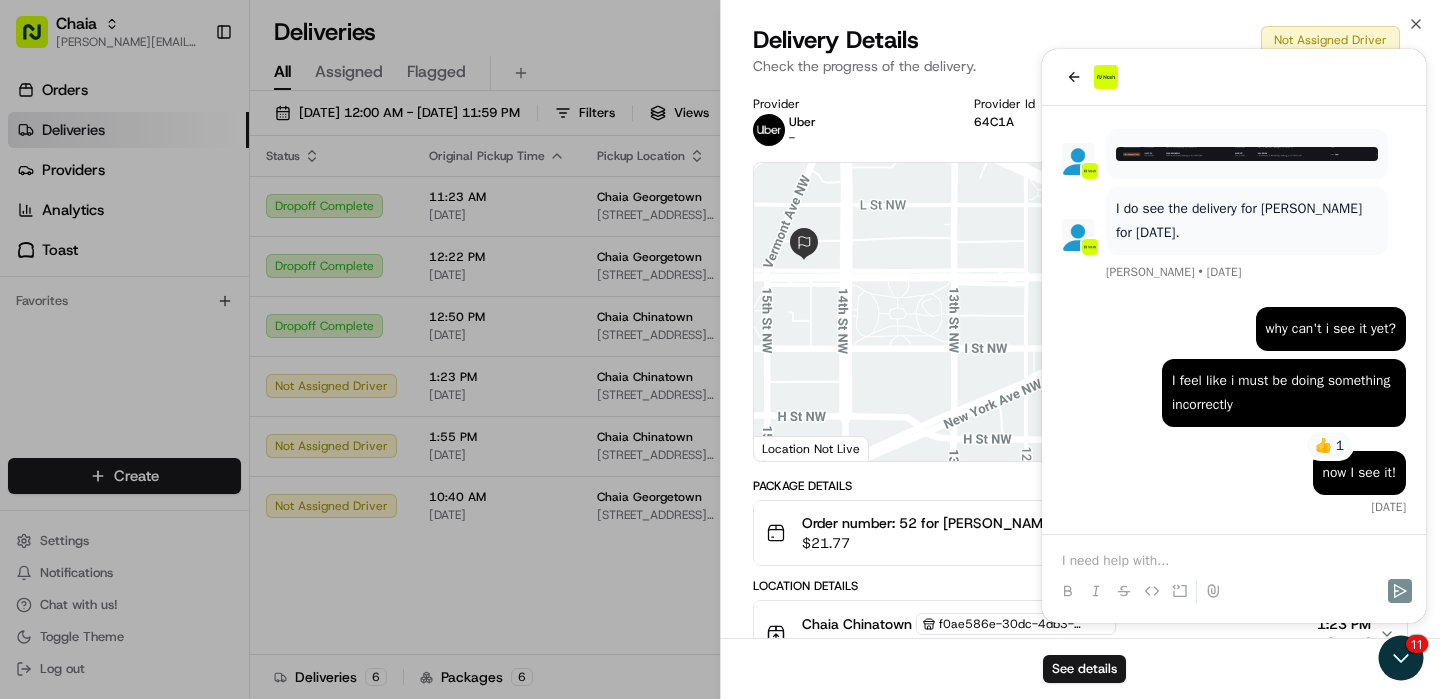 click on "See details" at bounding box center (1080, 668) 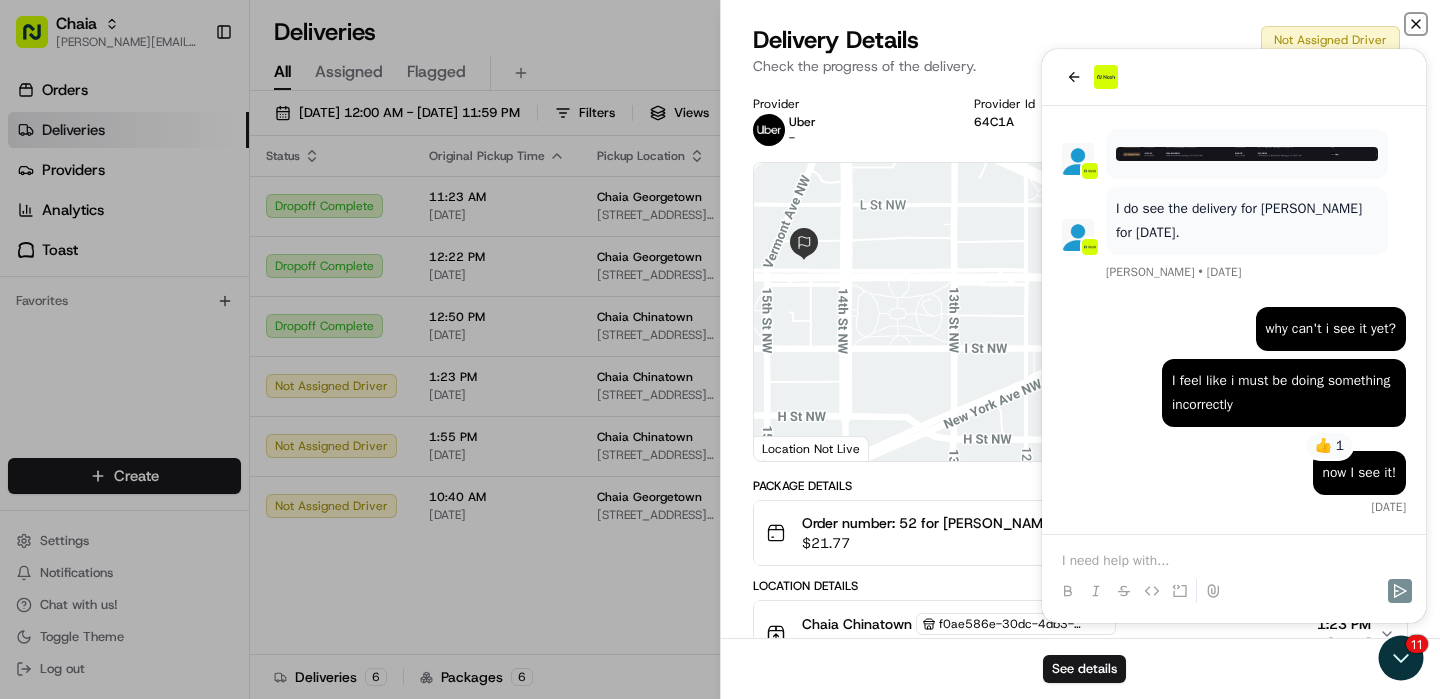 click 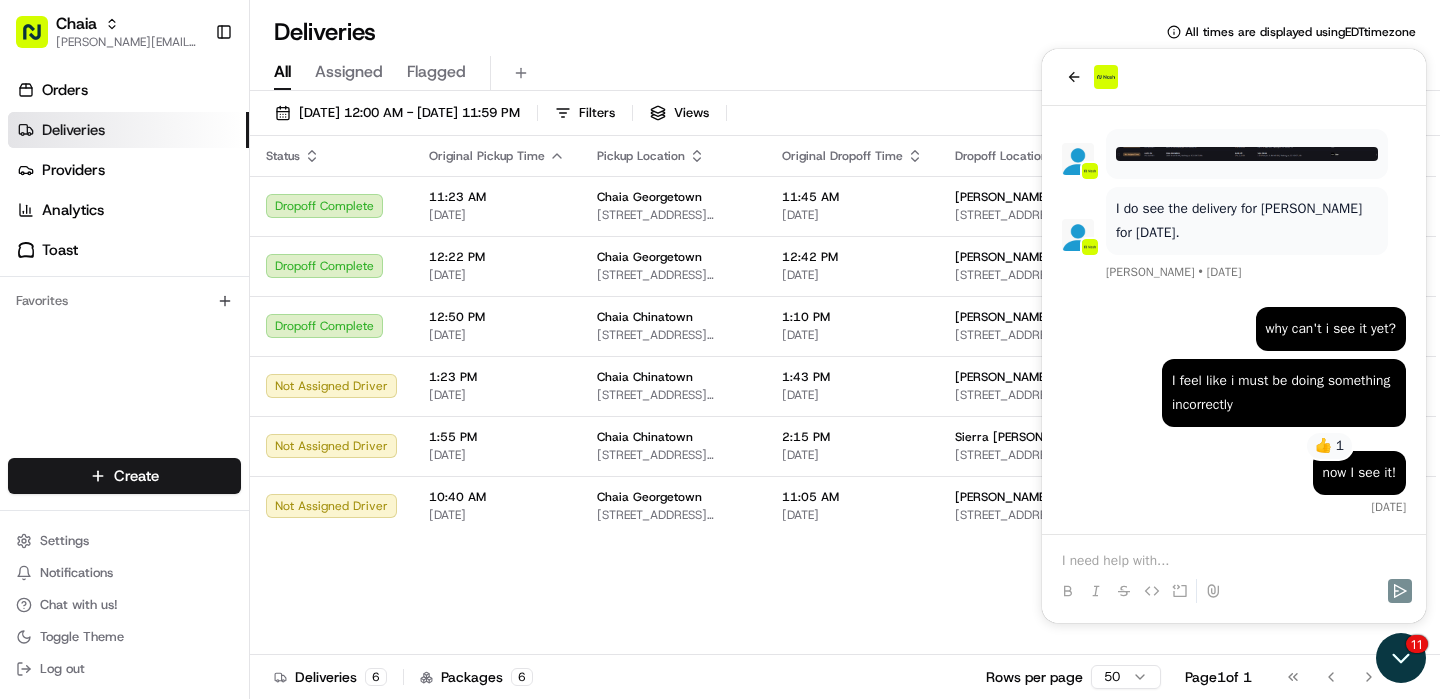 click 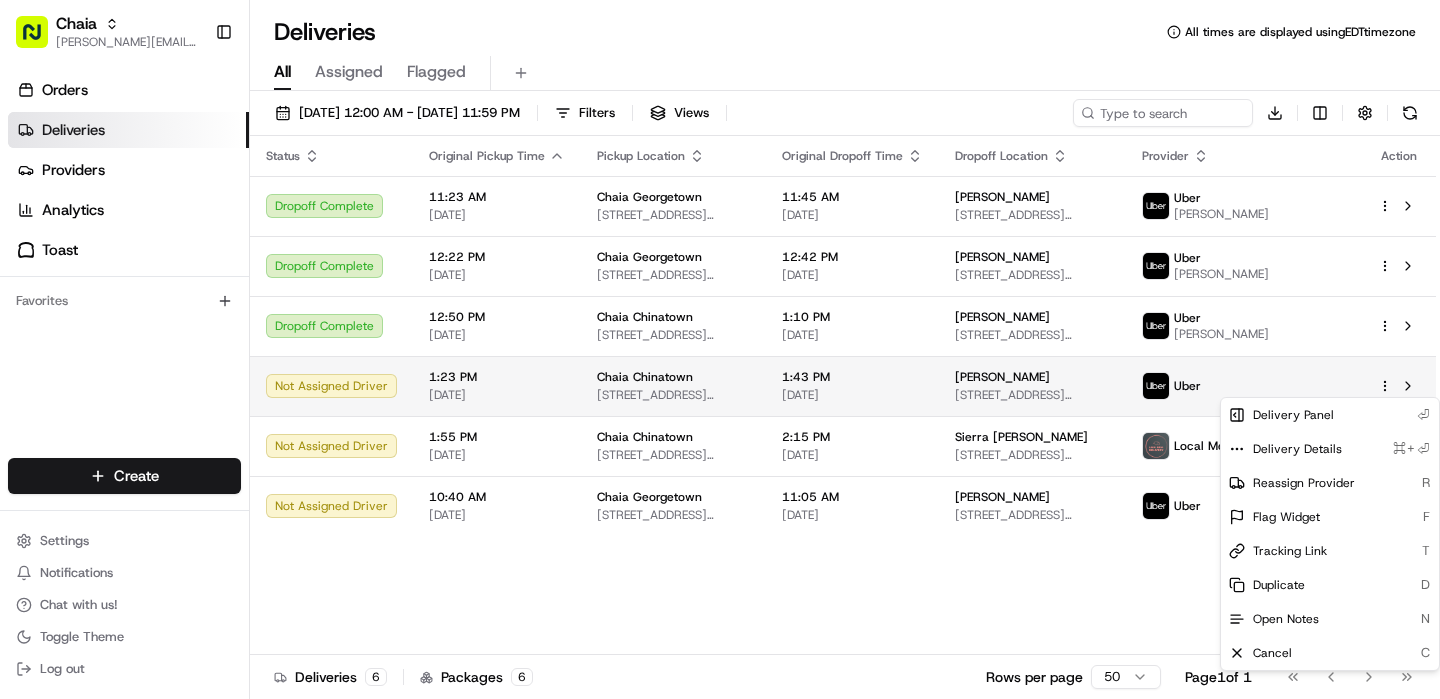 click on "Chaia bettina@chaiatacos.com Toggle Sidebar Orders Deliveries Providers Analytics Toast Favorites Main Menu Members & Organization Organization Users Roles Preferences Customization Tracking Orchestration Automations Dispatch Strategy Locations Pickup Locations Dropoff Locations Billing Billing Refund Requests Integrations Notification Triggers Webhooks API Keys Request Logs Create Settings Notifications Chat with us! Toggle Theme Log out Deliveries All times are displayed using  EDT  timezone All Assigned Flagged 07/10/2025 12:00 AM - 07/15/2025 11:59 PM Filters Views Download Status Original Pickup Time Pickup Location Original Dropoff Time Dropoff Location Provider Action Dropoff Complete 11:23 AM 07/10/2025 Chaia Georgetown 3207 Grace St NW, Washington, DC 20007, US 11:45 AM 07/10/2025 Kesha Evans 3811 Military Rd NW, Washington, DC 20015, US Uber JAMES F. Dropoff Complete 12:22 PM 07/10/2025 Chaia Georgetown 3207 Grace St NW, Washington, DC 20007, US 12:42 PM 07/10/2025 Katherine Meiler 6" at bounding box center (720, 349) 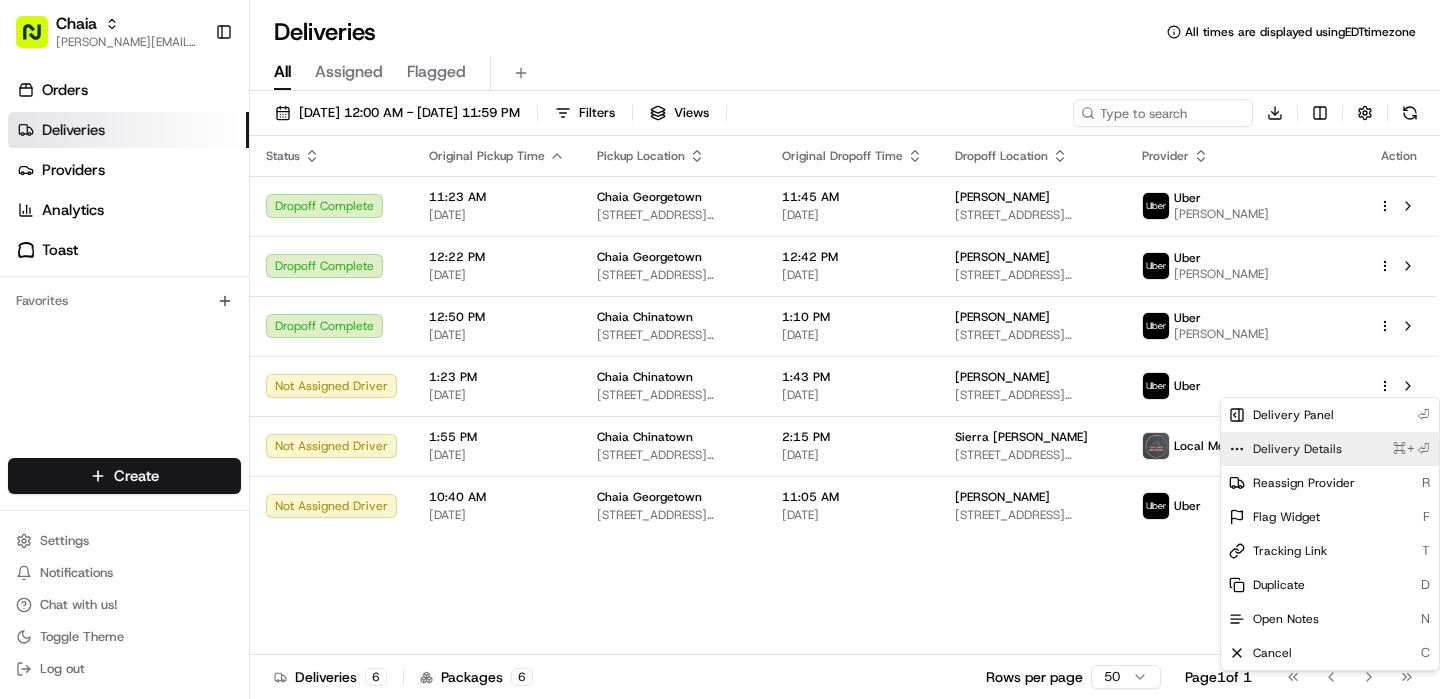 click on "Delivery Details" at bounding box center (1297, 449) 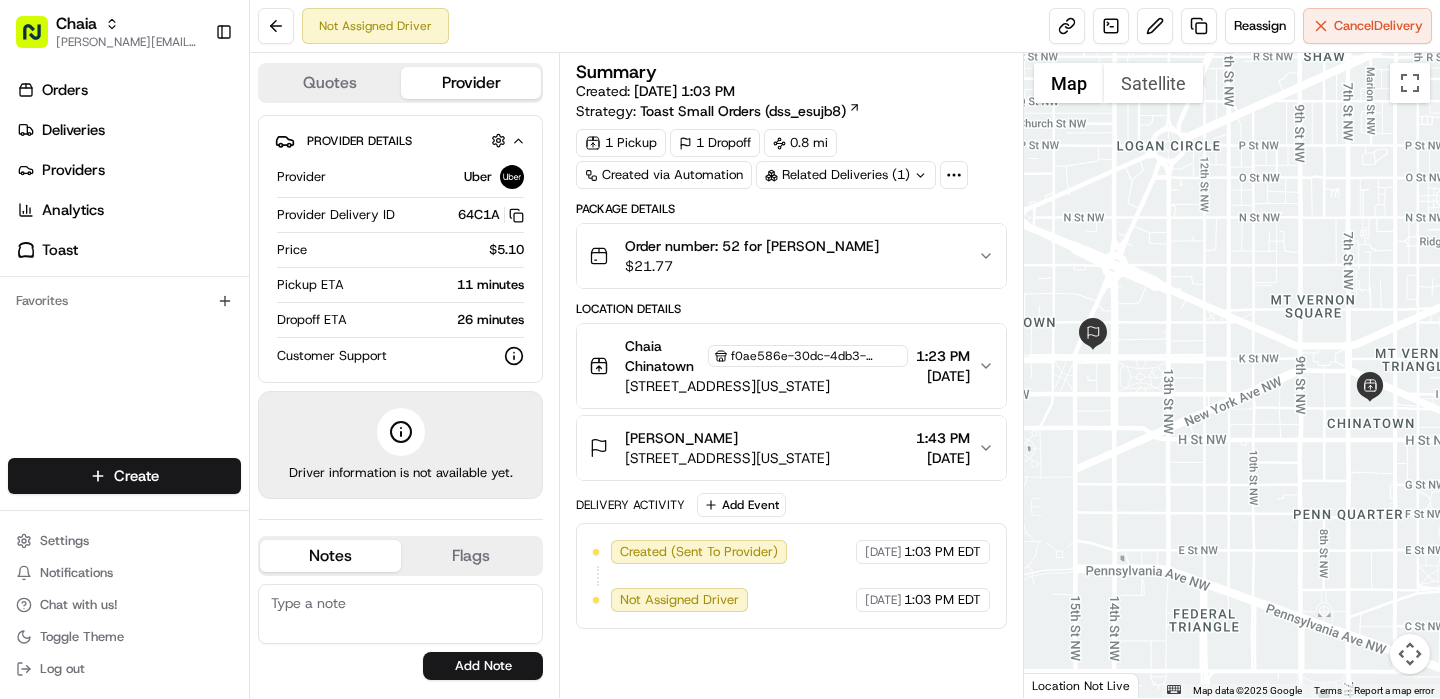 scroll, scrollTop: 0, scrollLeft: 0, axis: both 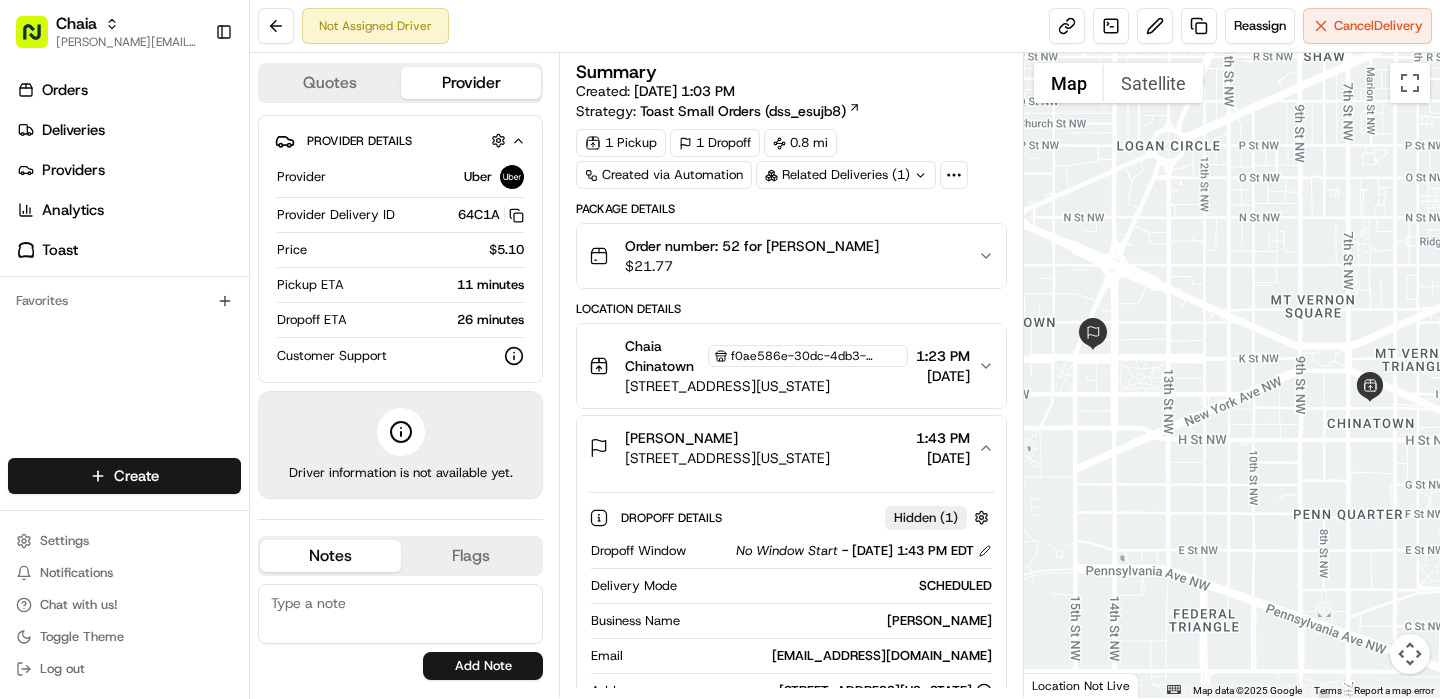 click on "[STREET_ADDRESS][US_STATE]" at bounding box center [727, 458] 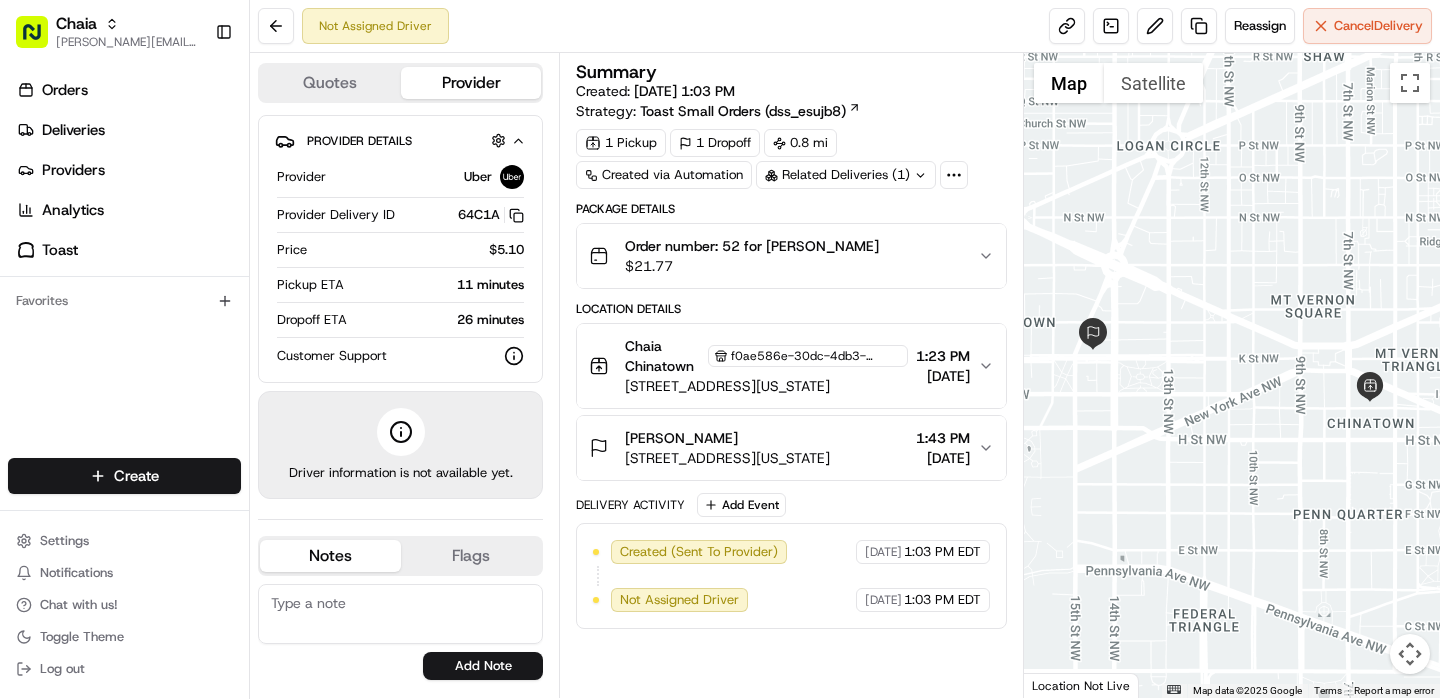 click on "[STREET_ADDRESS][US_STATE]" at bounding box center (727, 458) 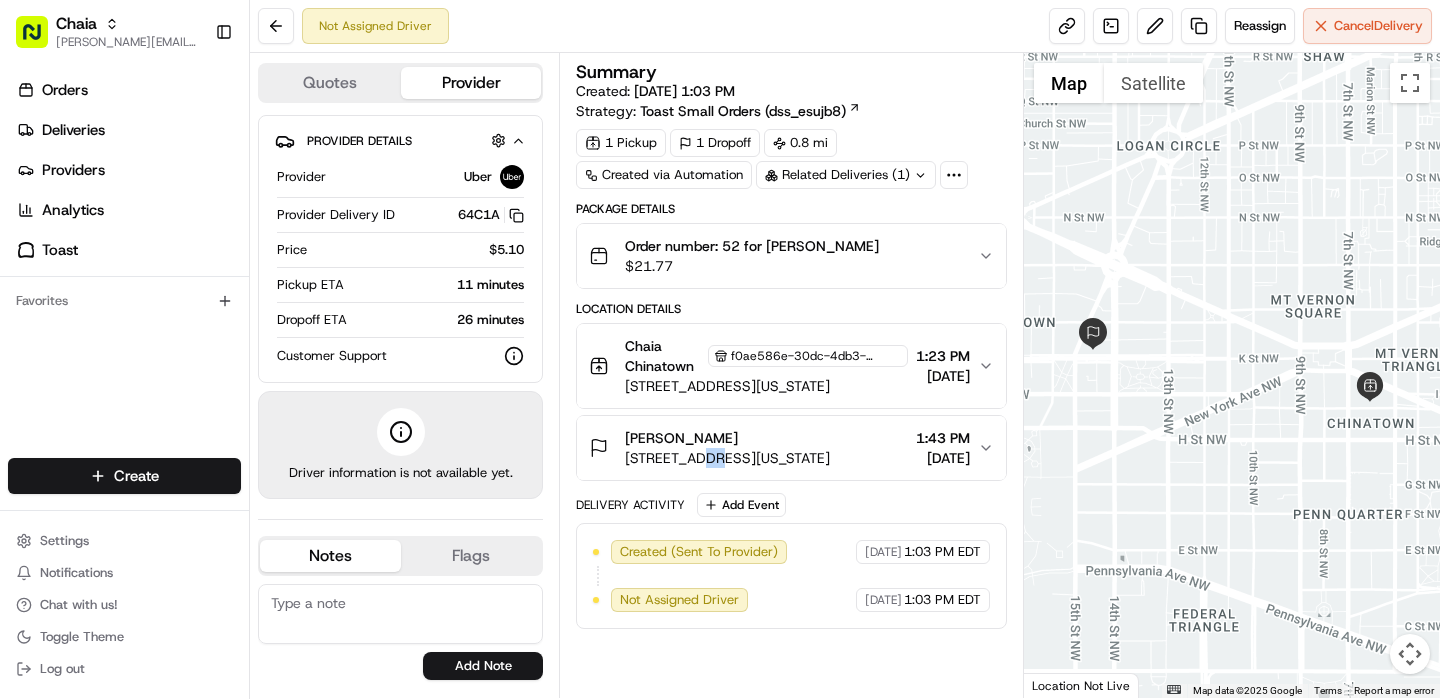 click on "[PERSON_NAME] [STREET_ADDRESS][US_STATE] 1:43 PM [DATE]" at bounding box center [791, 448] 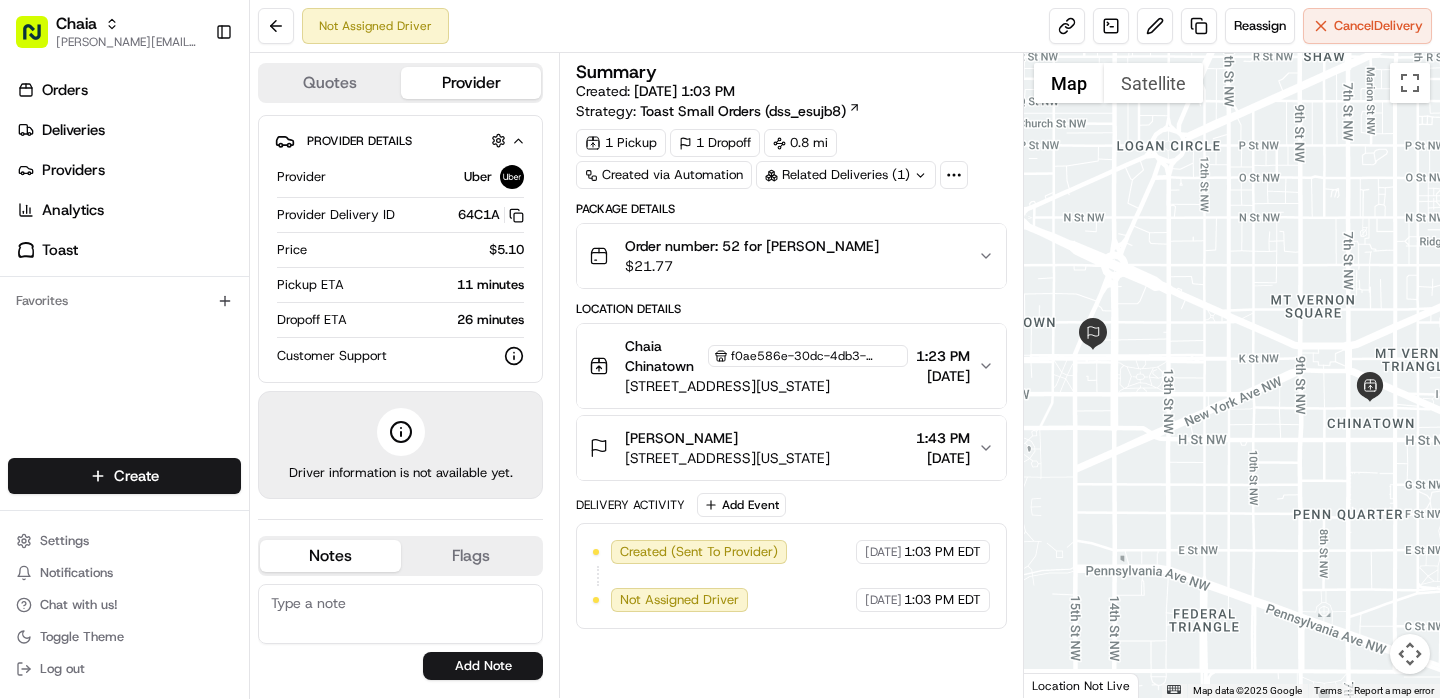 click 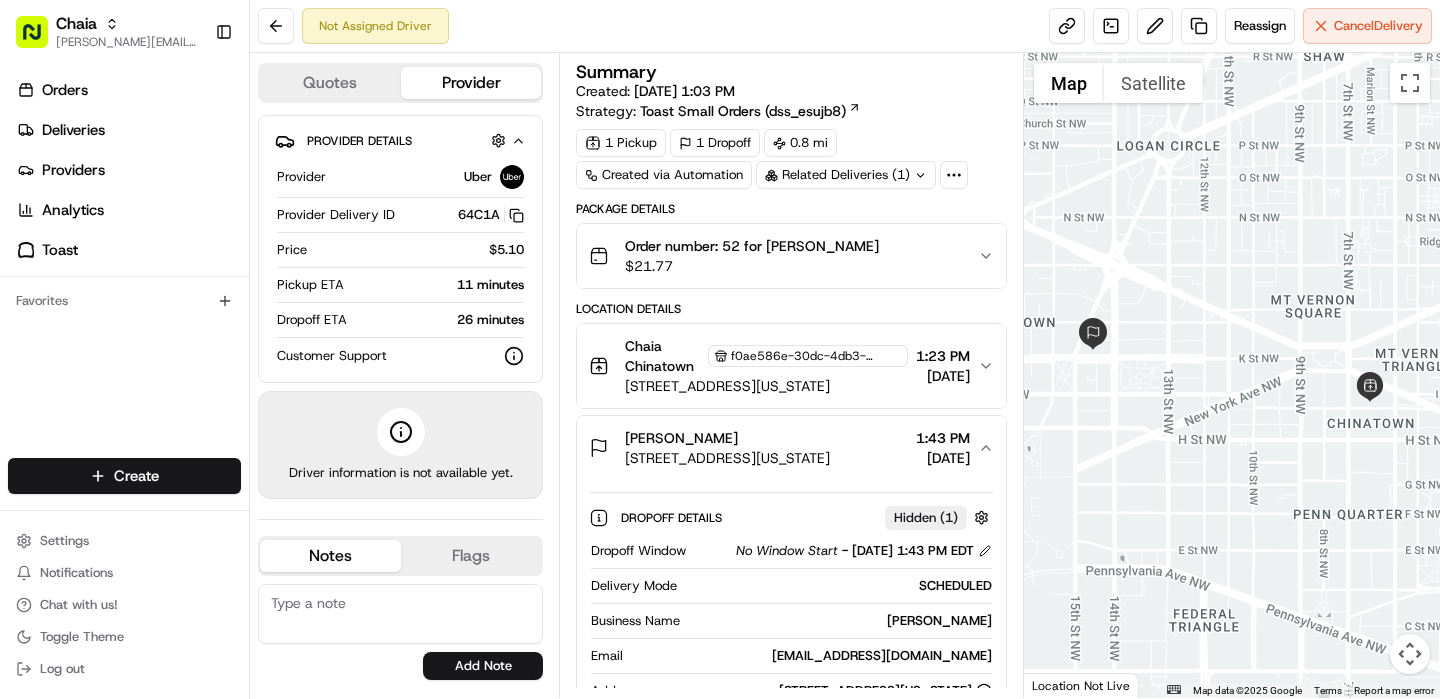 click on "[STREET_ADDRESS][US_STATE]" at bounding box center [727, 458] 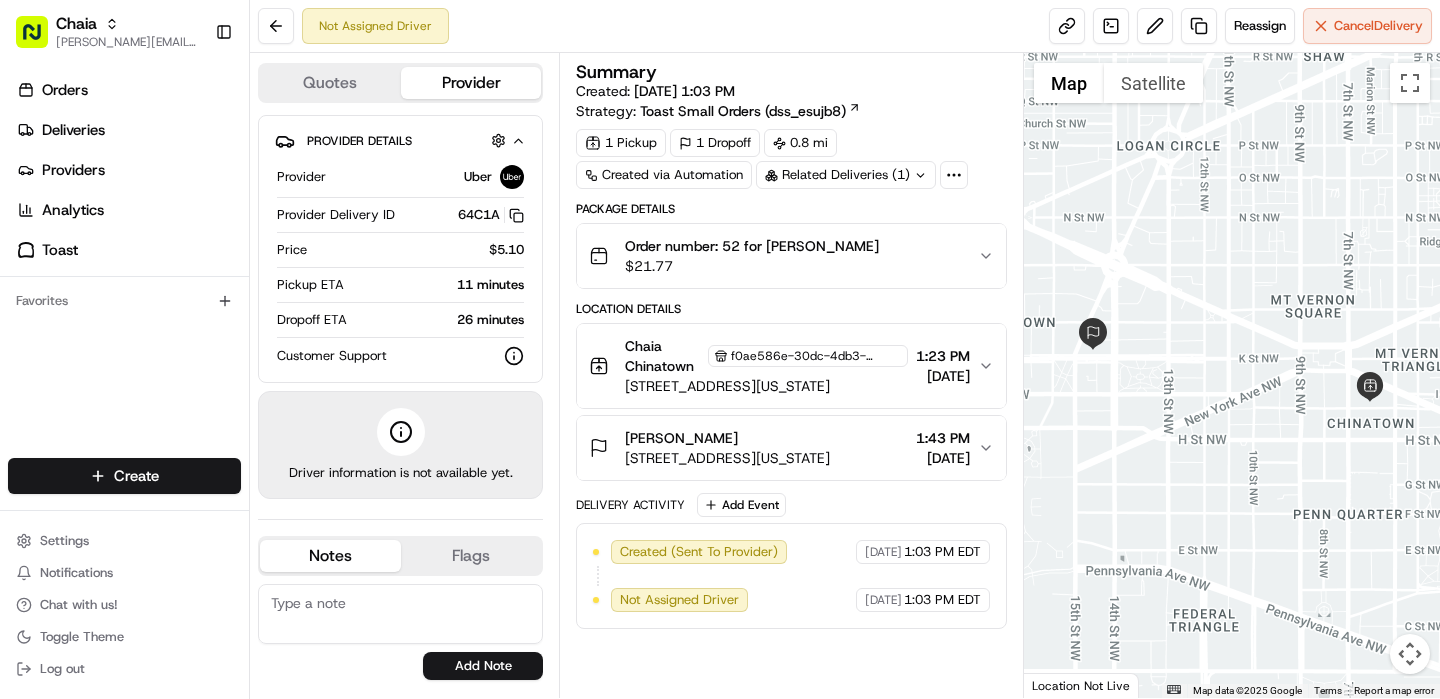 click 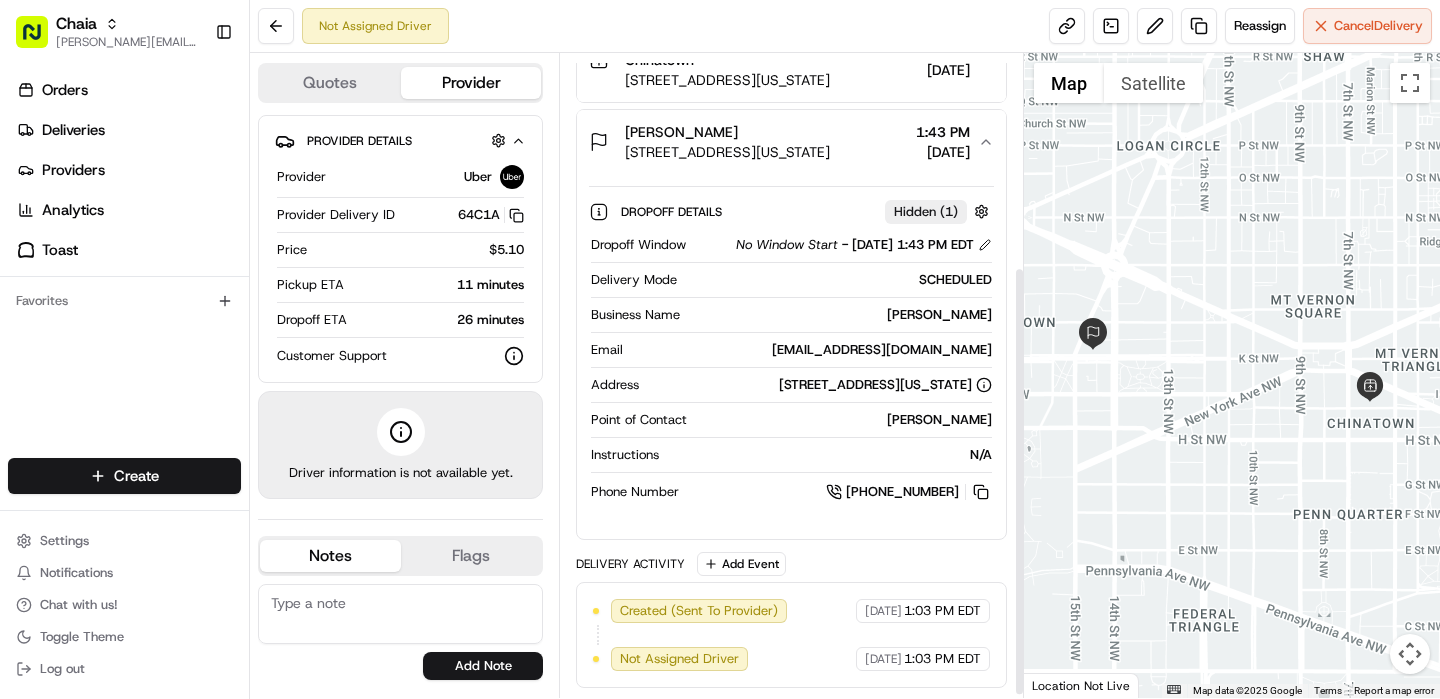 scroll, scrollTop: 324, scrollLeft: 0, axis: vertical 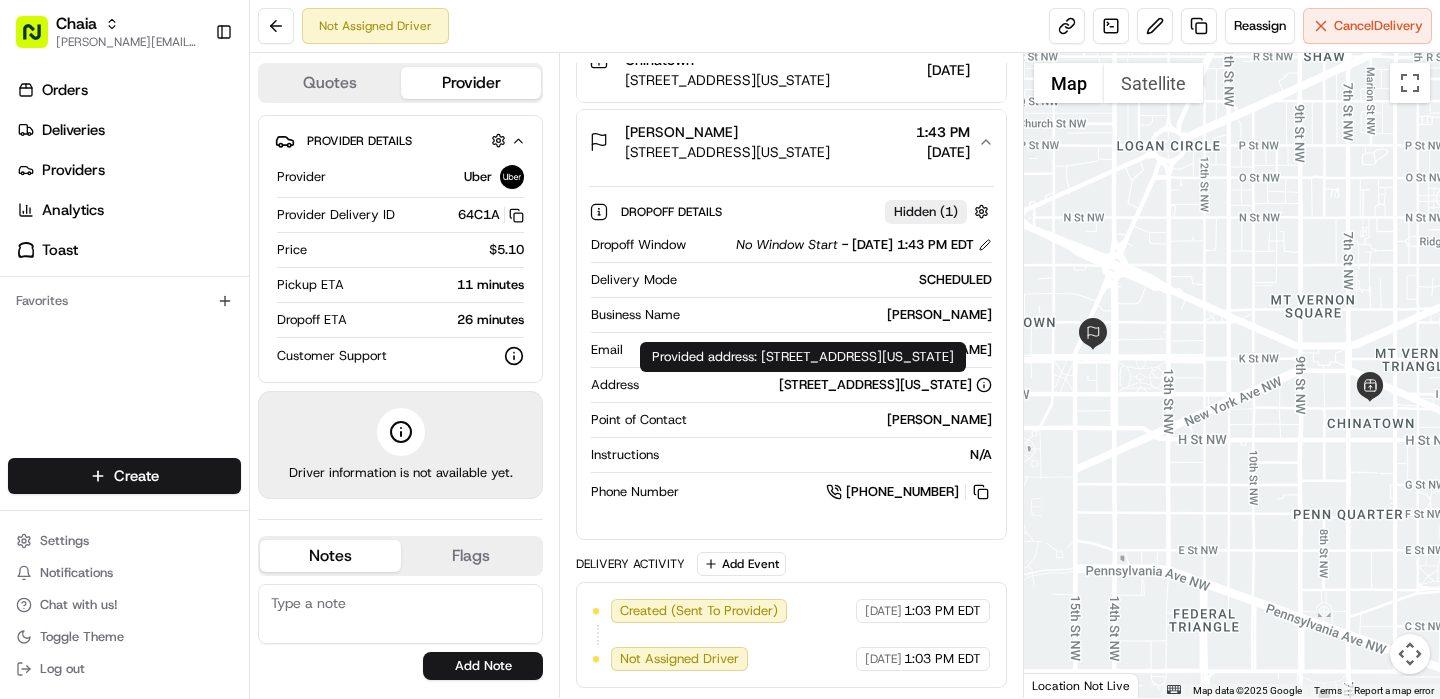 click 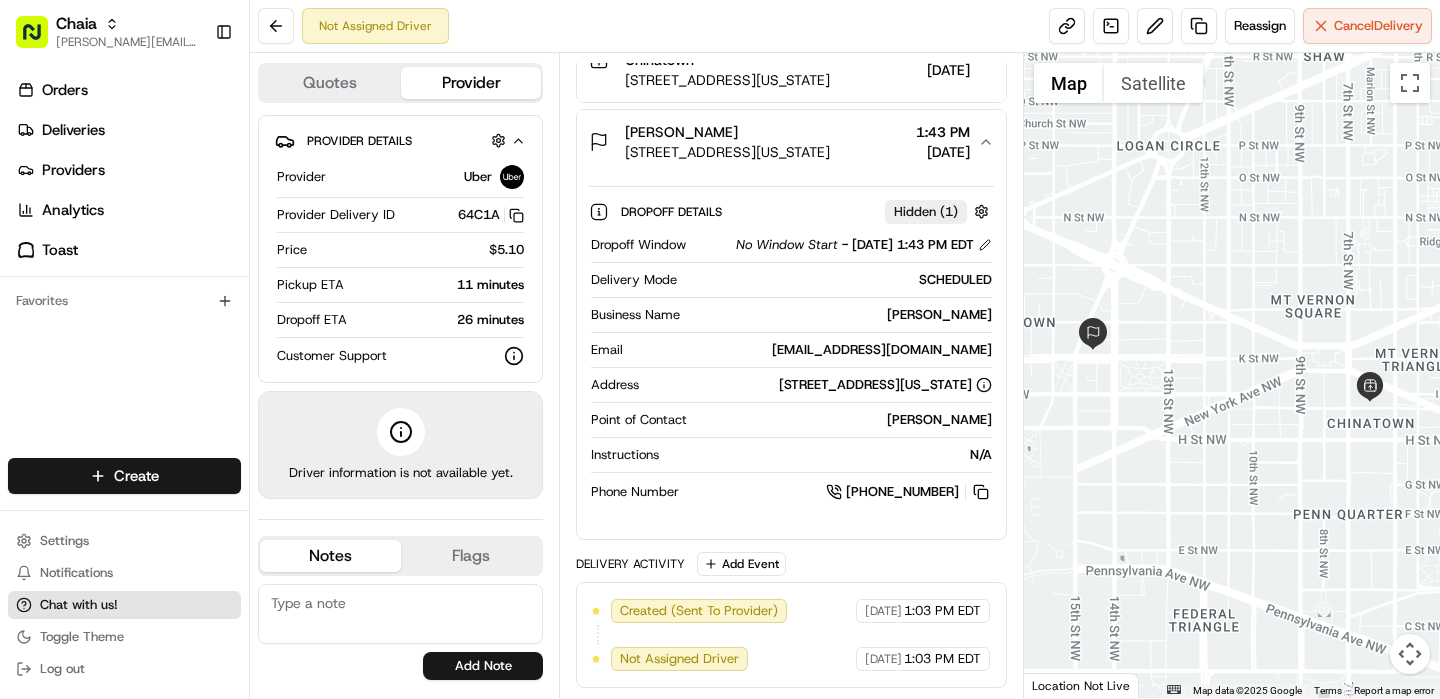 click on "Chat with us!" at bounding box center (79, 605) 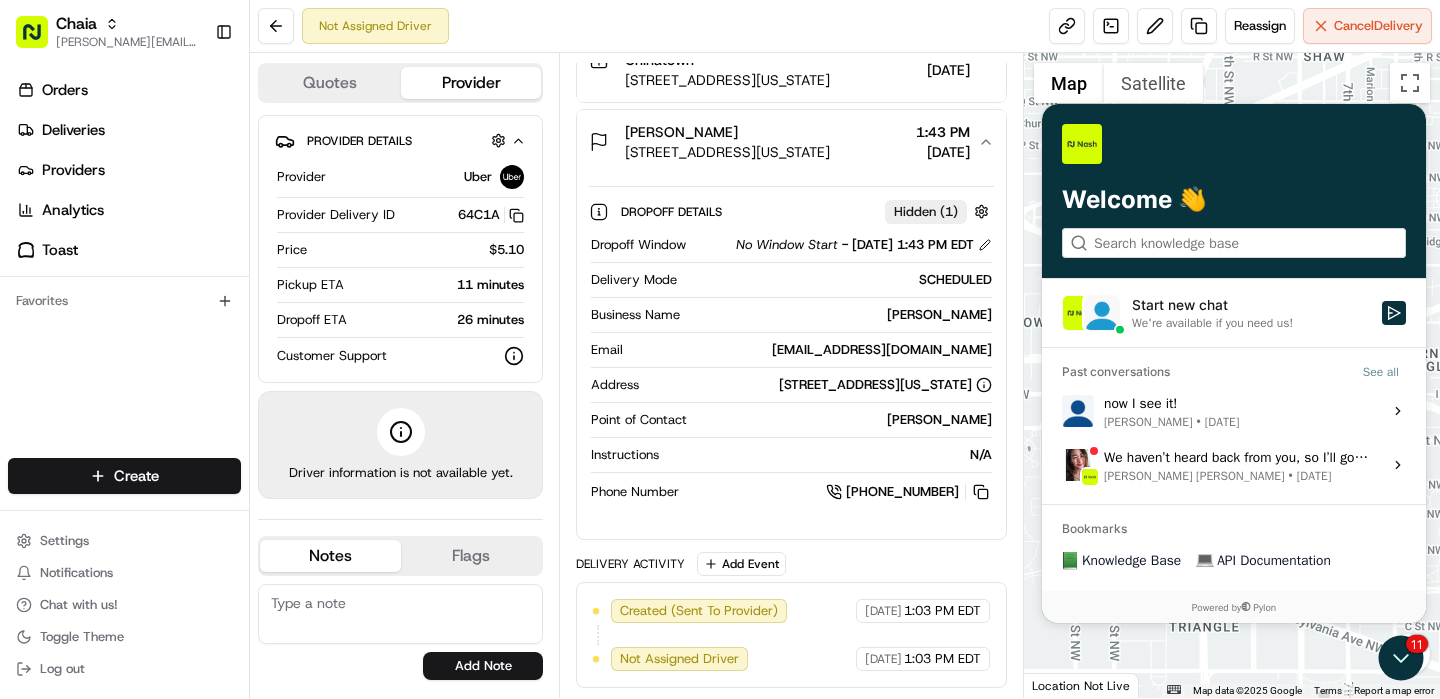 click on "We're available if you need us!" at bounding box center [1212, 323] 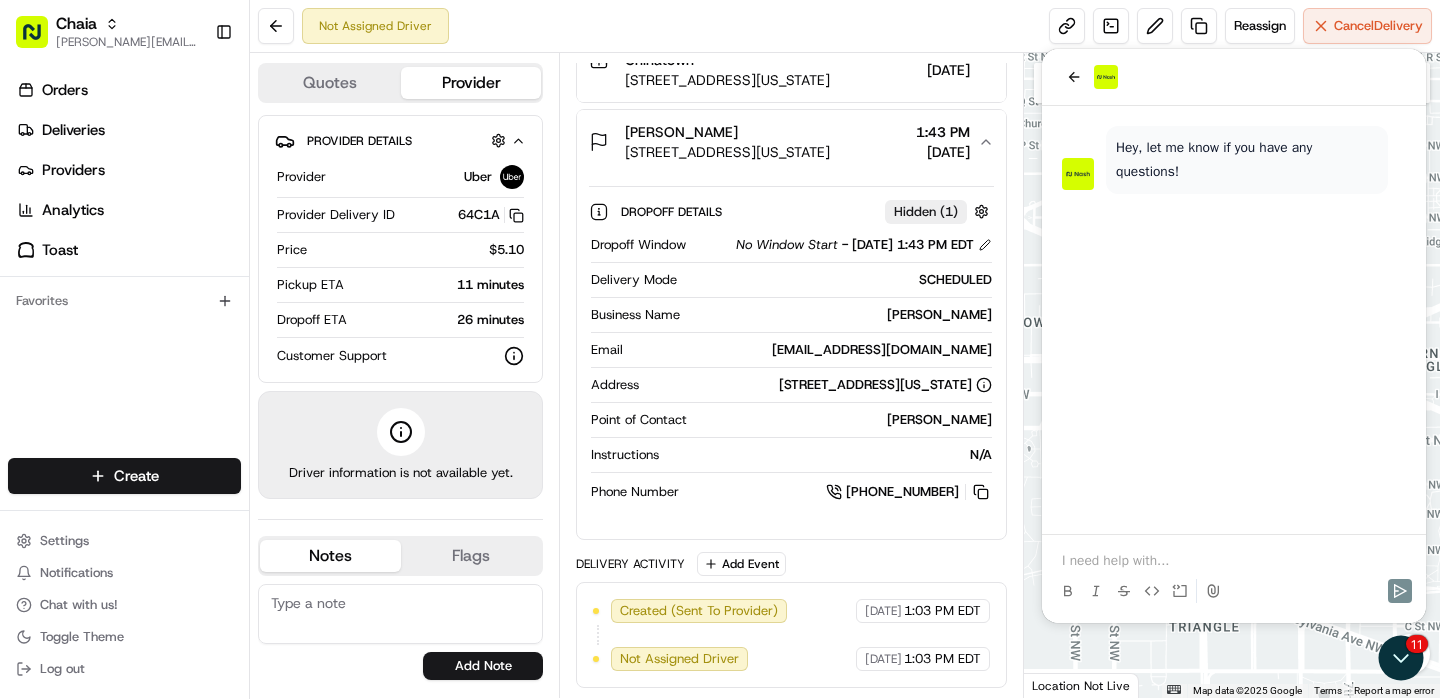 type 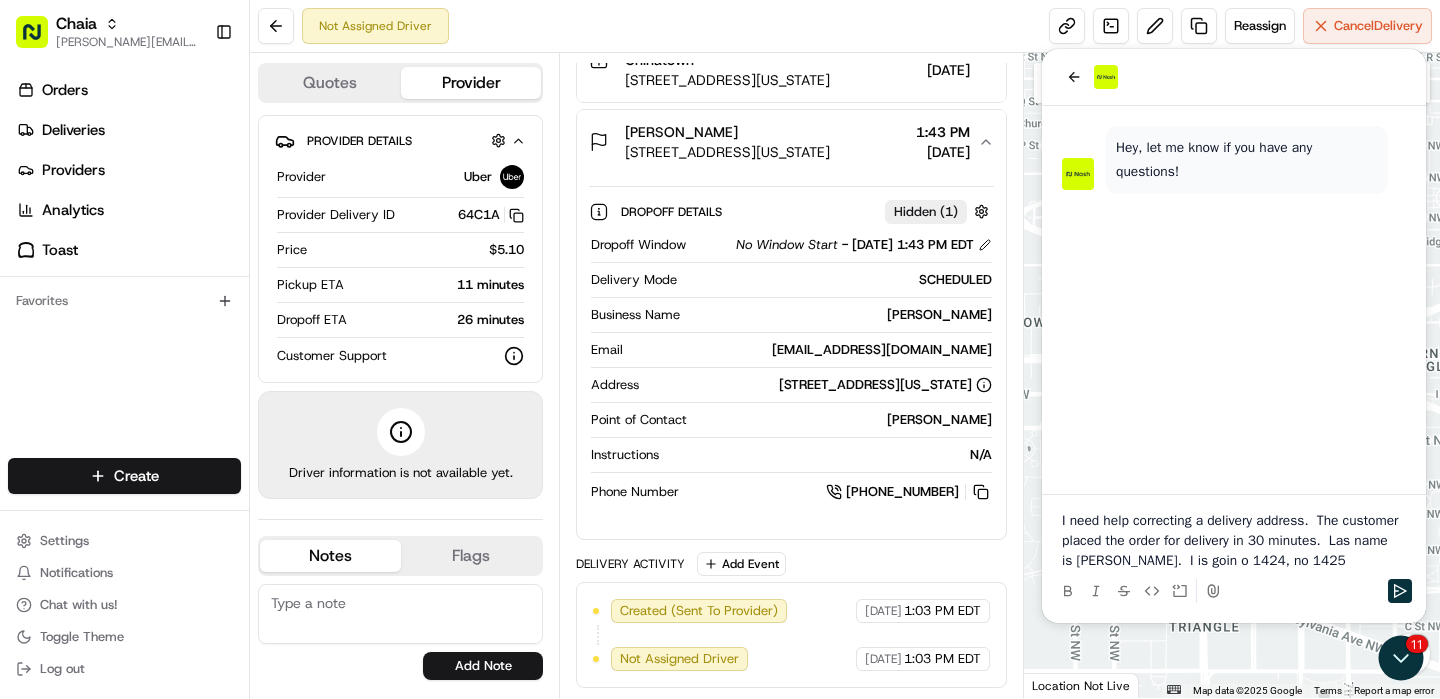 click on "I need help correcting a delivery address.  The customer placed the order for delivery in 30 minutes.  Las name is [PERSON_NAME].  I is goin o 1424, no 1425" at bounding box center [1234, 541] 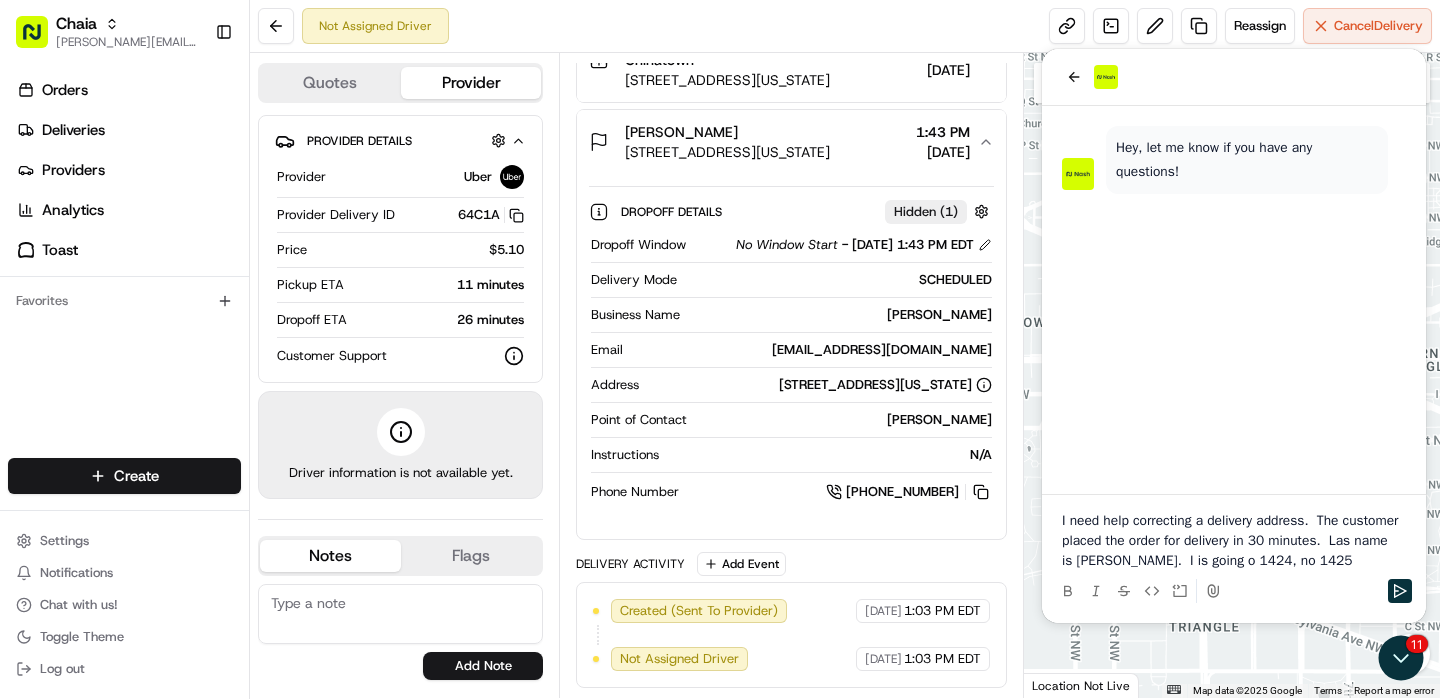 click on "I need help correcting a delivery address.  The customer placed the order for delivery in 30 minutes.  Las name is [PERSON_NAME].  I is going o 1424, no 1425" at bounding box center [1234, 541] 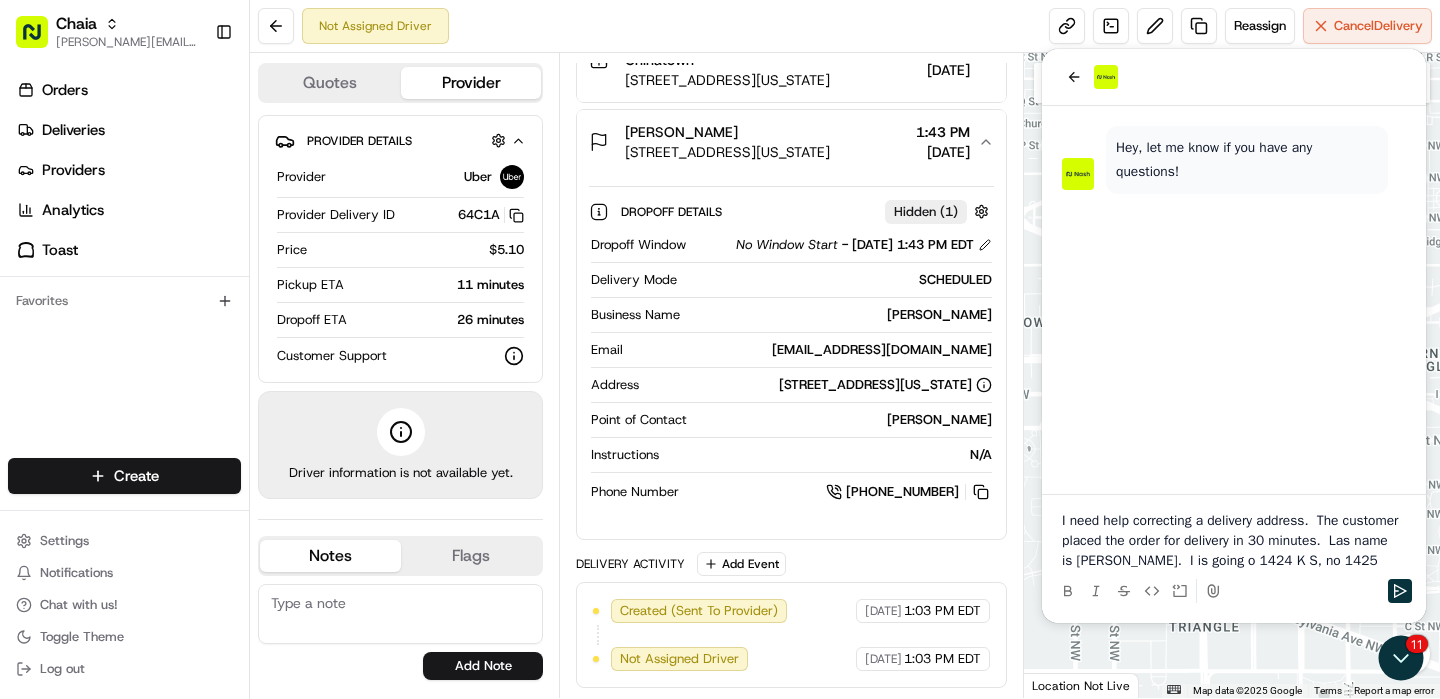 click on "I need help correcting a delivery address.  The customer placed the order for delivery in 30 minutes.  Las name is [PERSON_NAME].  I is going o 1424 K S, no 1425" at bounding box center [1234, 541] 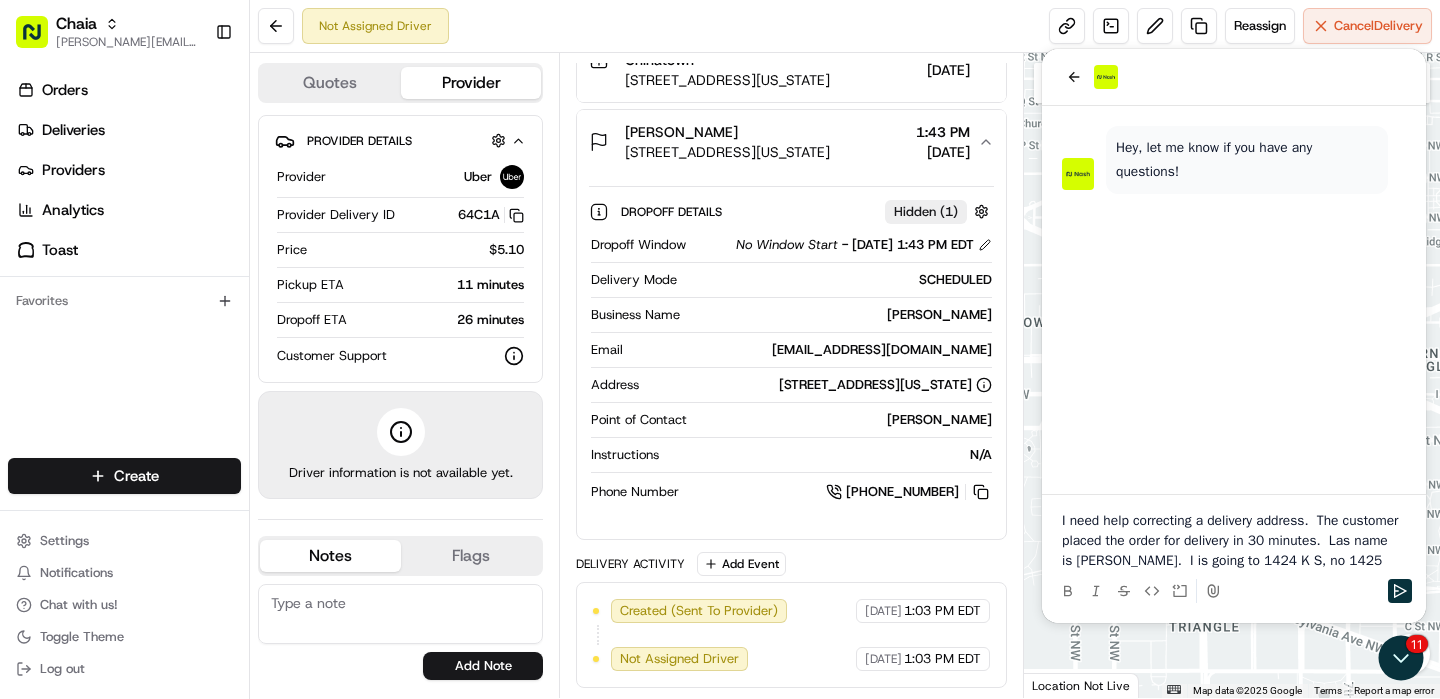 click on "I need help correcting a delivery address.  The customer placed the order for delivery in 30 minutes.  Las name is [PERSON_NAME].  I is going to 1424 K S, no 1425" at bounding box center (1234, 541) 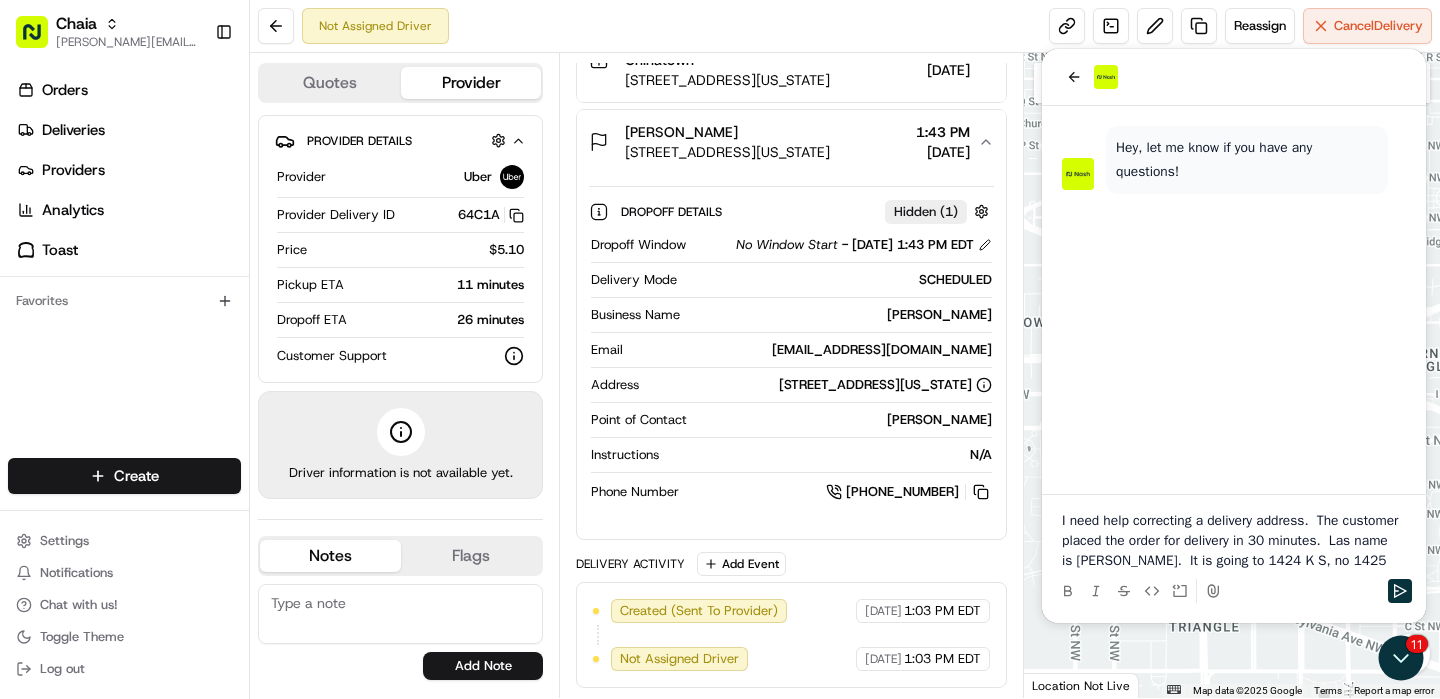 click on "I need help correcting a delivery address.  The customer placed the order for delivery in 30 minutes.  Las name is [PERSON_NAME].  It is going to 1424 K S, no 1425" at bounding box center [1234, 541] 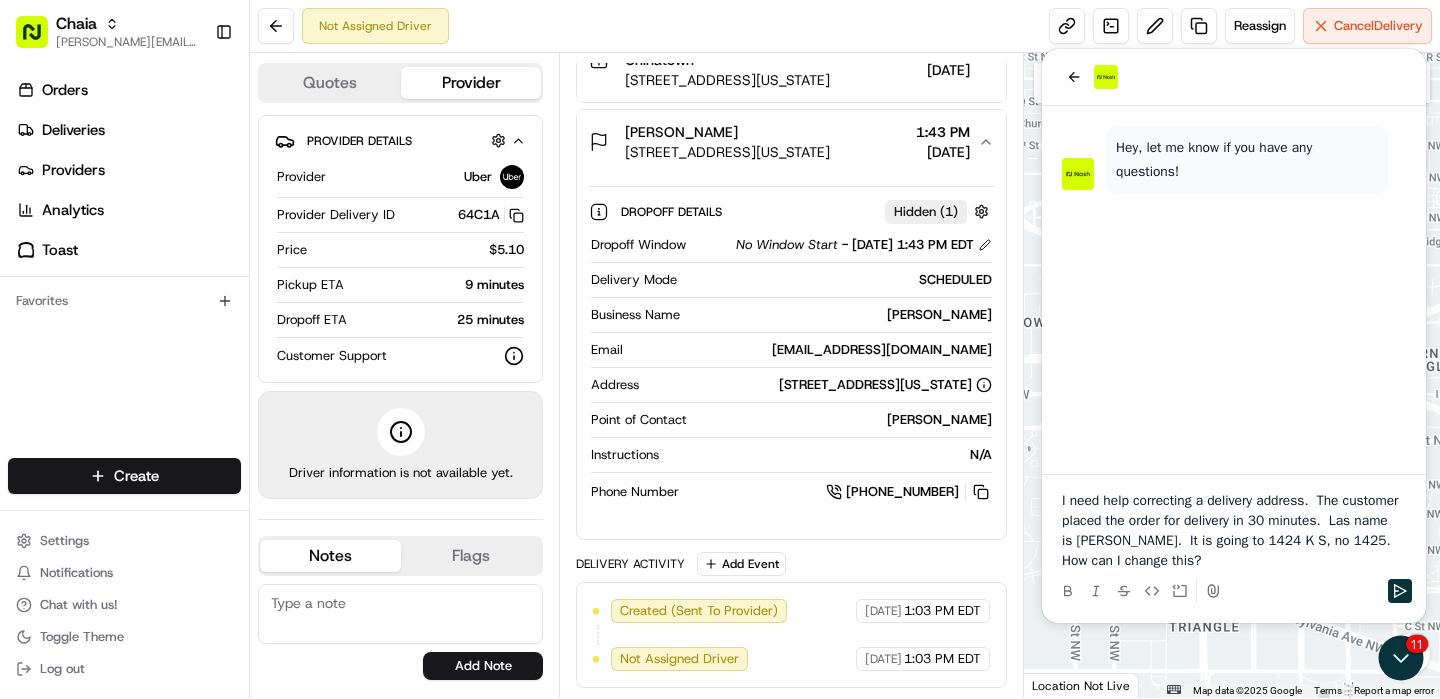 click 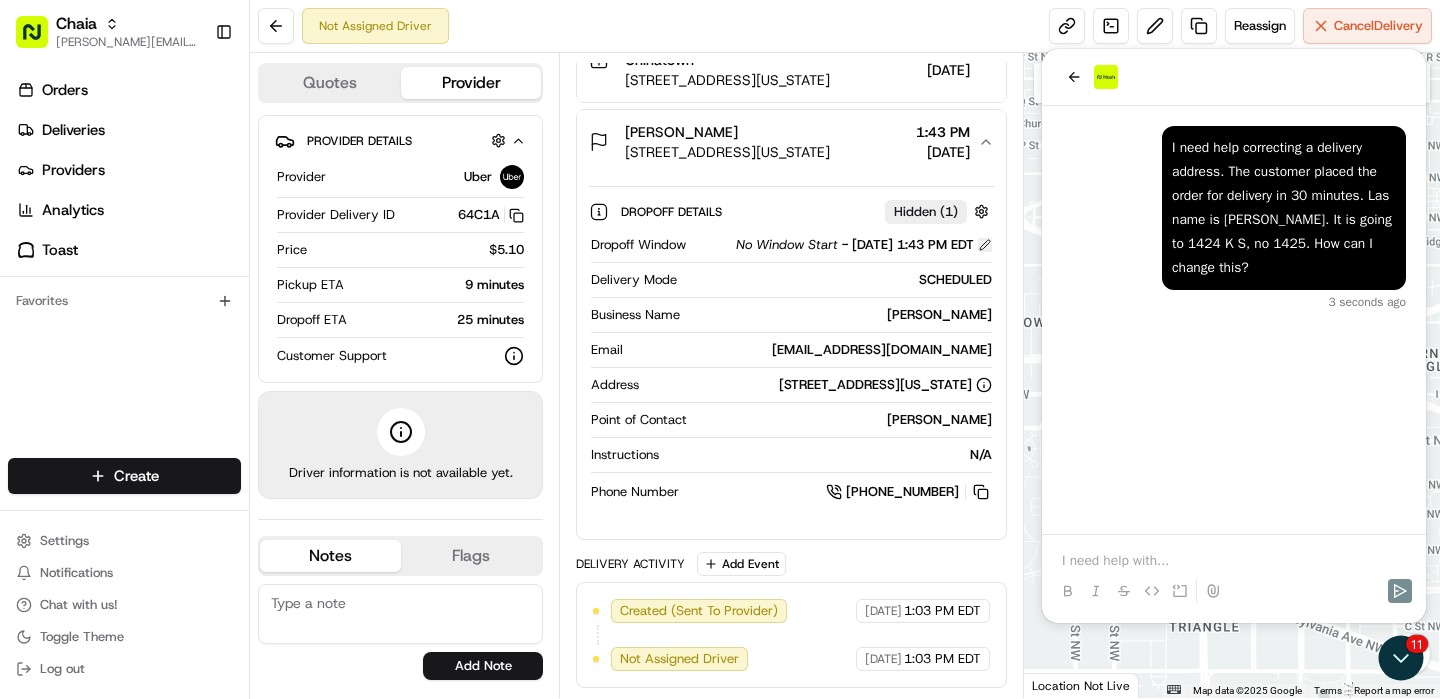 click at bounding box center [985, 245] 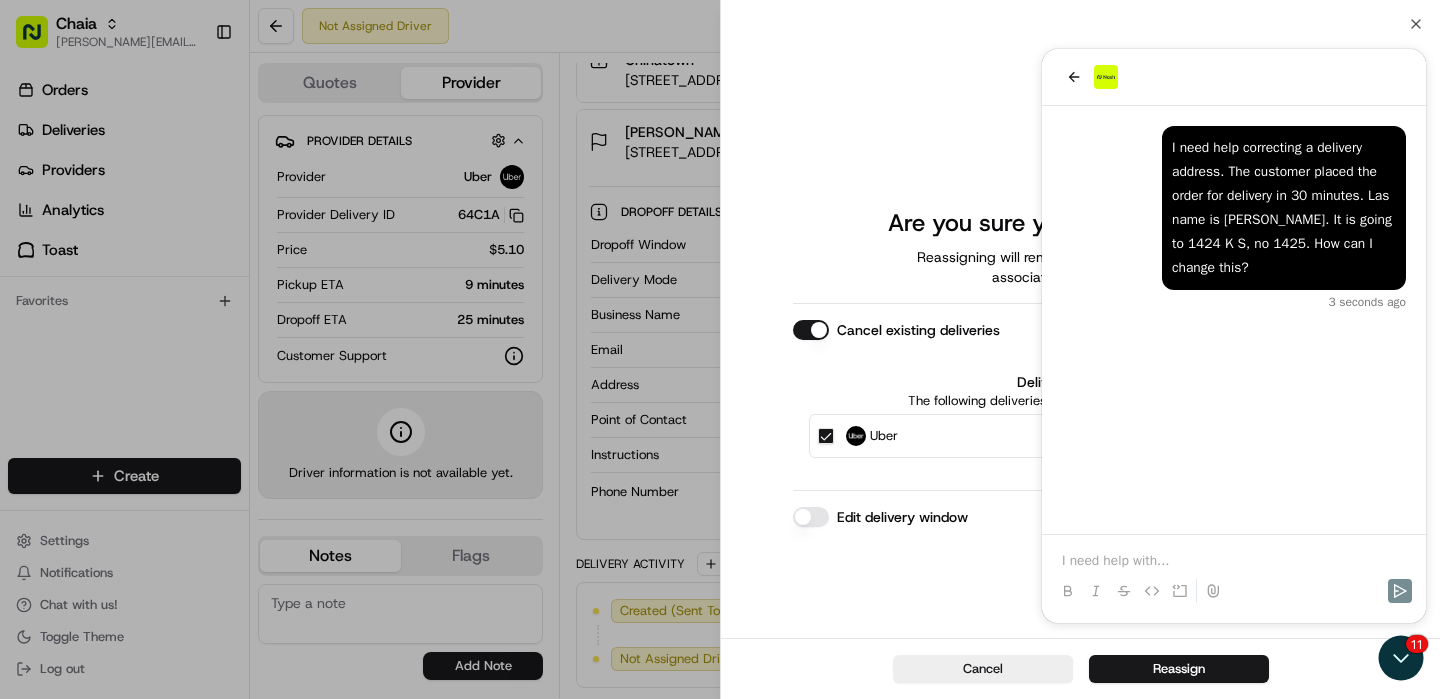 click on "? Are you sure you want to reassign? Reassigning will remove dispatch strategy settings associated with this  delivery Cancel existing deliveries Deliveries to Cancel The following deliveries will be cancelled when reassigning Uber Not Assigned Driver Edit delivery window" at bounding box center [1080, 331] 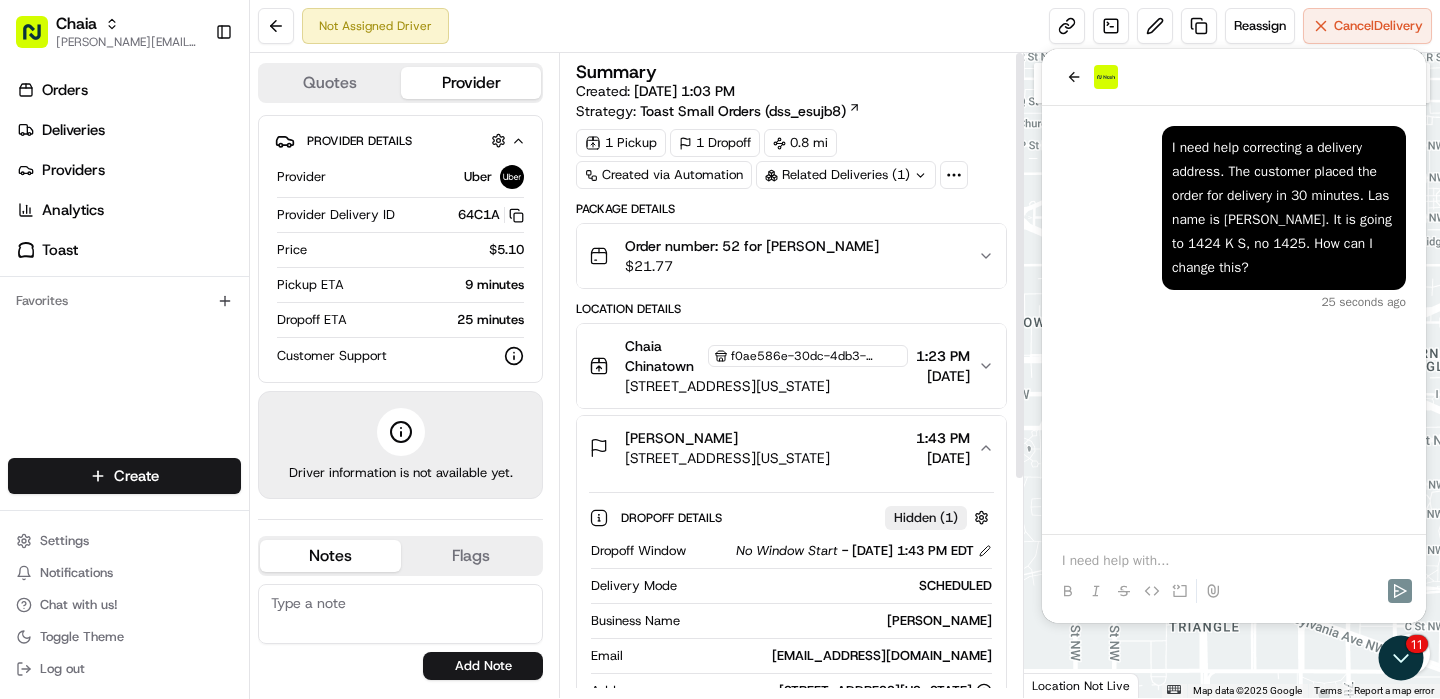 scroll, scrollTop: 324, scrollLeft: 0, axis: vertical 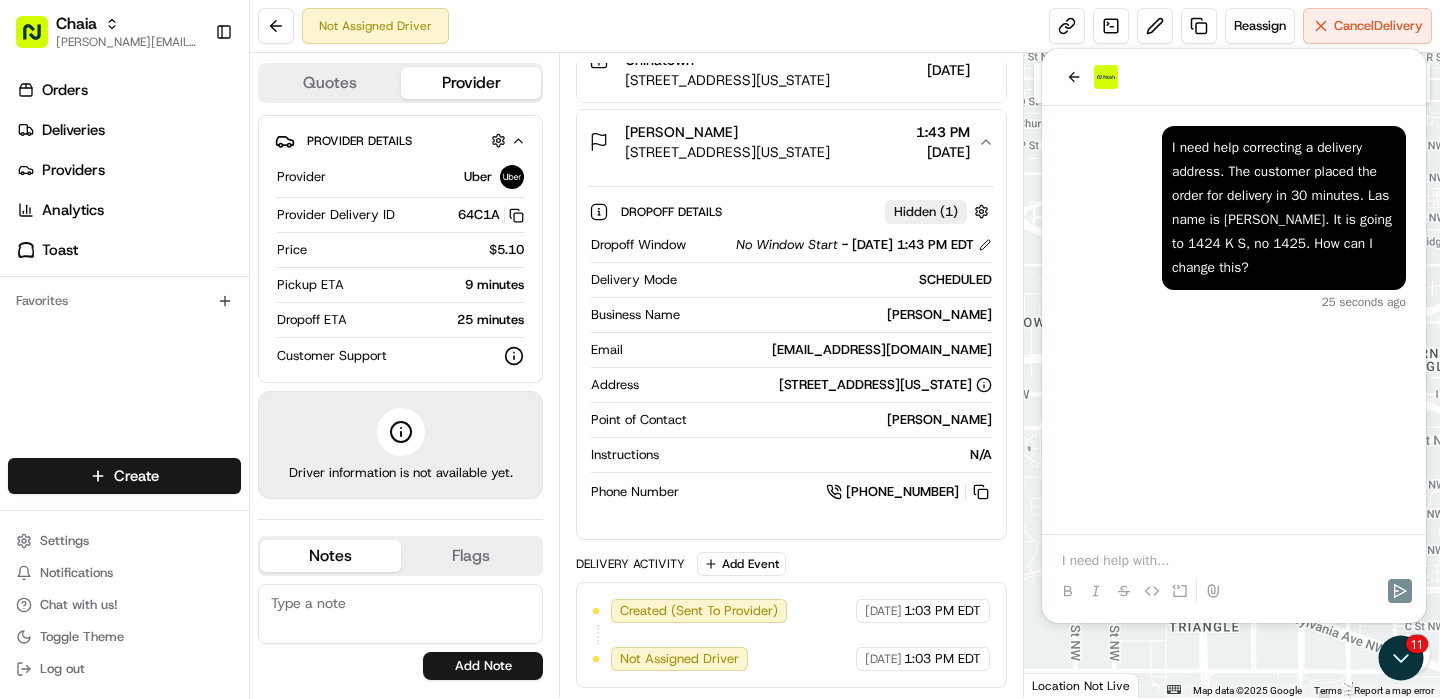 click 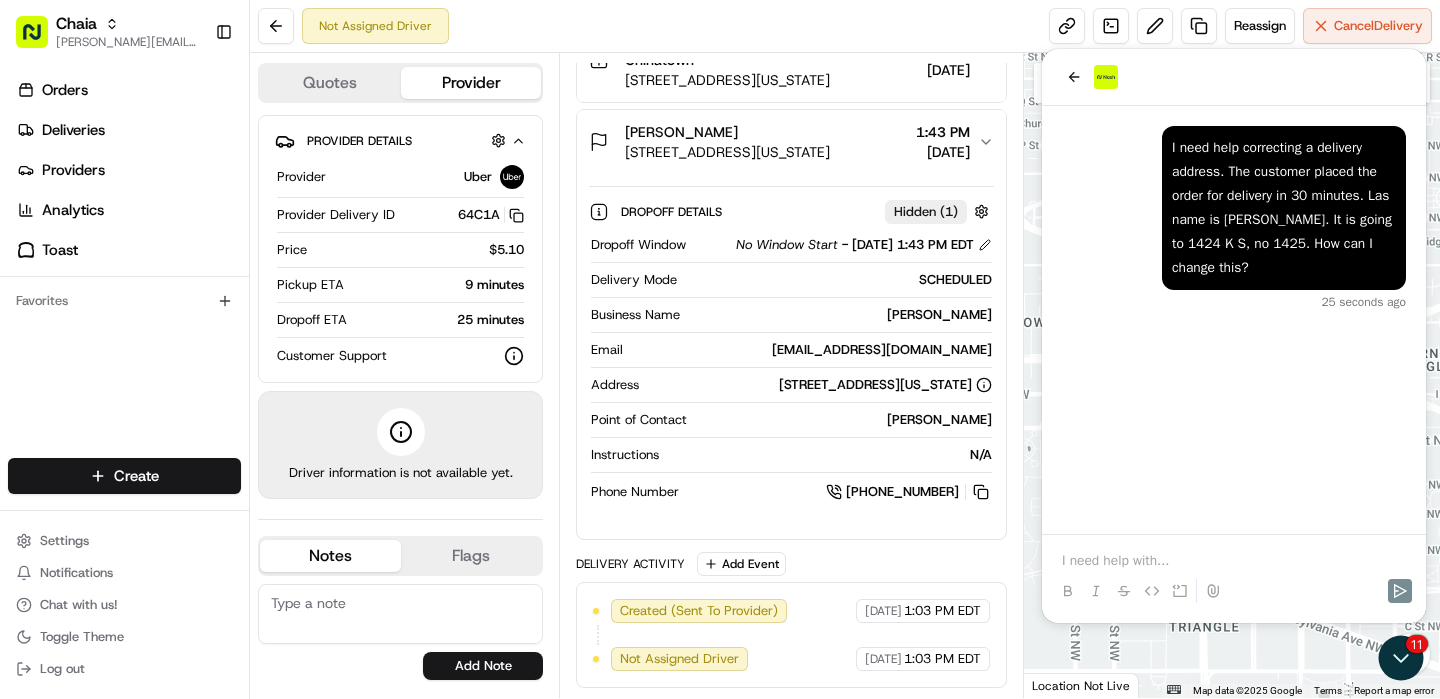 scroll, scrollTop: 0, scrollLeft: 0, axis: both 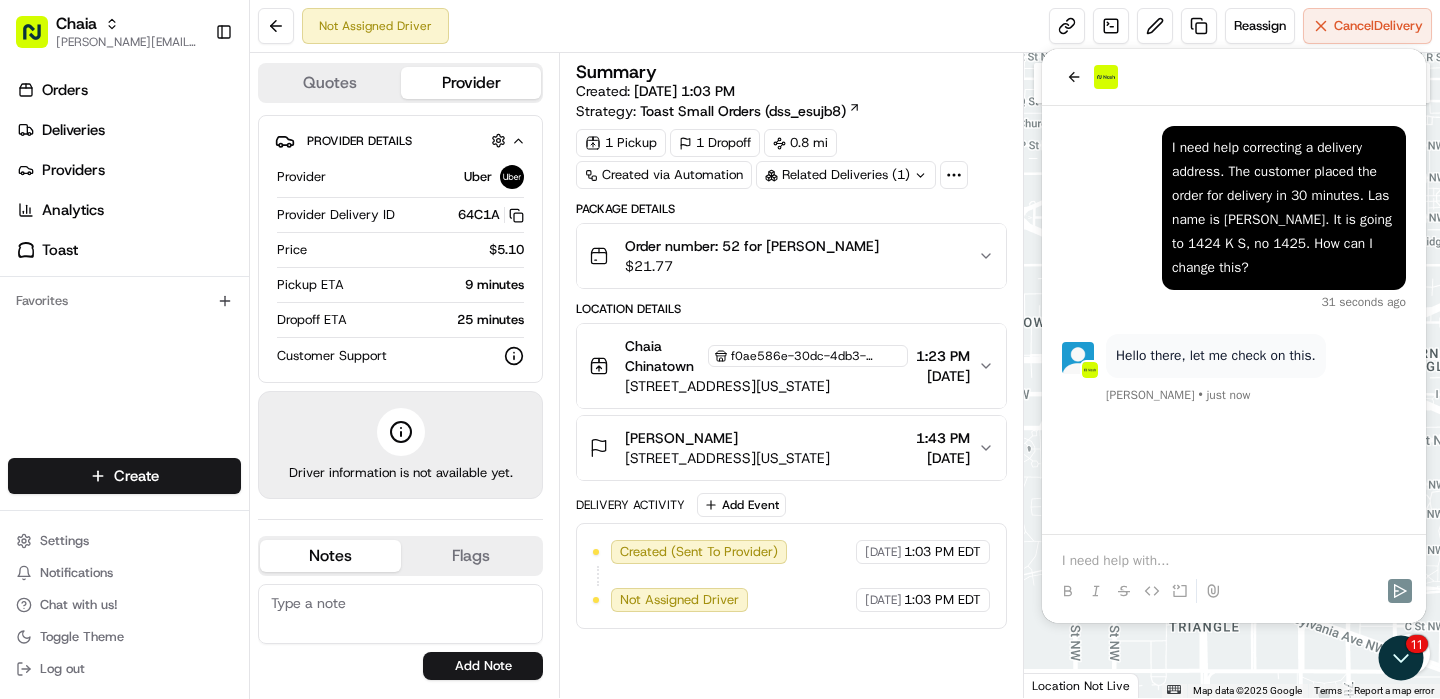 click on "1   Dropoff" at bounding box center [715, 143] 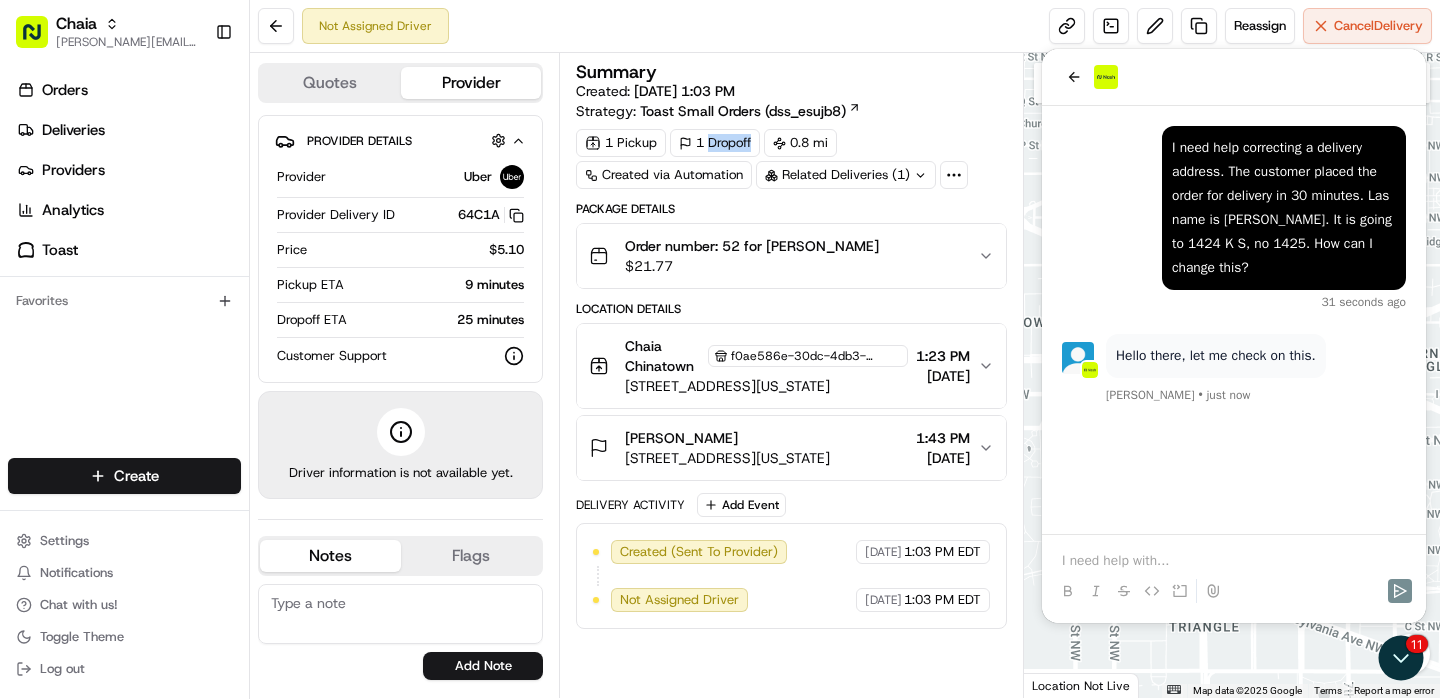 click on "1   Dropoff" at bounding box center (715, 143) 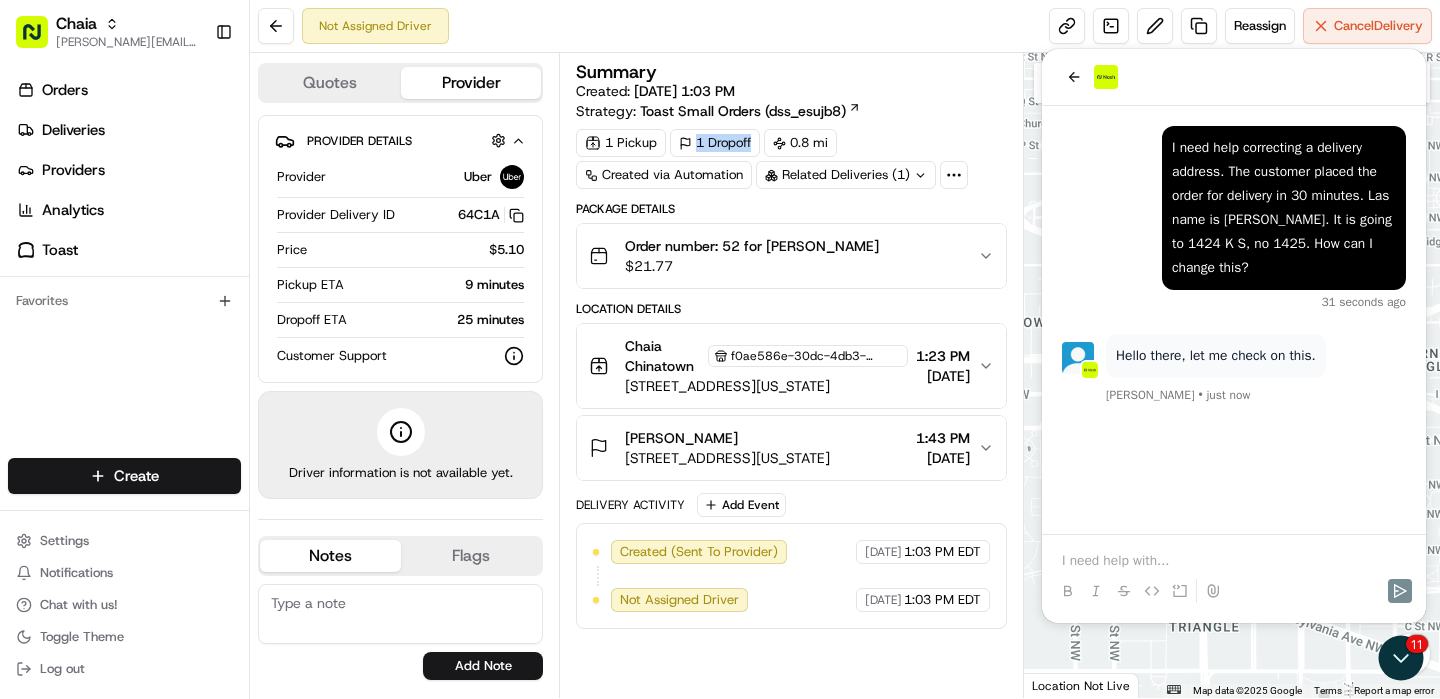 click on "1   Dropoff" at bounding box center [715, 143] 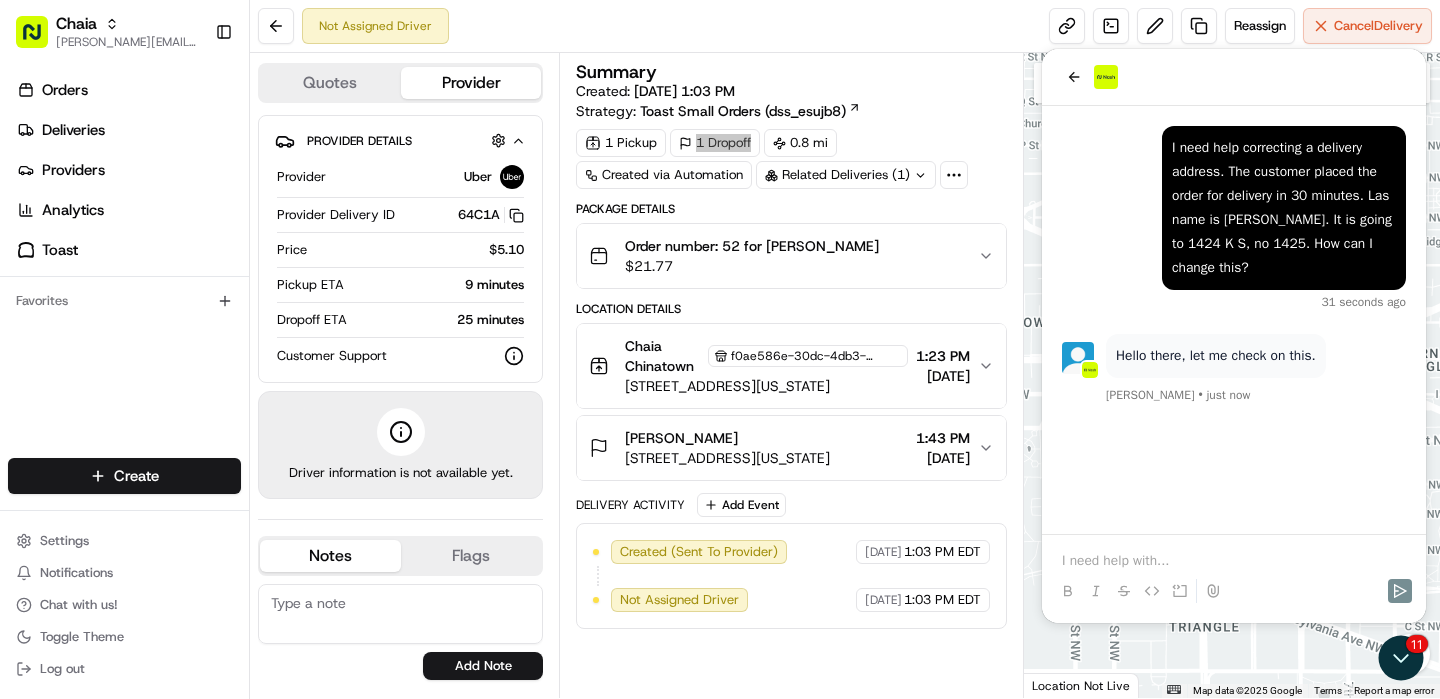 click at bounding box center [1234, 561] 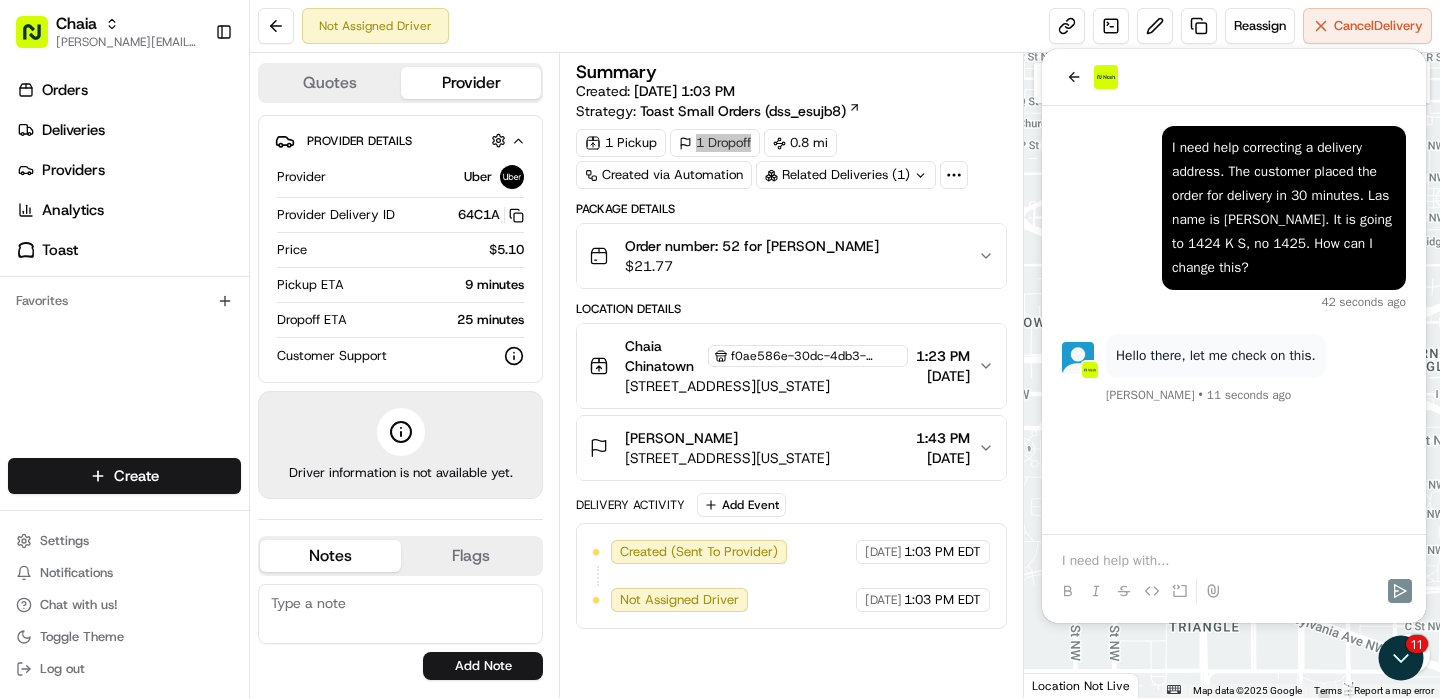 drag, startPoint x: 723, startPoint y: 280, endPoint x: 629, endPoint y: 245, distance: 100.304535 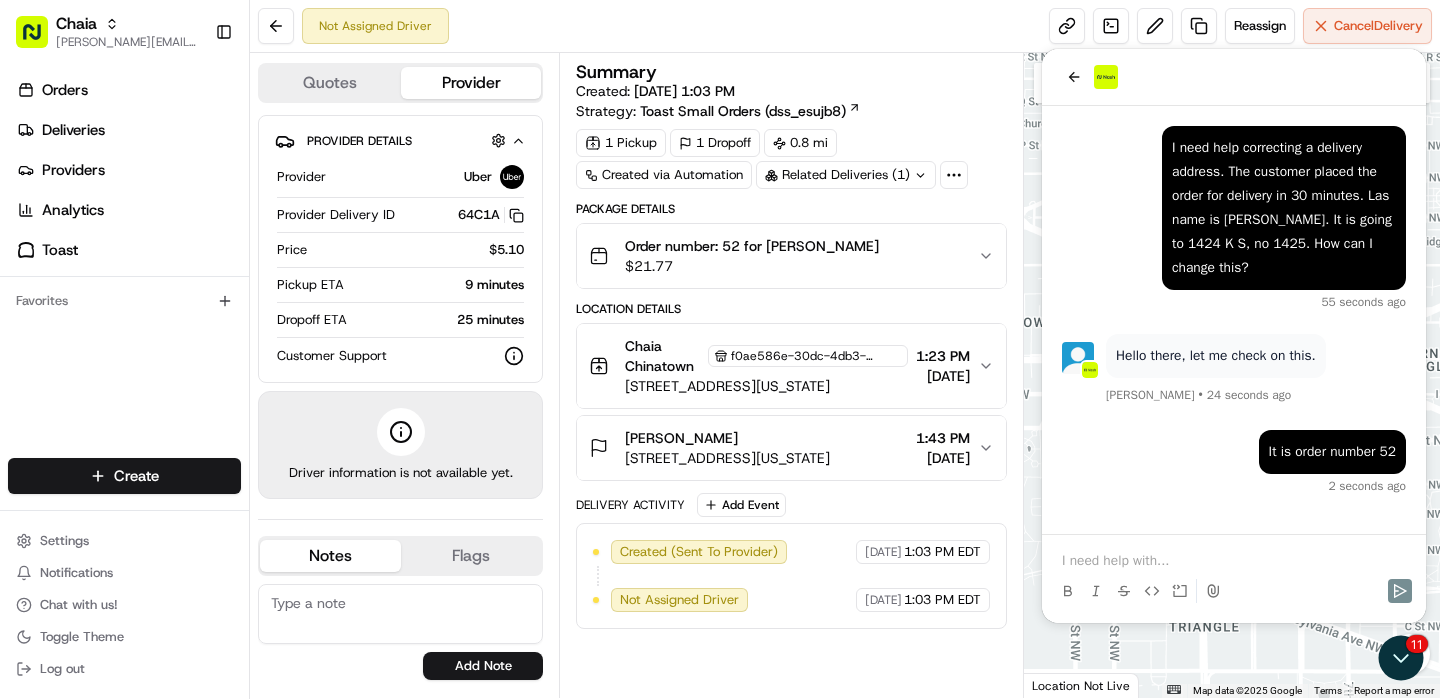 click 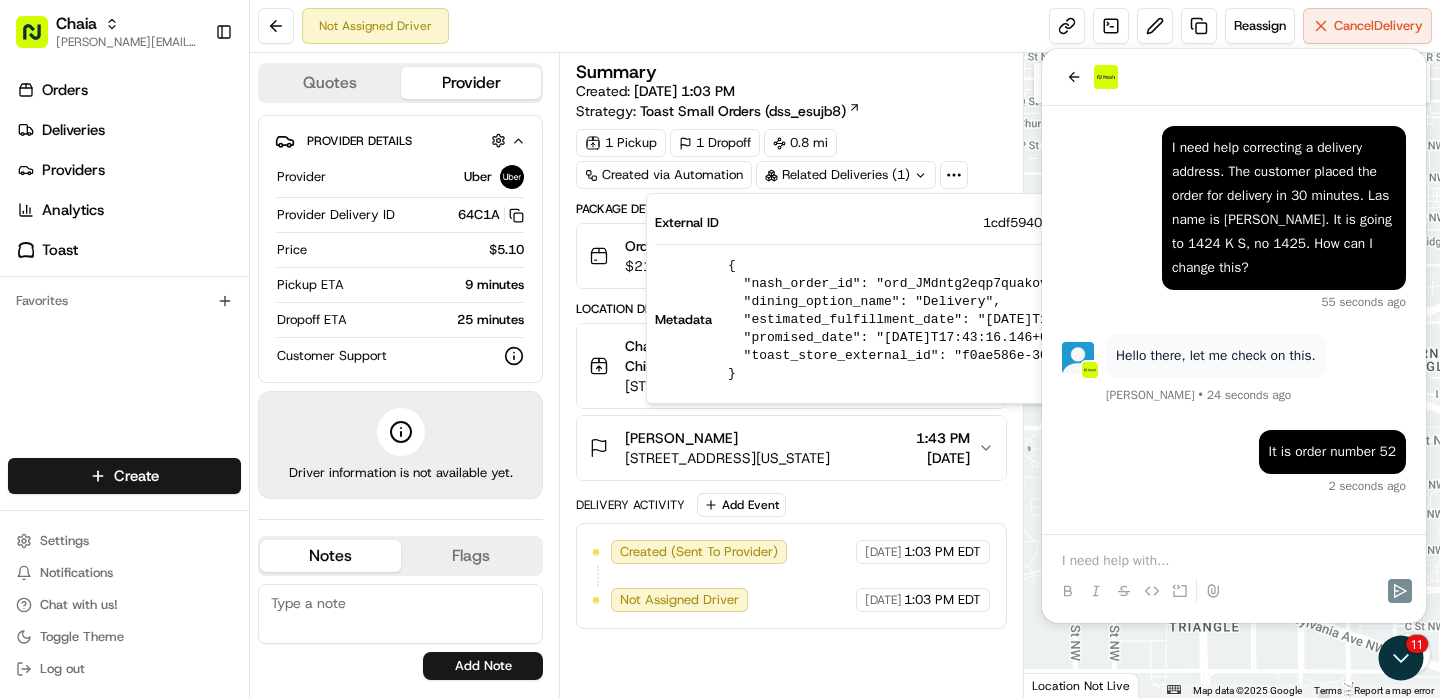click on "1   Pickup 1   Dropoff 0.8 mi Created via Automation Related Deliveries   (1)" at bounding box center [791, 159] 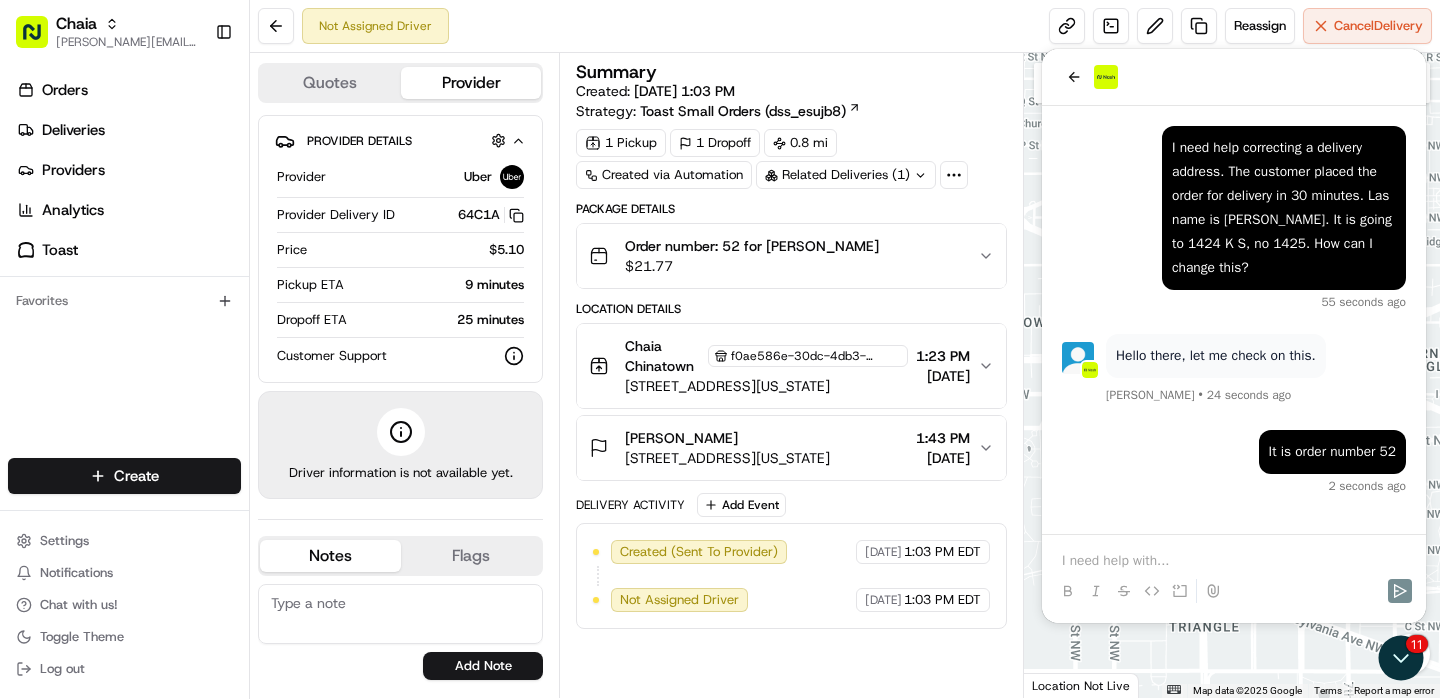click 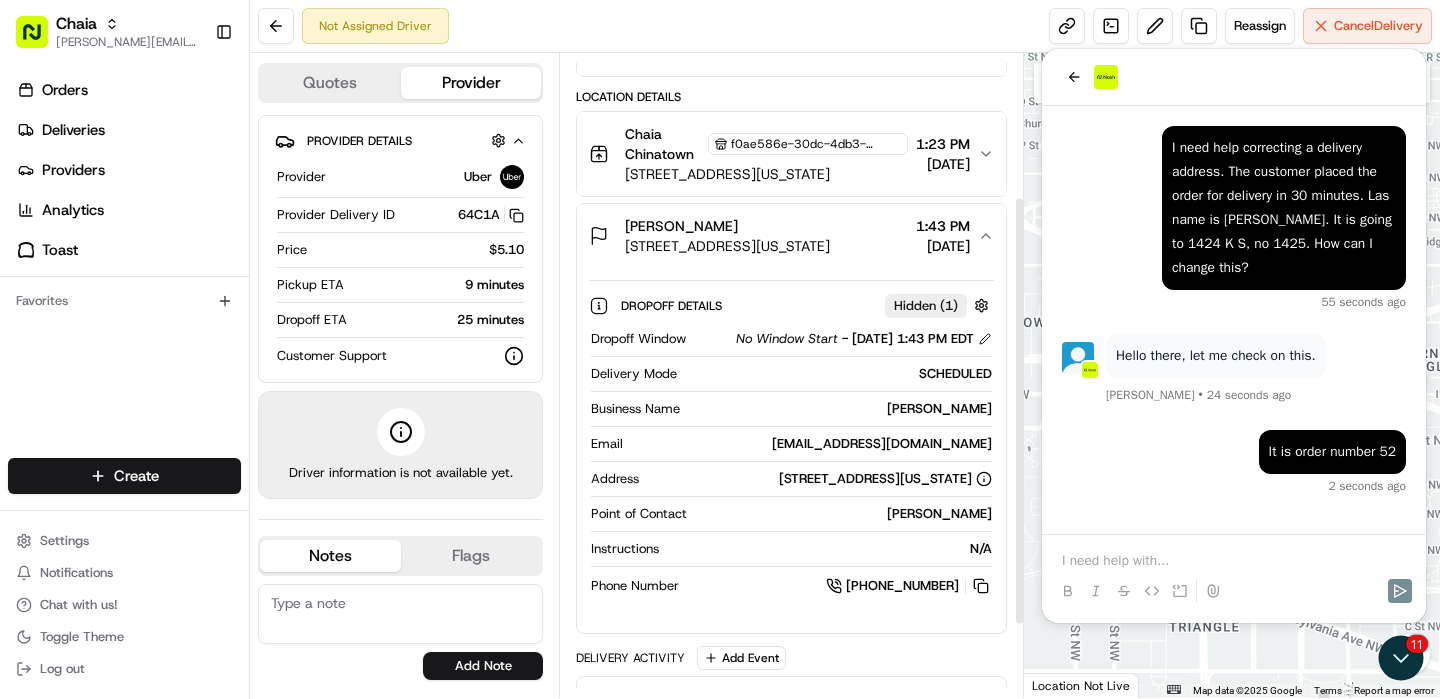 scroll, scrollTop: 215, scrollLeft: 0, axis: vertical 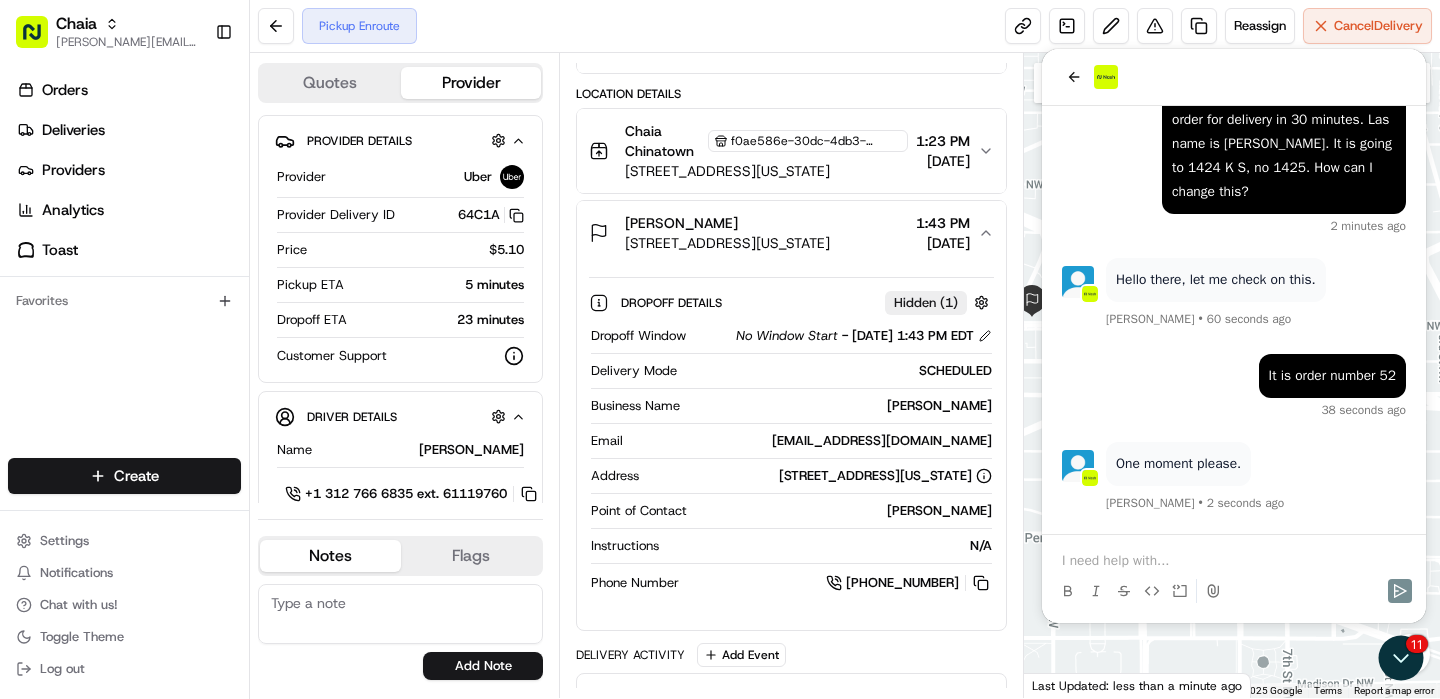 click at bounding box center [1234, 561] 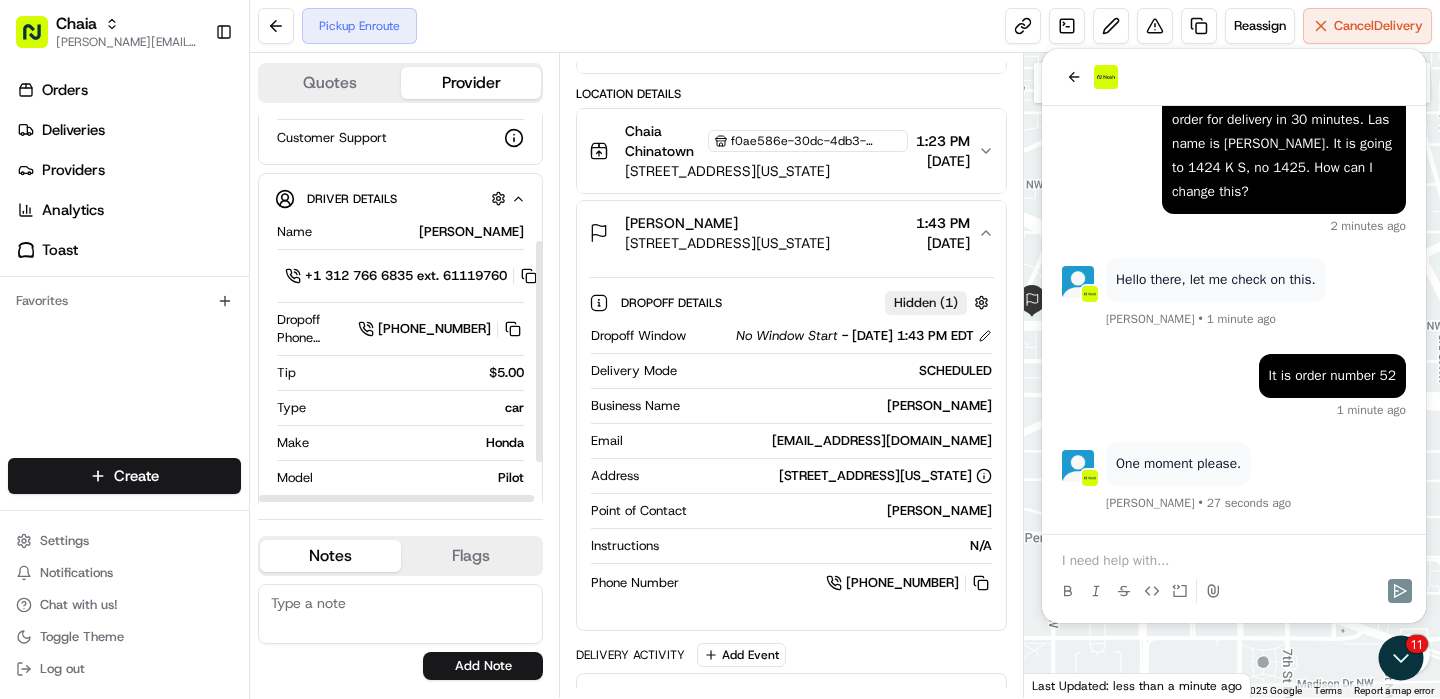 scroll, scrollTop: 222, scrollLeft: 0, axis: vertical 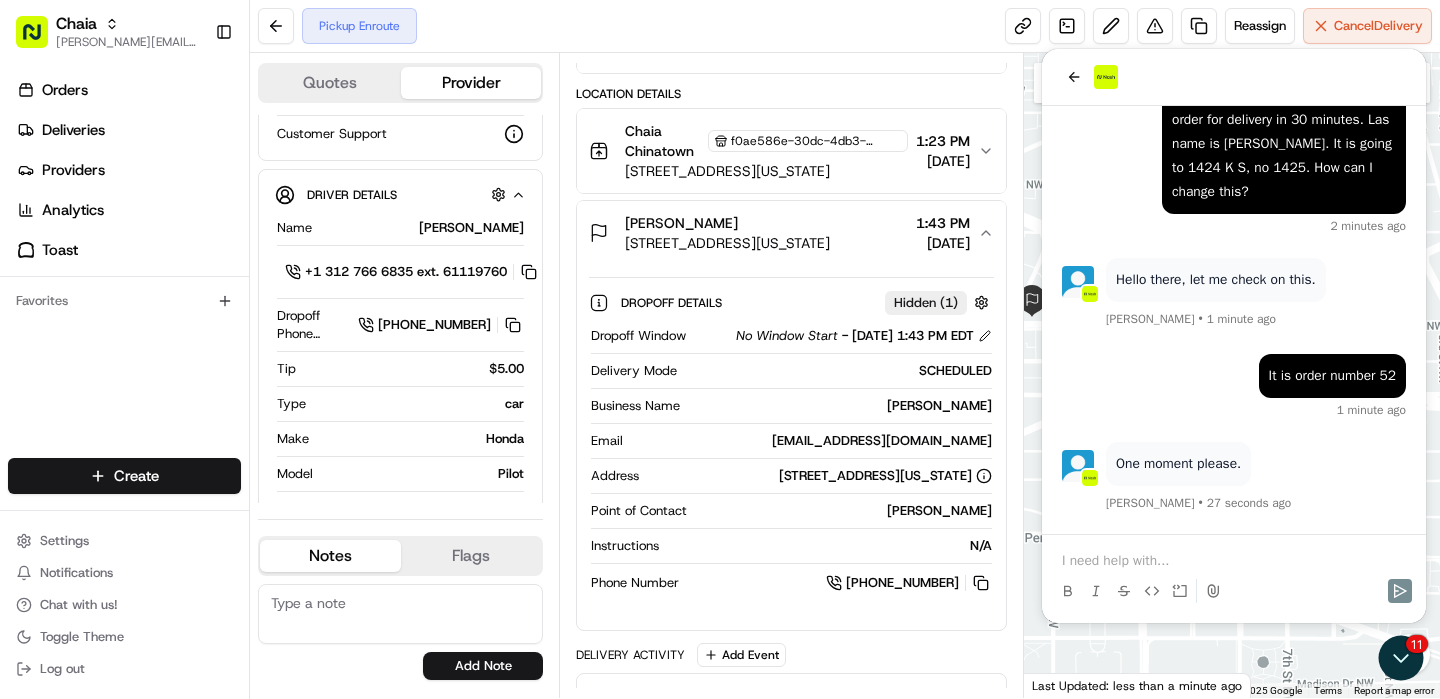 click at bounding box center [400, 614] 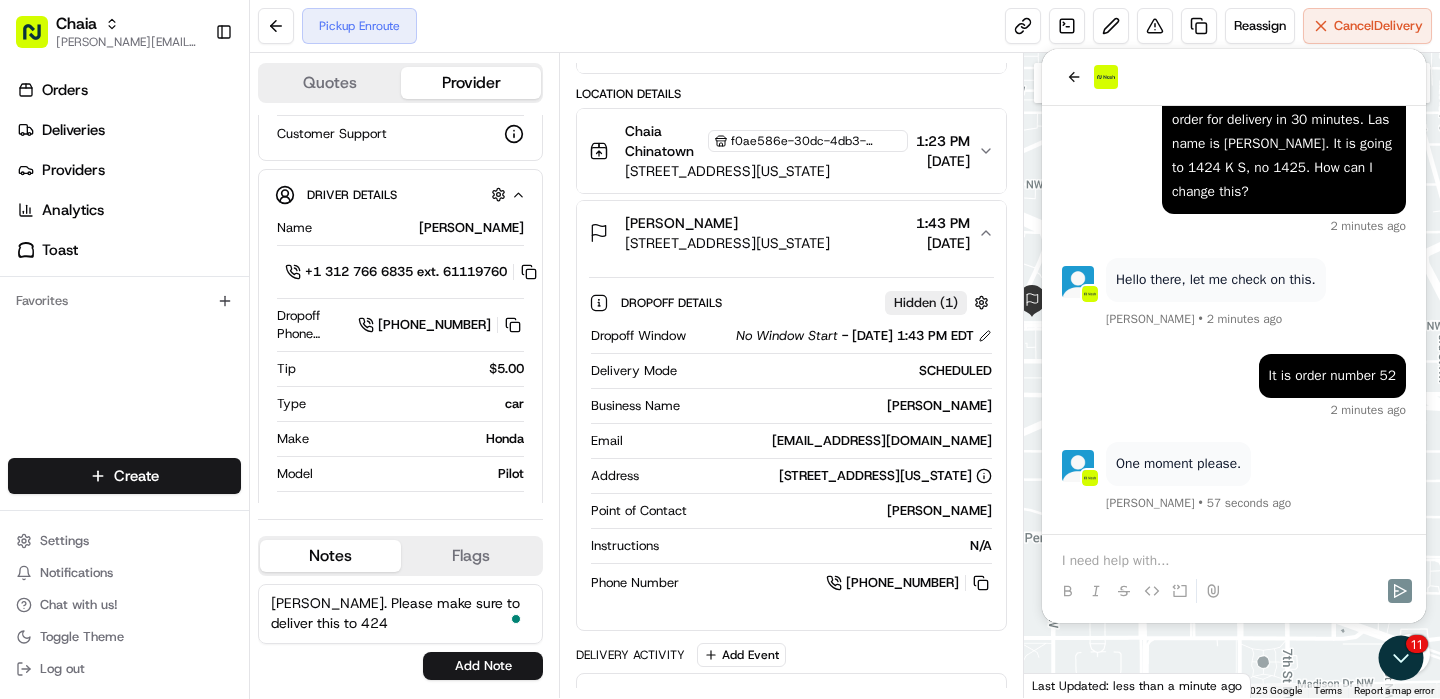 click on "[PERSON_NAME]. Please make sure to deliver this to 424" at bounding box center [400, 614] 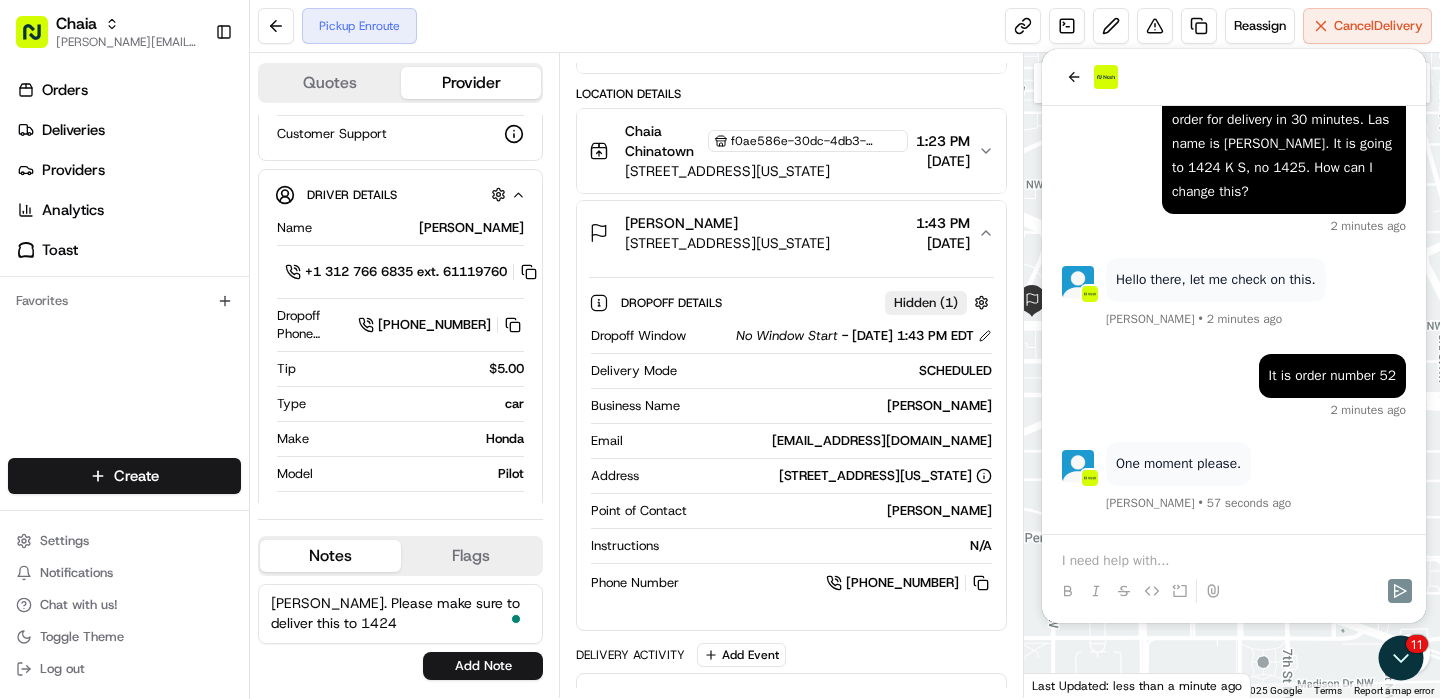 click on "[PERSON_NAME]. Please make sure to deliver this to 1424" at bounding box center [400, 614] 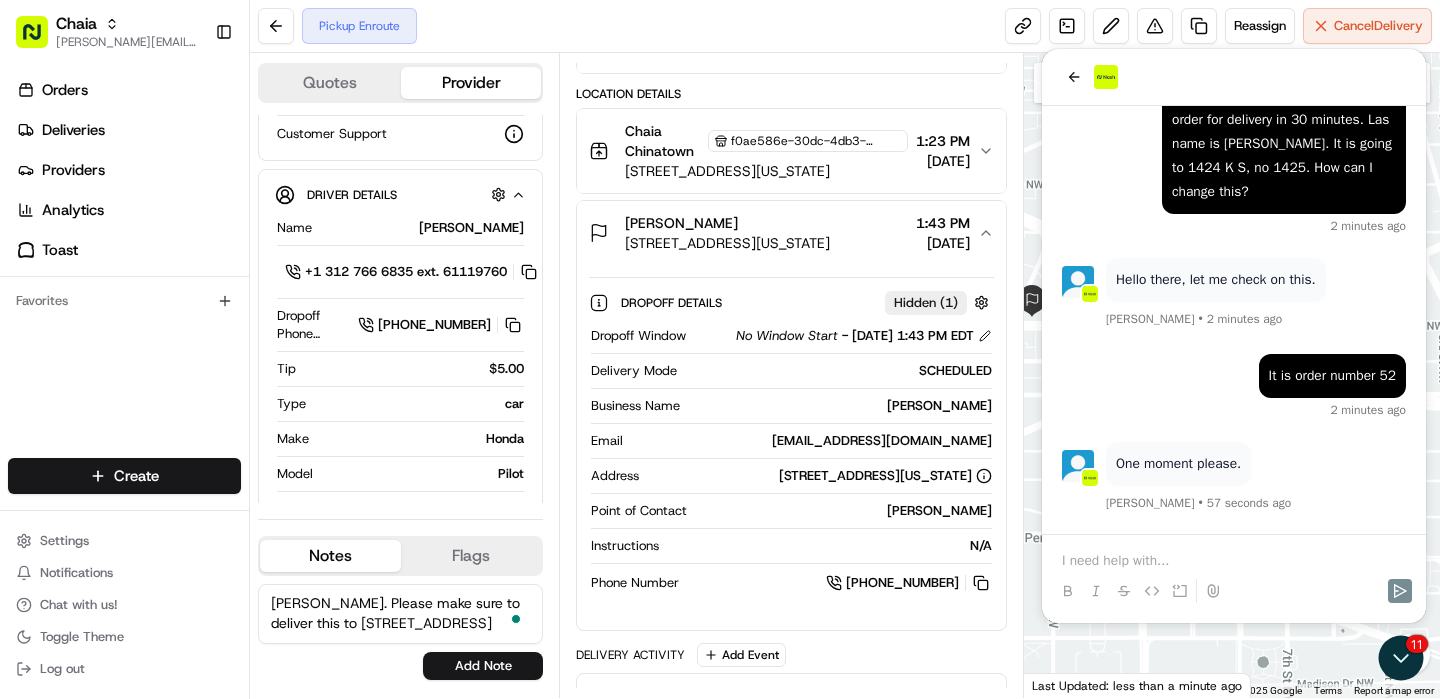 click on "[PERSON_NAME]. Please make sure to deliver this to [STREET_ADDRESS]" at bounding box center (400, 614) 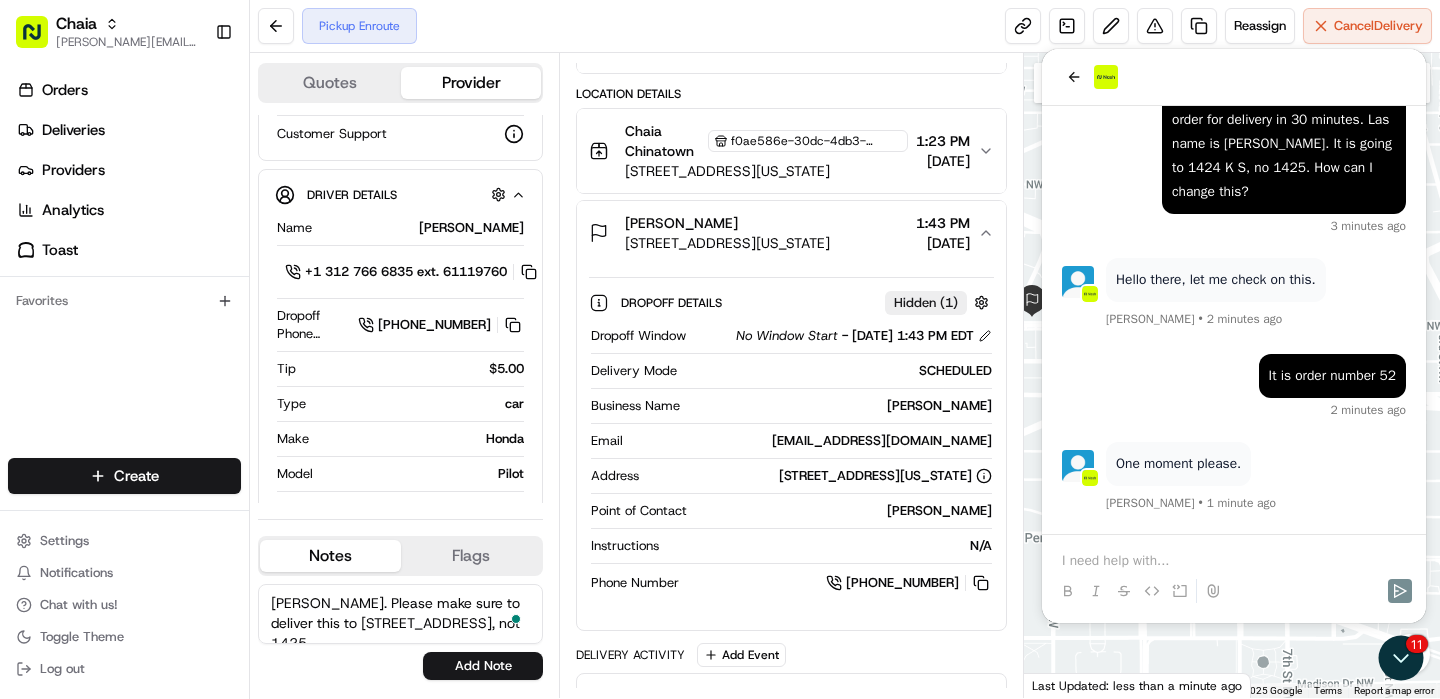 click on "[PERSON_NAME]. Please make sure to deliver this to [STREET_ADDRESS], not 1425" at bounding box center (400, 614) 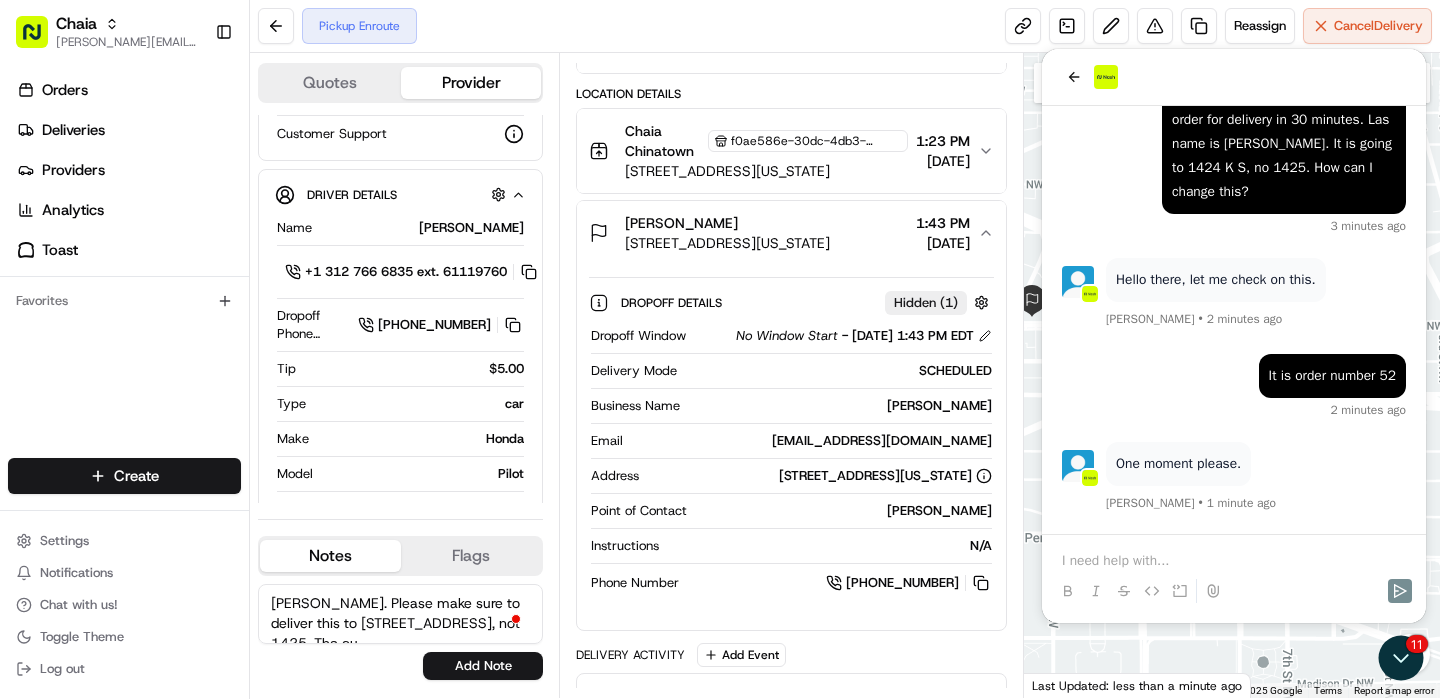 scroll, scrollTop: 9, scrollLeft: 0, axis: vertical 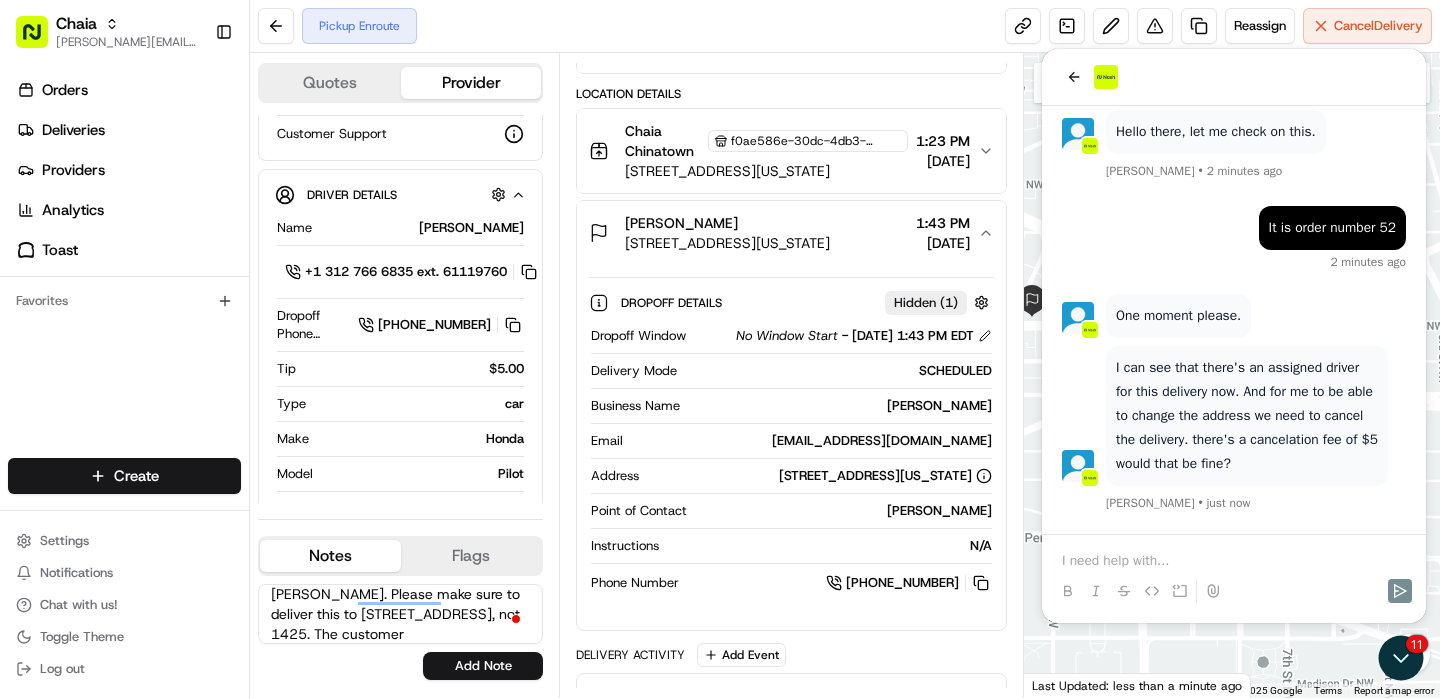 type on "[PERSON_NAME]. Please make sure to deliver this to [STREET_ADDRESS], not 1425. The customer" 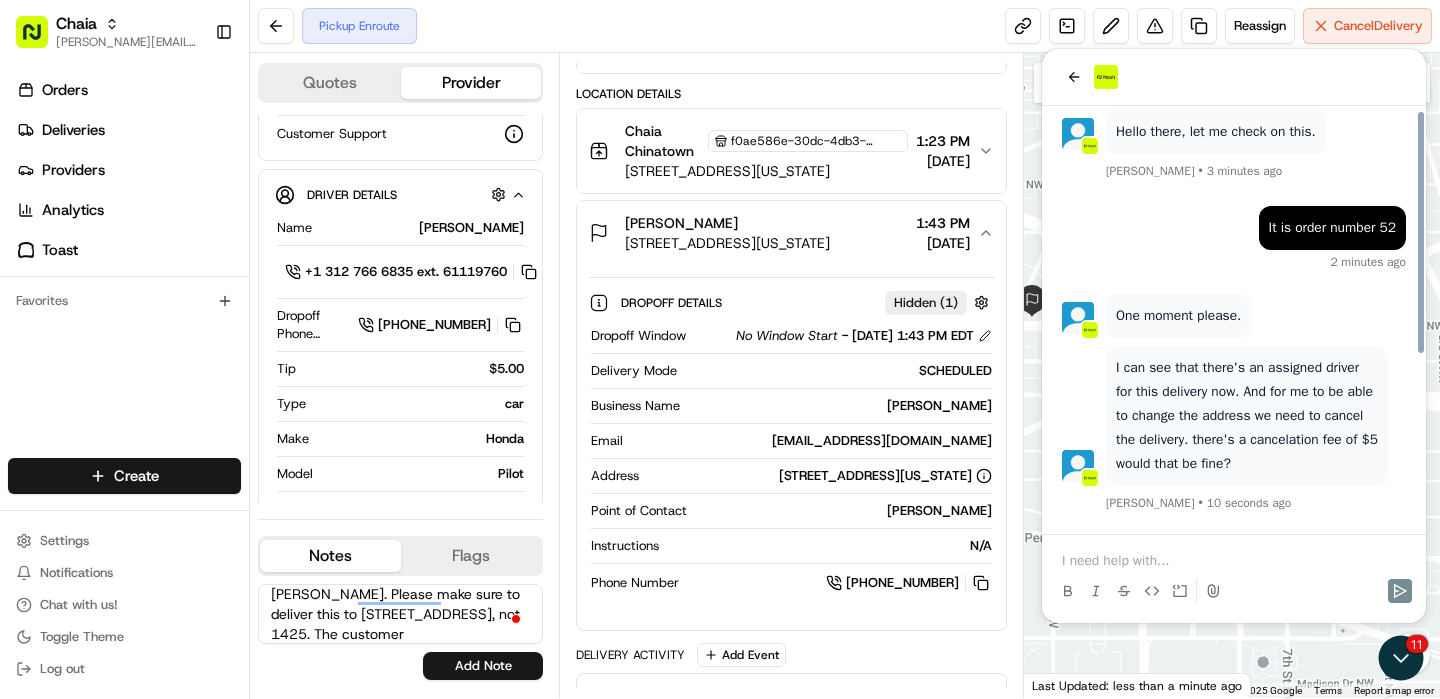 scroll, scrollTop: 312, scrollLeft: 0, axis: vertical 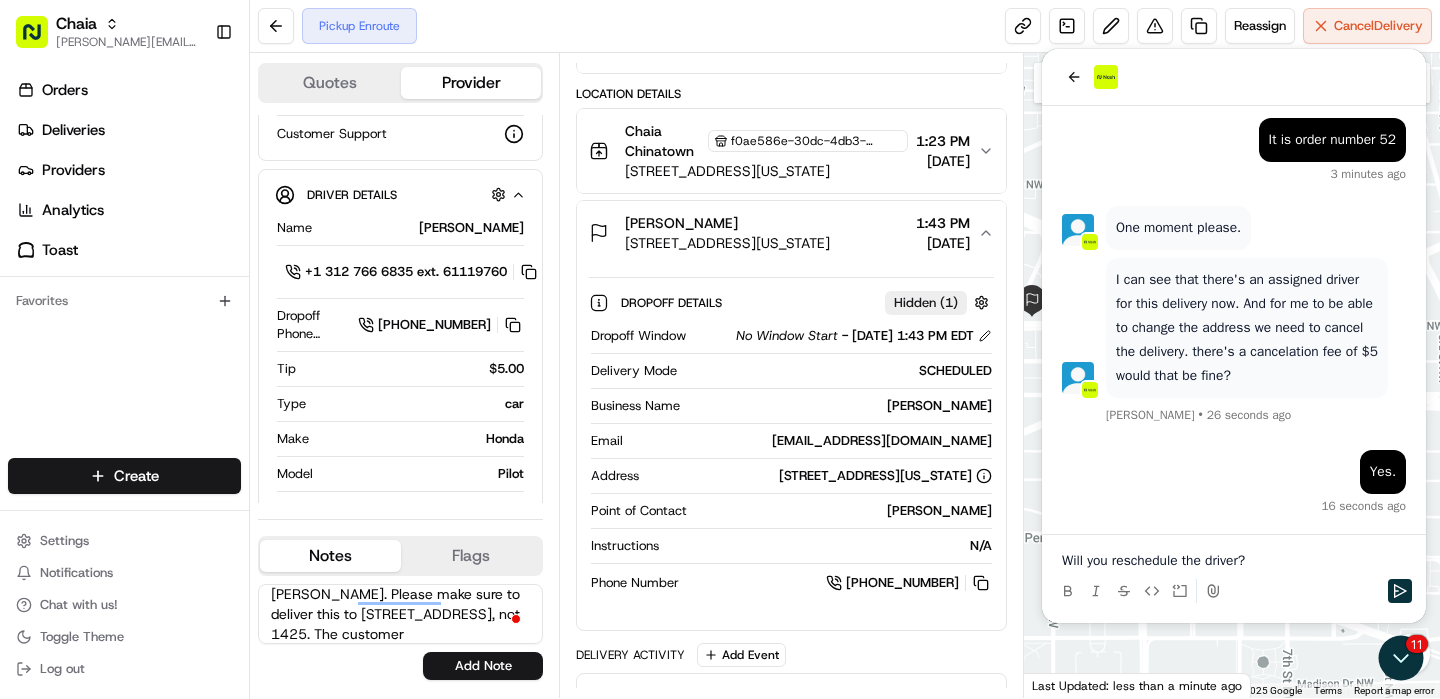 click 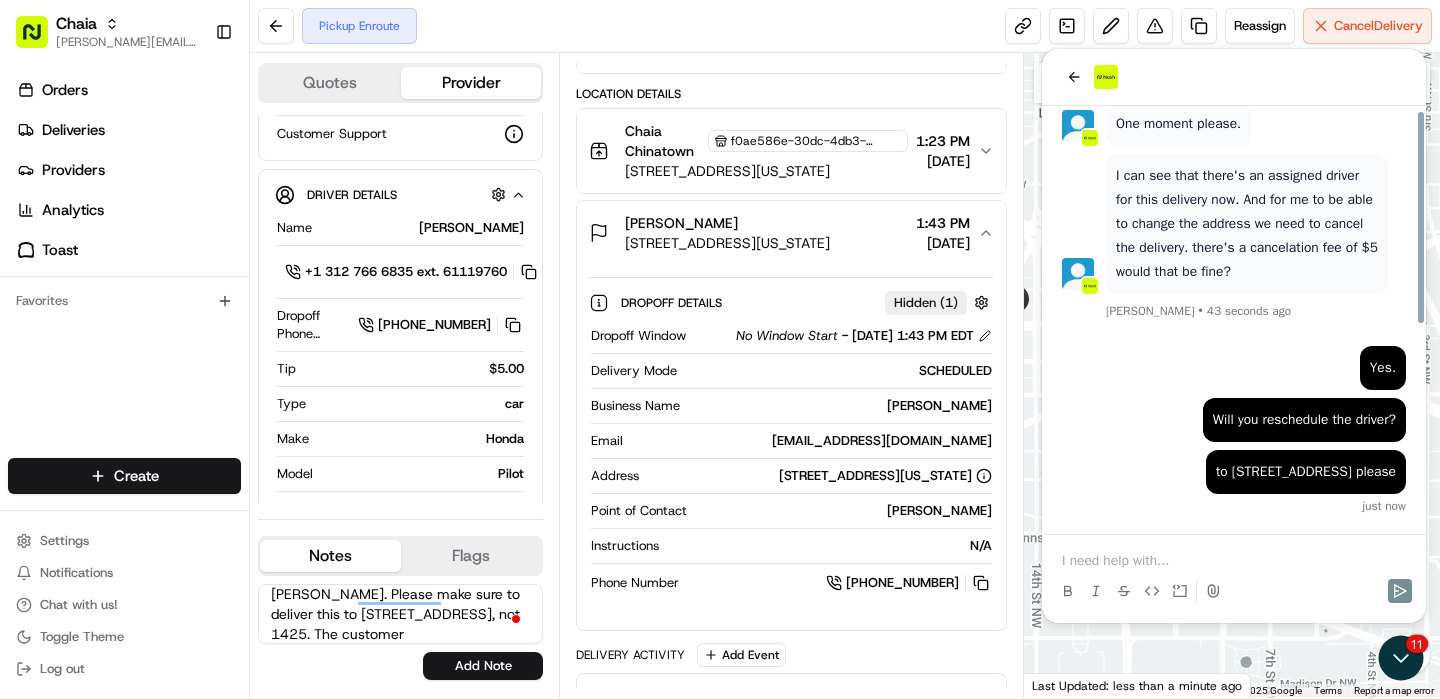 scroll, scrollTop: 416, scrollLeft: 0, axis: vertical 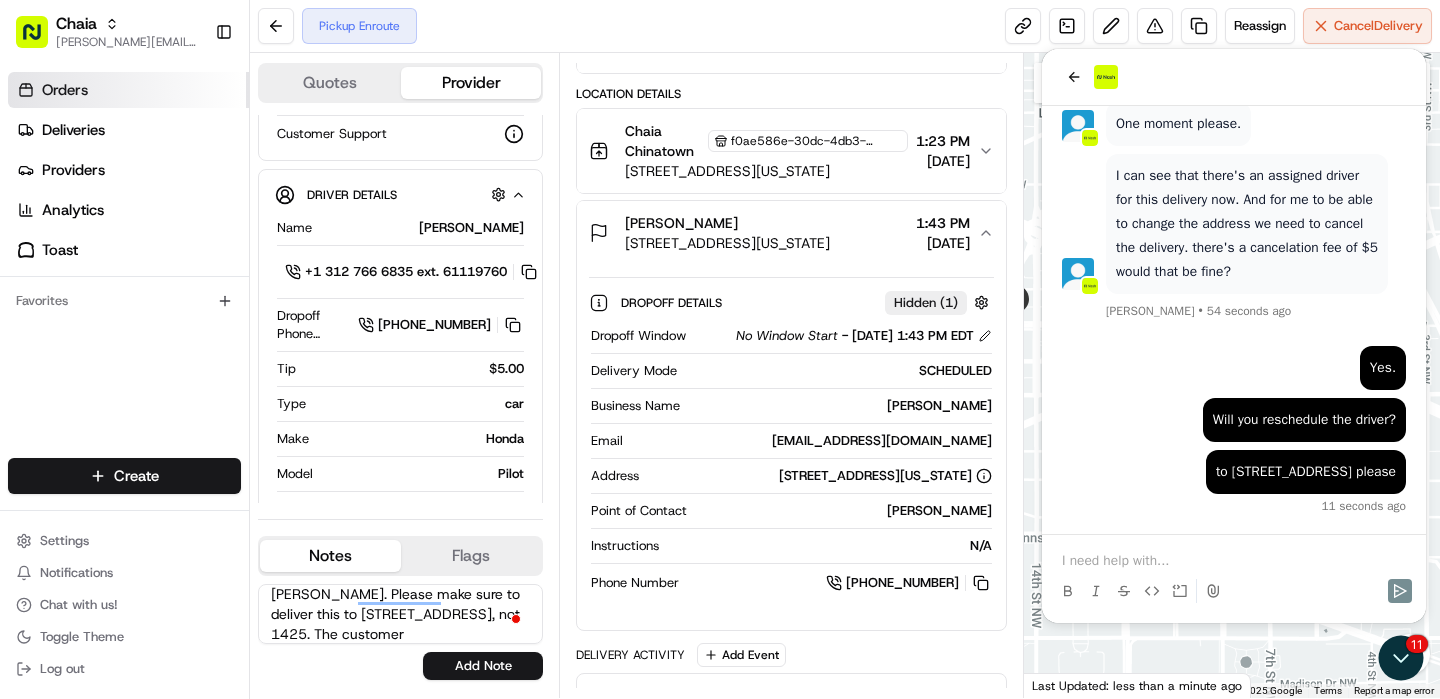 click on "Orders" at bounding box center [128, 90] 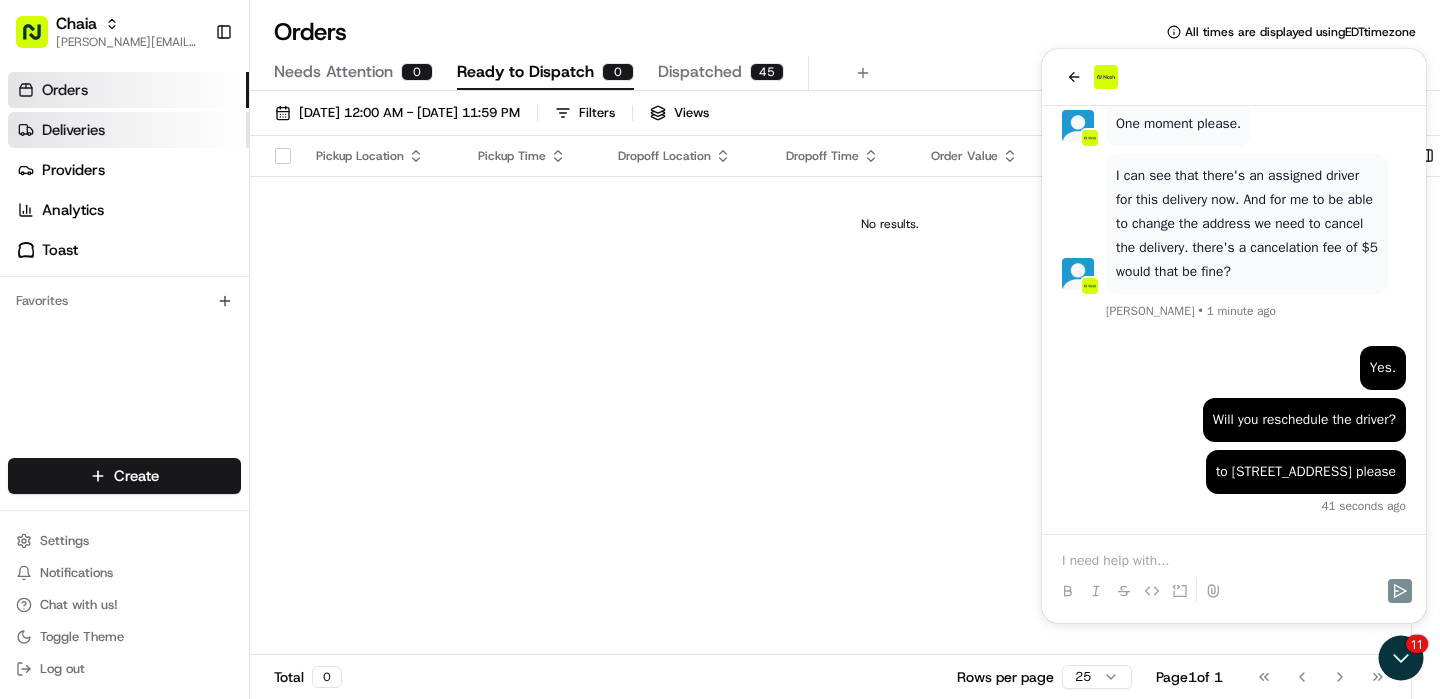 click on "Deliveries" at bounding box center [128, 130] 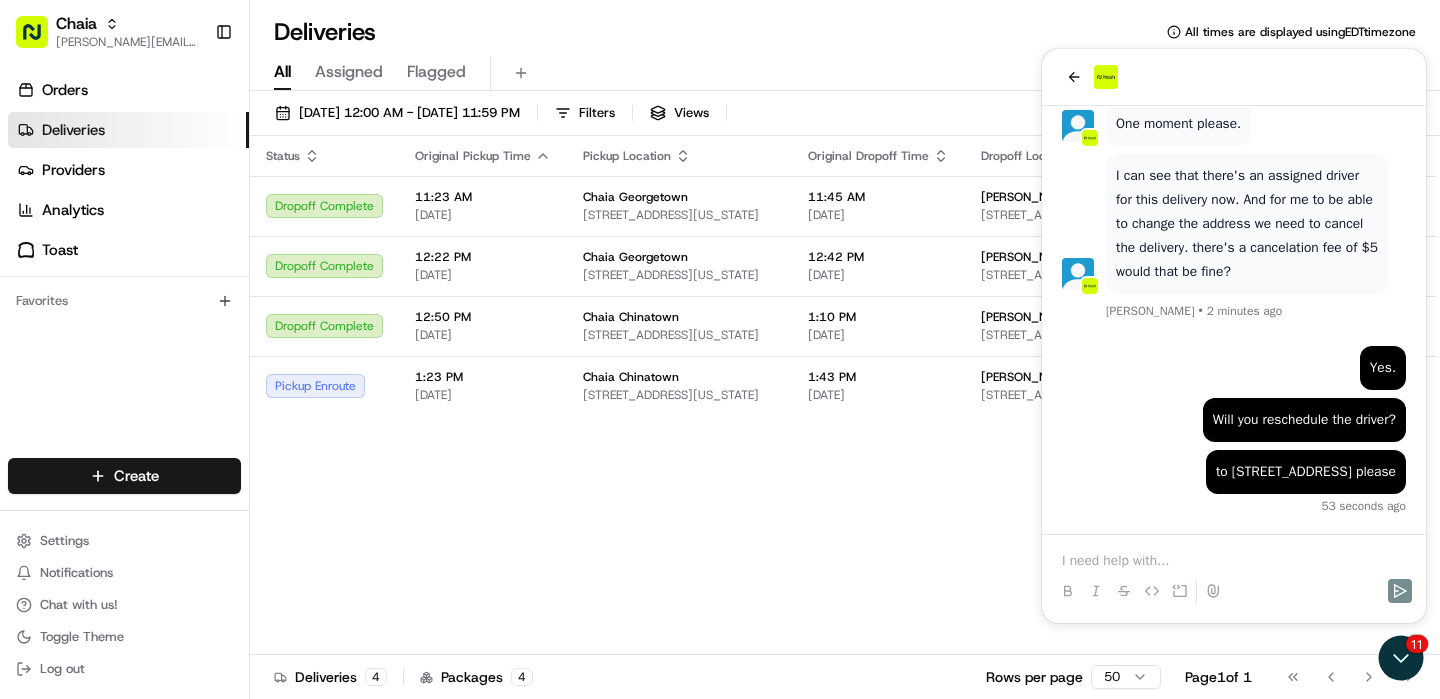 click at bounding box center (1234, 573) 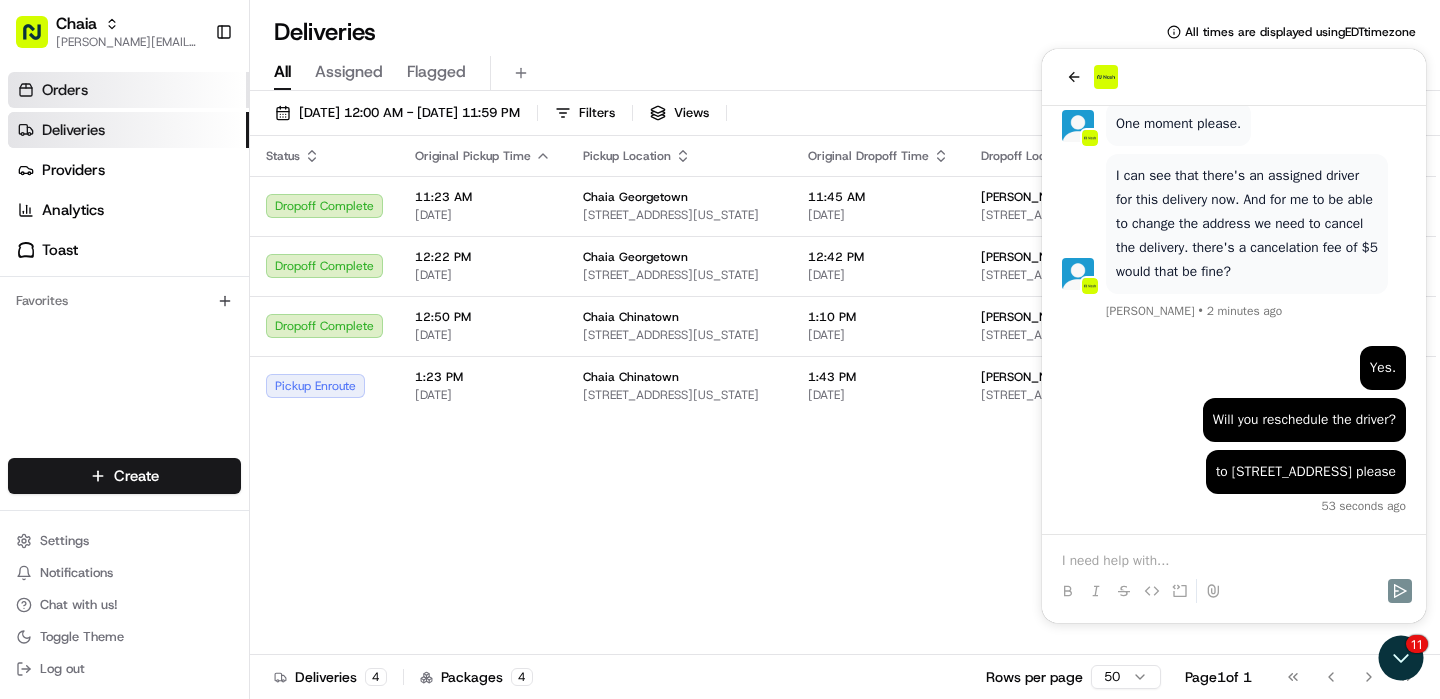click on "Orders" at bounding box center (128, 90) 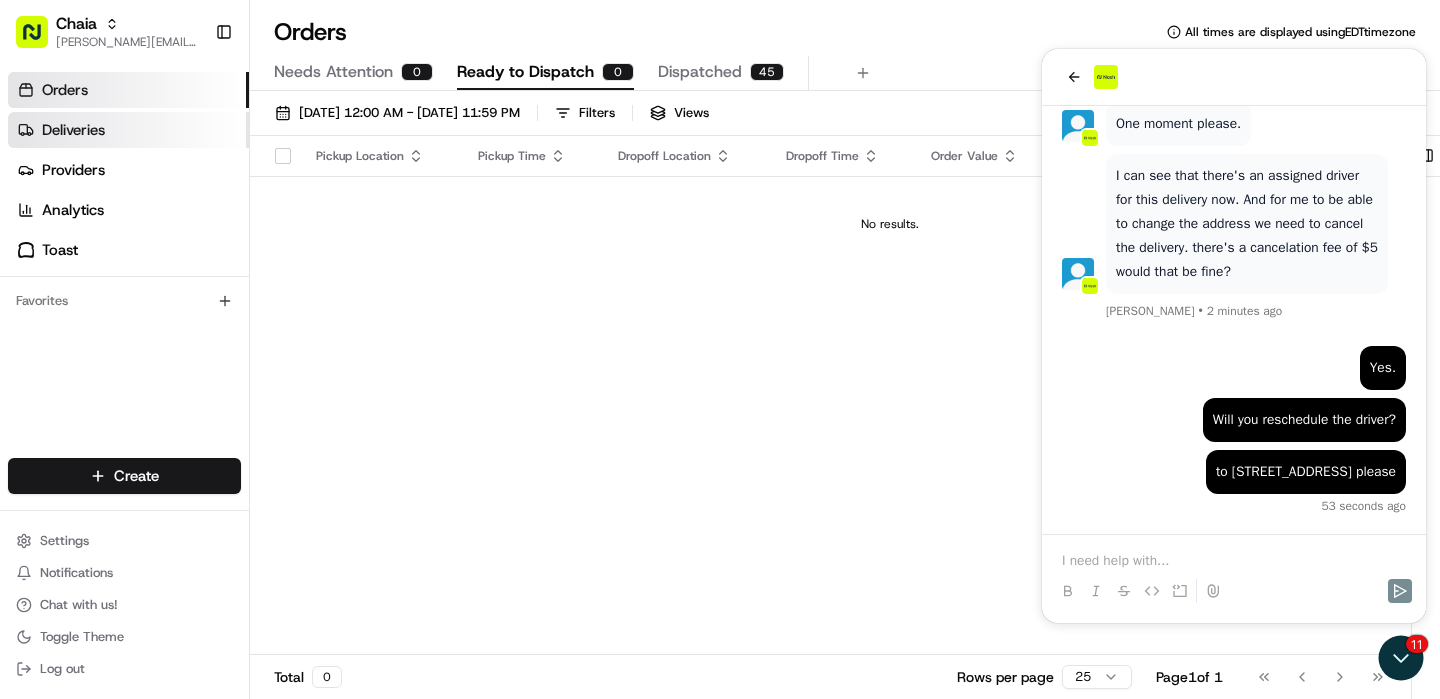 click on "Deliveries" at bounding box center (128, 130) 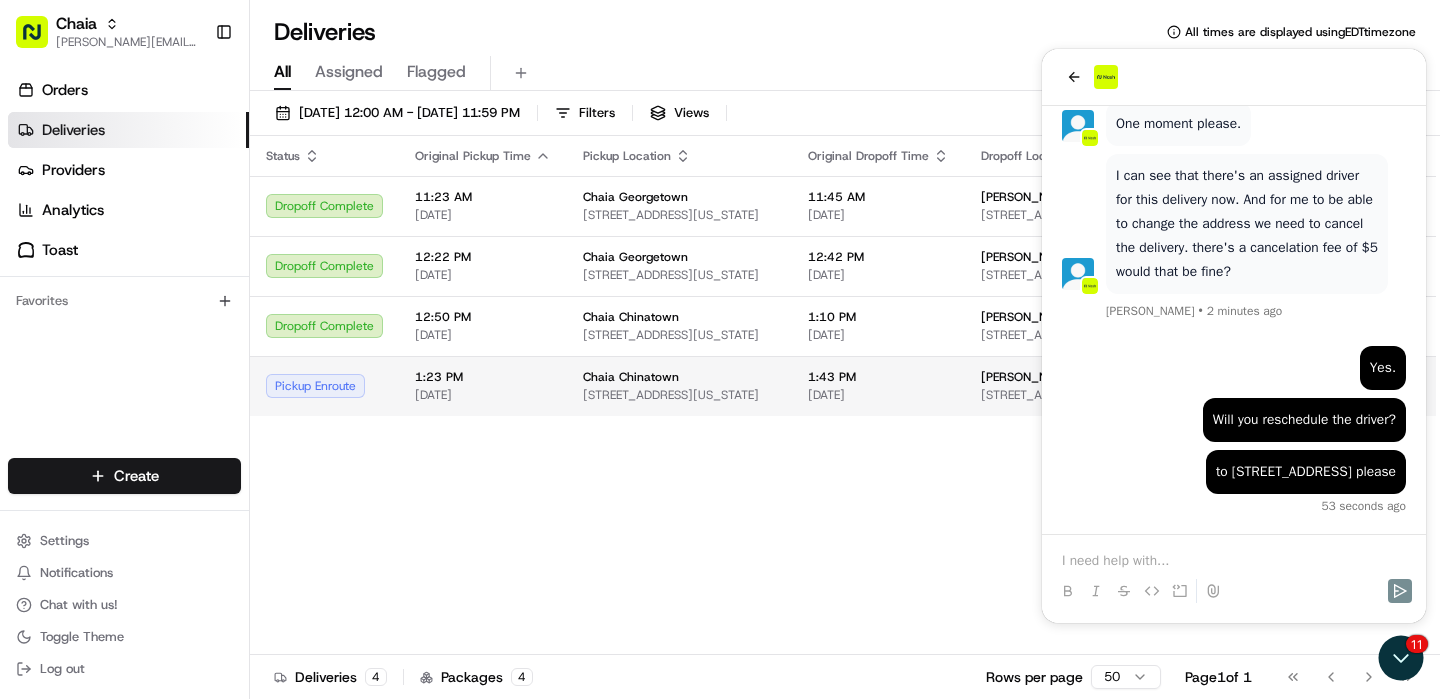 click on "1:23 PM" at bounding box center [483, 377] 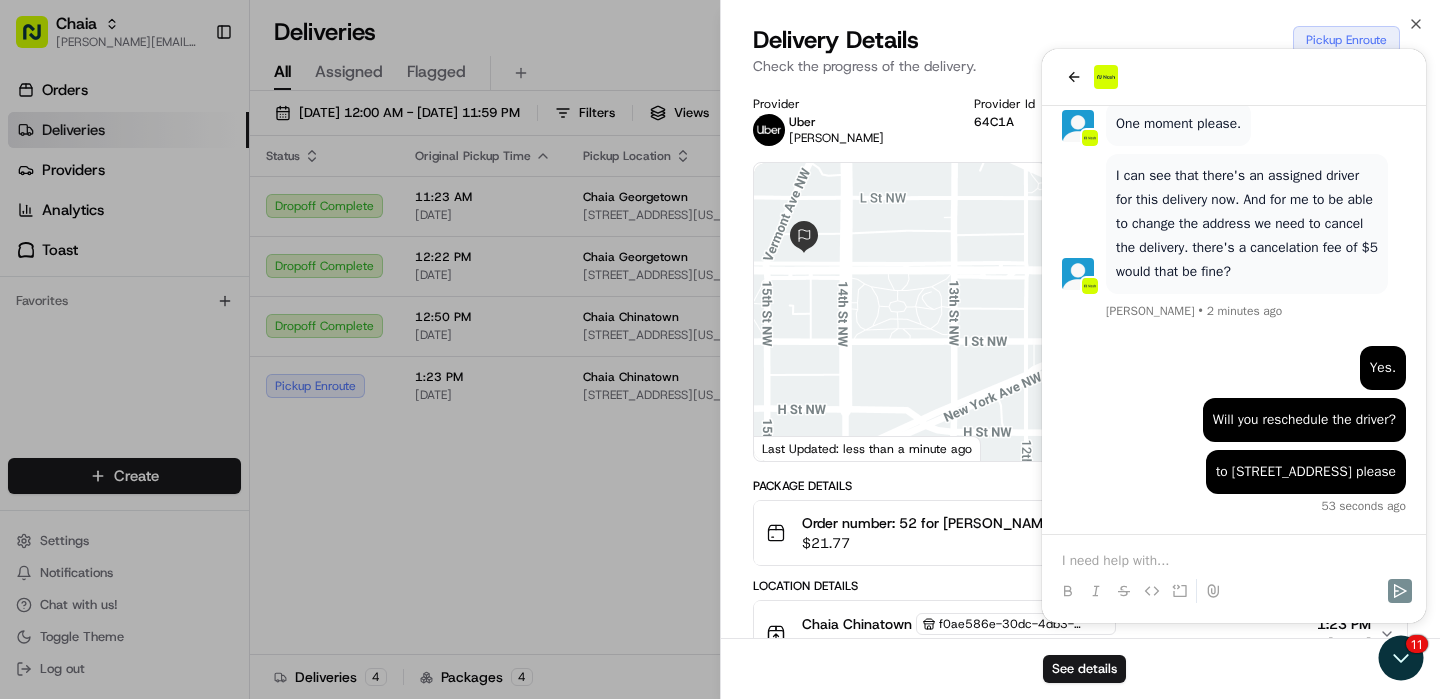 scroll, scrollTop: 406, scrollLeft: 0, axis: vertical 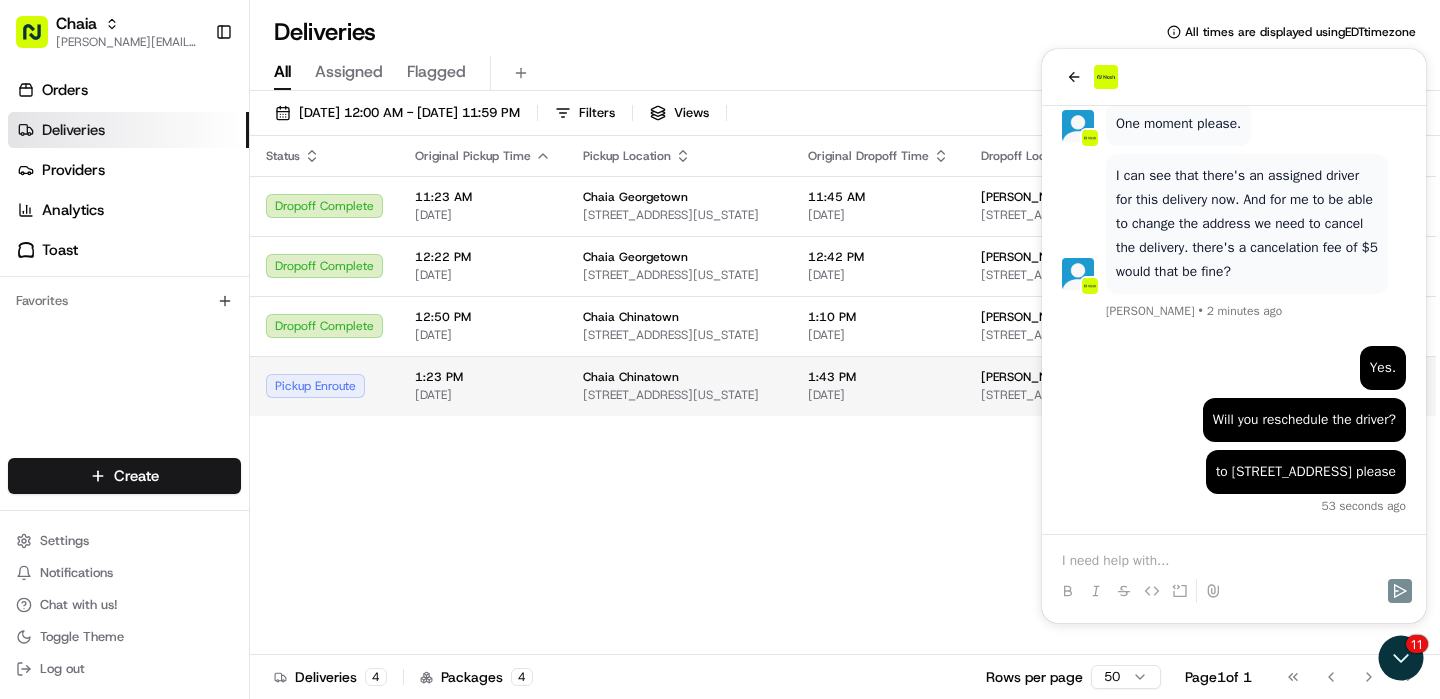 click on "Chaia Chinatown" at bounding box center (631, 377) 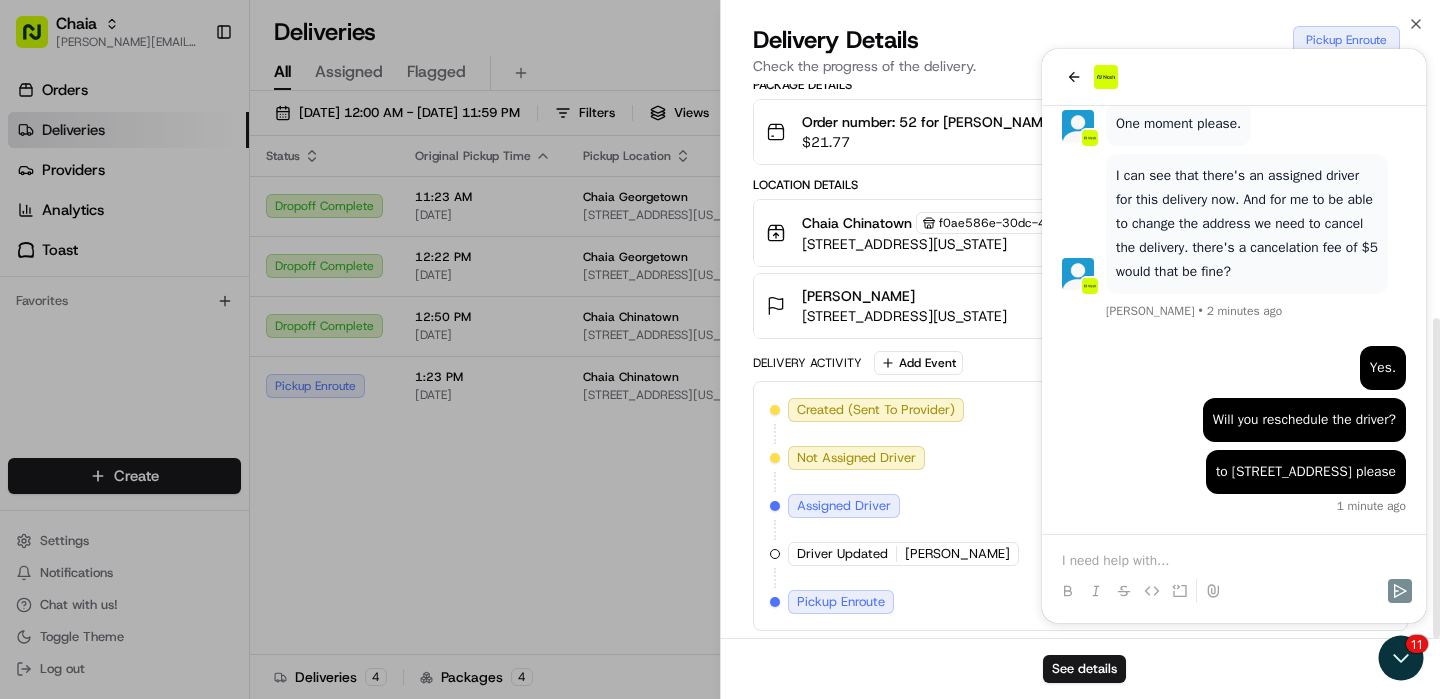 scroll, scrollTop: 406, scrollLeft: 0, axis: vertical 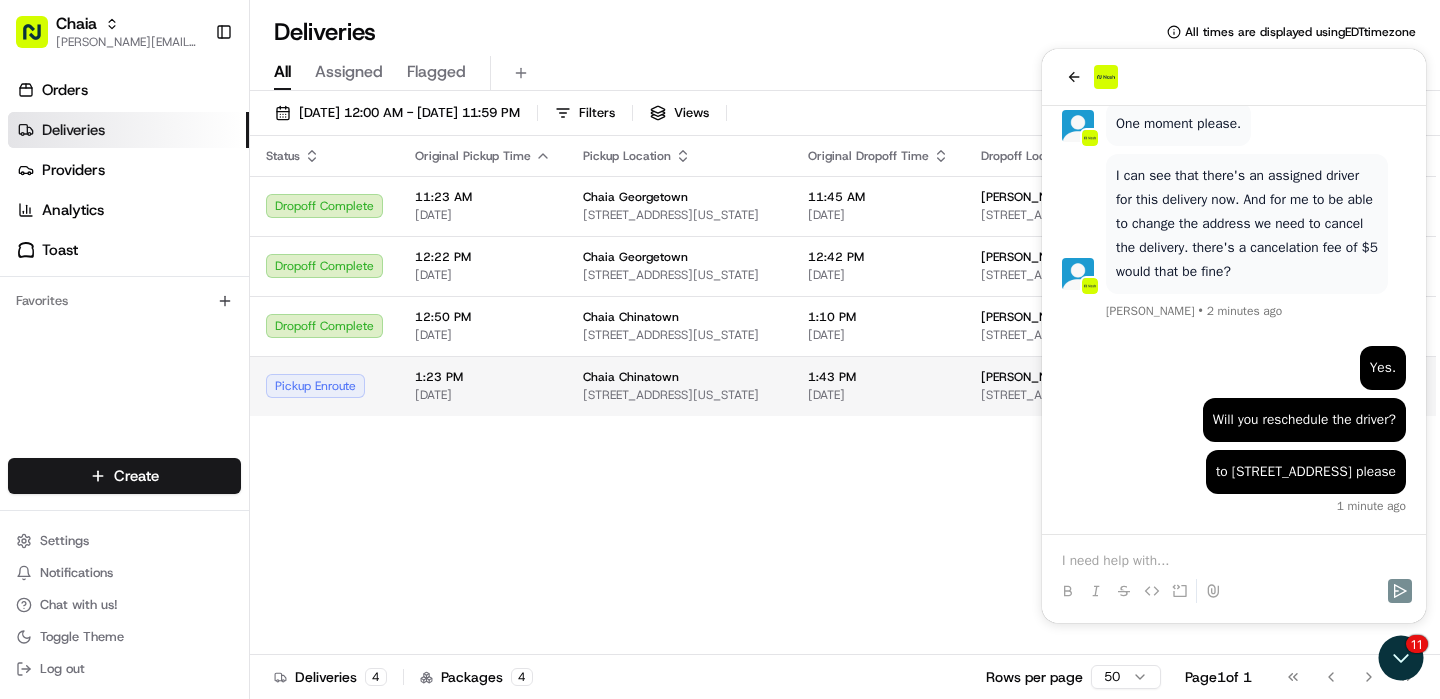 click on "[DATE]" at bounding box center [483, 395] 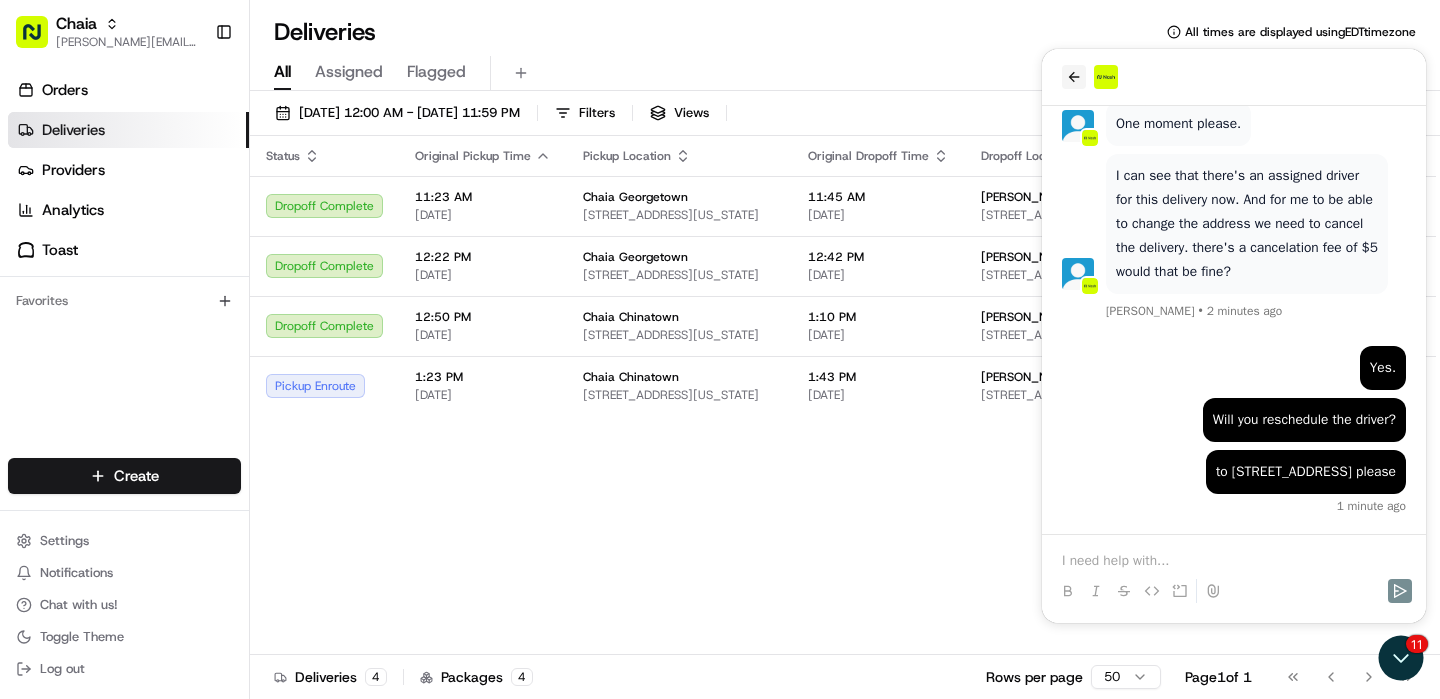 click 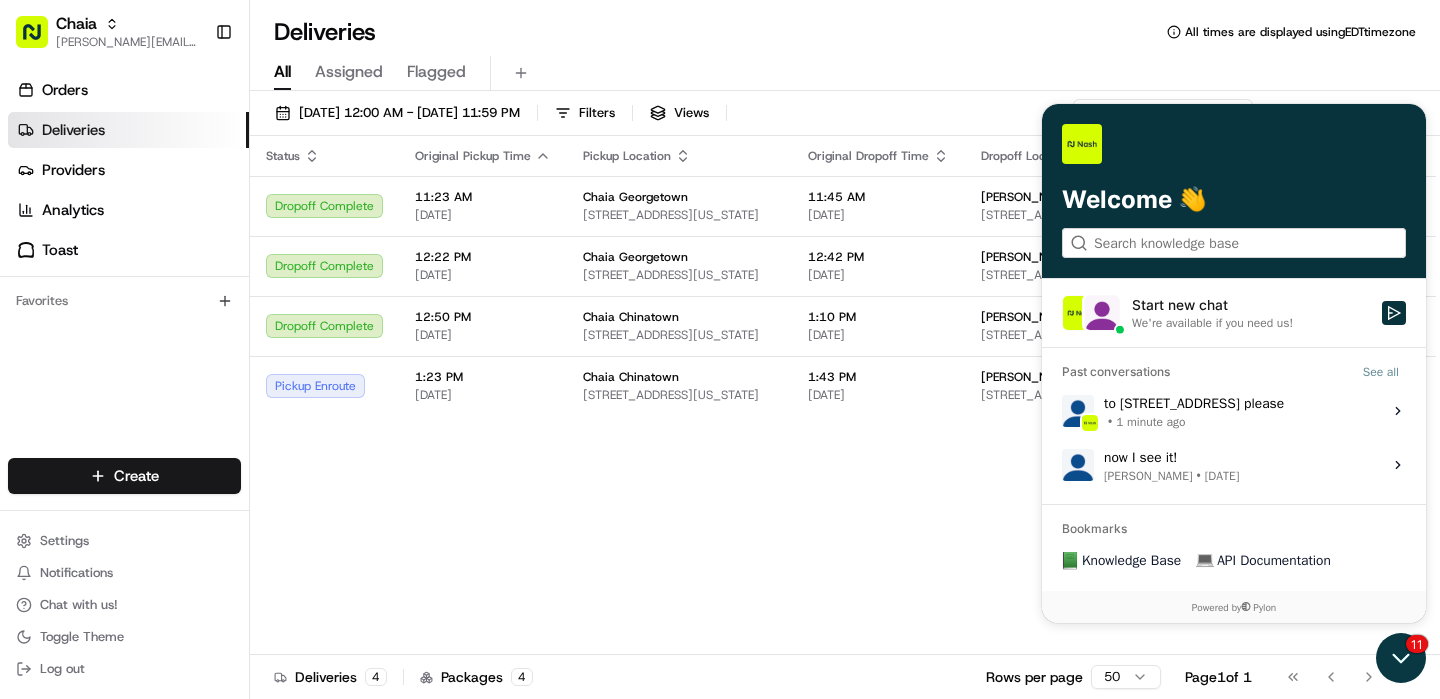 click 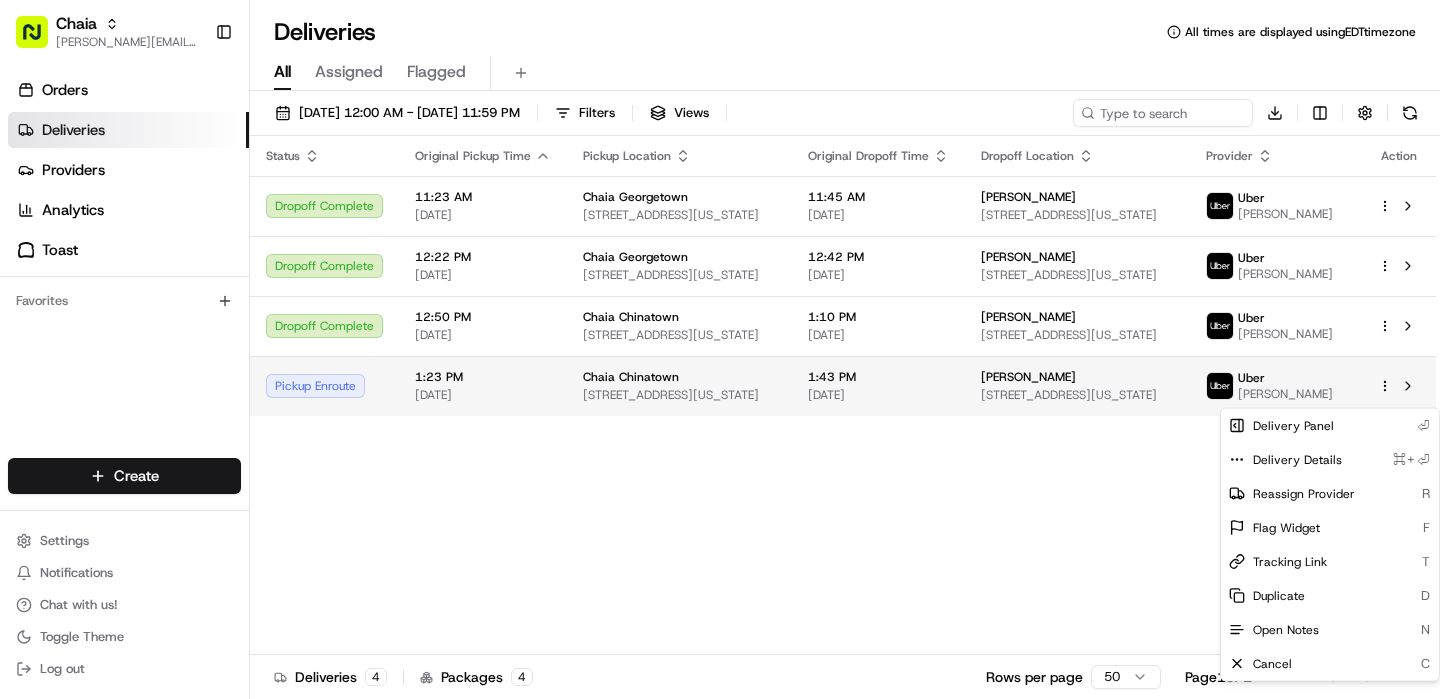 click on "Chaia [EMAIL_ADDRESS][DOMAIN_NAME] Toggle Sidebar Orders Deliveries Providers Analytics Toast Favorites Main Menu Members & Organization Organization Users Roles Preferences Customization Tracking Orchestration Automations Dispatch Strategy Locations Pickup Locations Dropoff Locations Billing Billing Refund Requests Integrations Notification Triggers Webhooks API Keys Request Logs Create Settings Notifications Chat with us! Toggle Theme Log out Deliveries All times are displayed using  EDT  timezone All Assigned Flagged [DATE] 12:00 AM - [DATE] 11:59 PM Filters Views Download Status Original Pickup Time Pickup Location Original Dropoff Time Dropoff Location Provider Action Dropoff Complete 11:23 AM [DATE] Chaia [GEOGRAPHIC_DATA] [STREET_ADDRESS][US_STATE] 11:45 AM [DATE] [PERSON_NAME] [STREET_ADDRESS][US_STATE][DEMOGRAPHIC_DATA] Uber [PERSON_NAME] Dropoff Complete 12:22 PM [DATE][GEOGRAPHIC_DATA][STREET_ADDRESS][US_STATE][GEOGRAPHIC_DATA] 12:42 PM [DATE] [PERSON_NAME] 4" at bounding box center (720, 349) 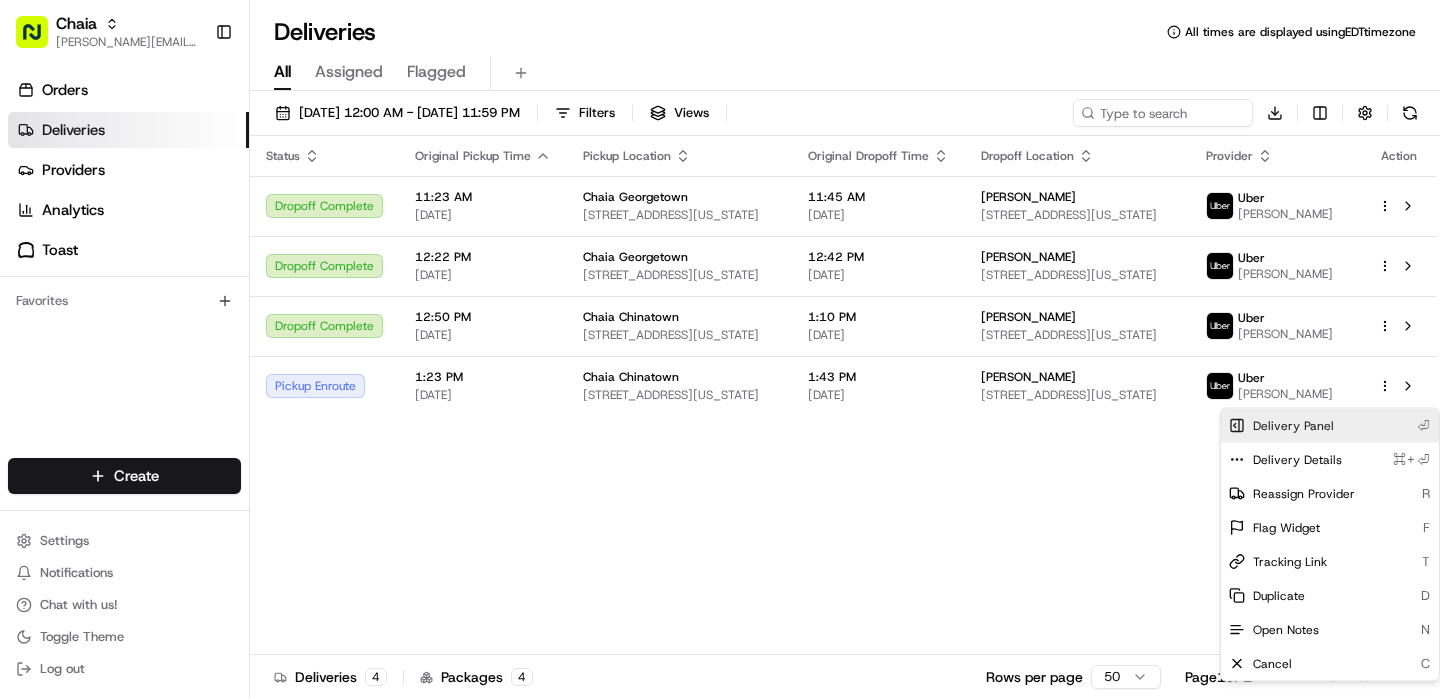 click on "Delivery Panel" at bounding box center [1293, 426] 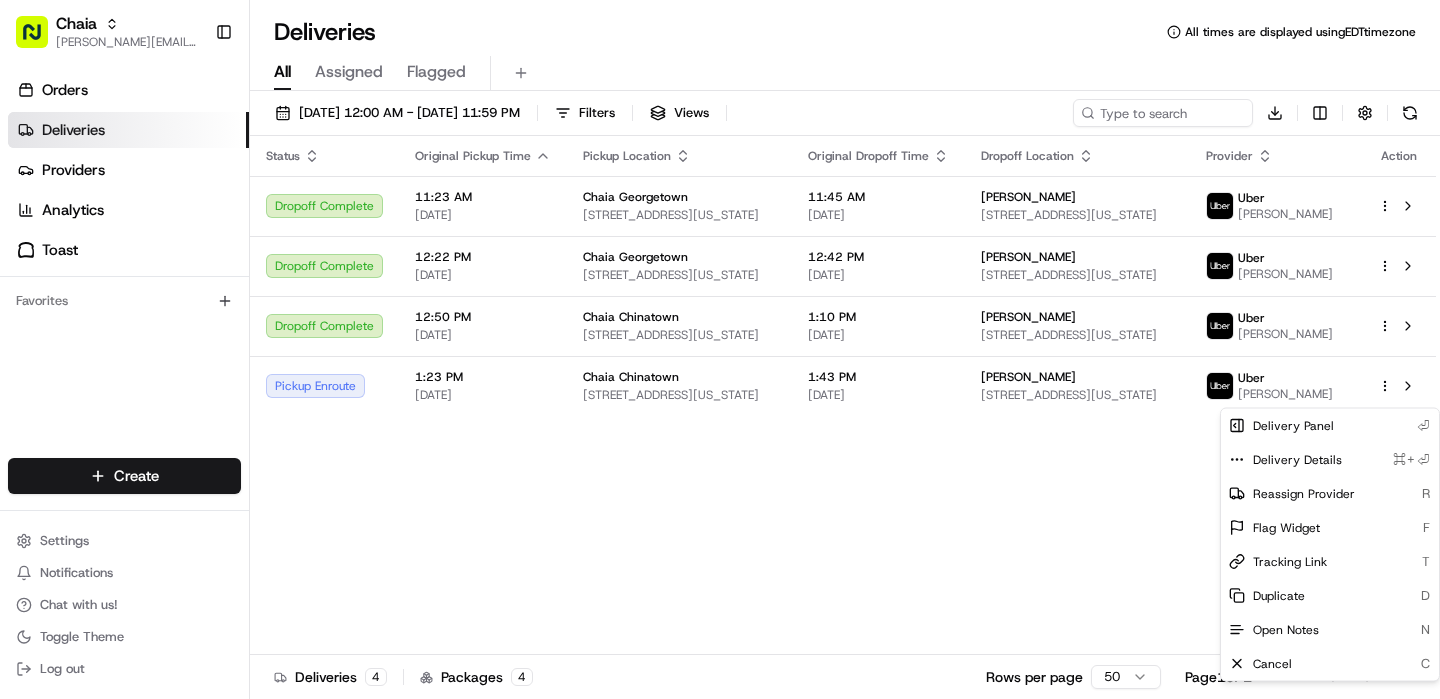 click on "Chaia [EMAIL_ADDRESS][DOMAIN_NAME] Toggle Sidebar Orders Deliveries Providers Analytics Toast Favorites Main Menu Members & Organization Organization Users Roles Preferences Customization Tracking Orchestration Automations Dispatch Strategy Locations Pickup Locations Dropoff Locations Billing Billing Refund Requests Integrations Notification Triggers Webhooks API Keys Request Logs Create Settings Notifications Chat with us! Toggle Theme Log out Deliveries All times are displayed using  EDT  timezone All Assigned Flagged [DATE] 12:00 AM - [DATE] 11:59 PM Filters Views Download Status Original Pickup Time Pickup Location Original Dropoff Time Dropoff Location Provider Action Dropoff Complete 11:23 AM [DATE] Chaia [GEOGRAPHIC_DATA] [STREET_ADDRESS][US_STATE] 11:45 AM [DATE] [PERSON_NAME] [STREET_ADDRESS][US_STATE][DEMOGRAPHIC_DATA] Uber [PERSON_NAME] Dropoff Complete 12:22 PM [DATE][GEOGRAPHIC_DATA][STREET_ADDRESS][US_STATE][GEOGRAPHIC_DATA] 12:42 PM [DATE] [PERSON_NAME] 4" at bounding box center [720, 349] 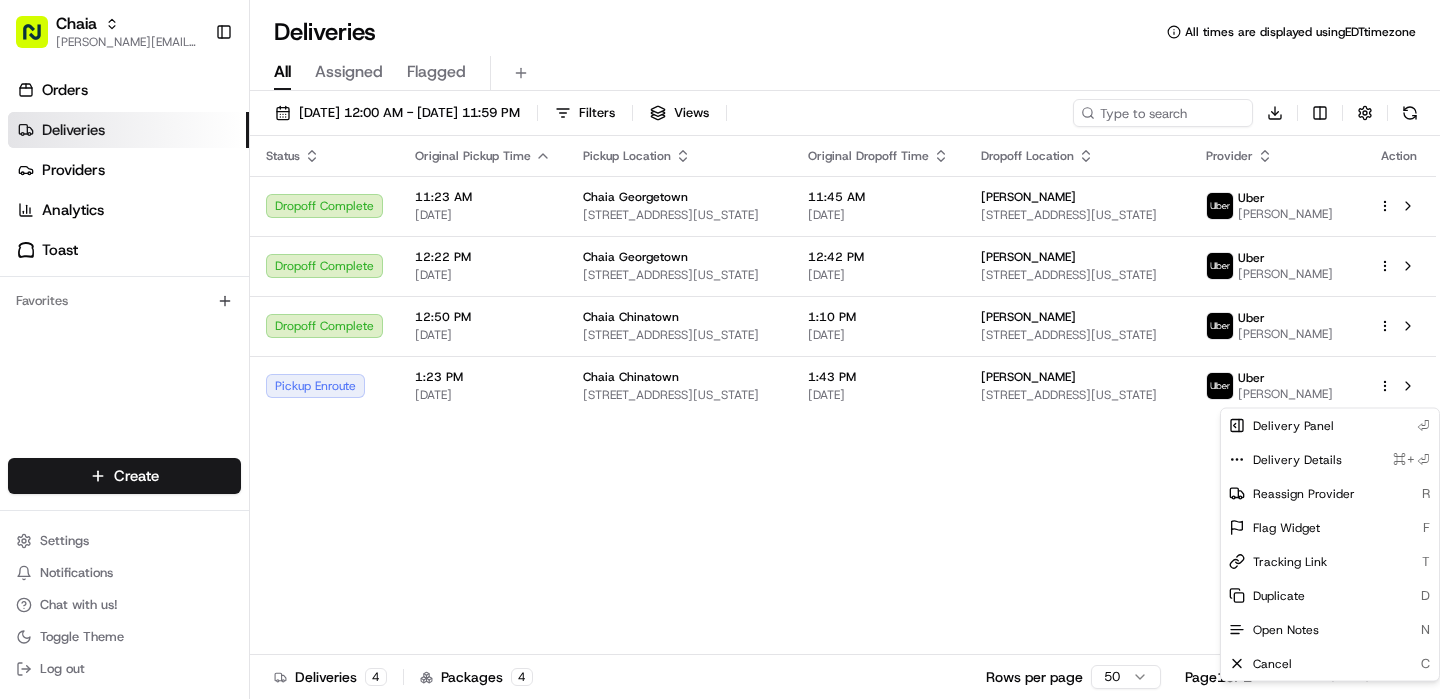 click on "[PERSON_NAME]" at bounding box center (1077, 377) 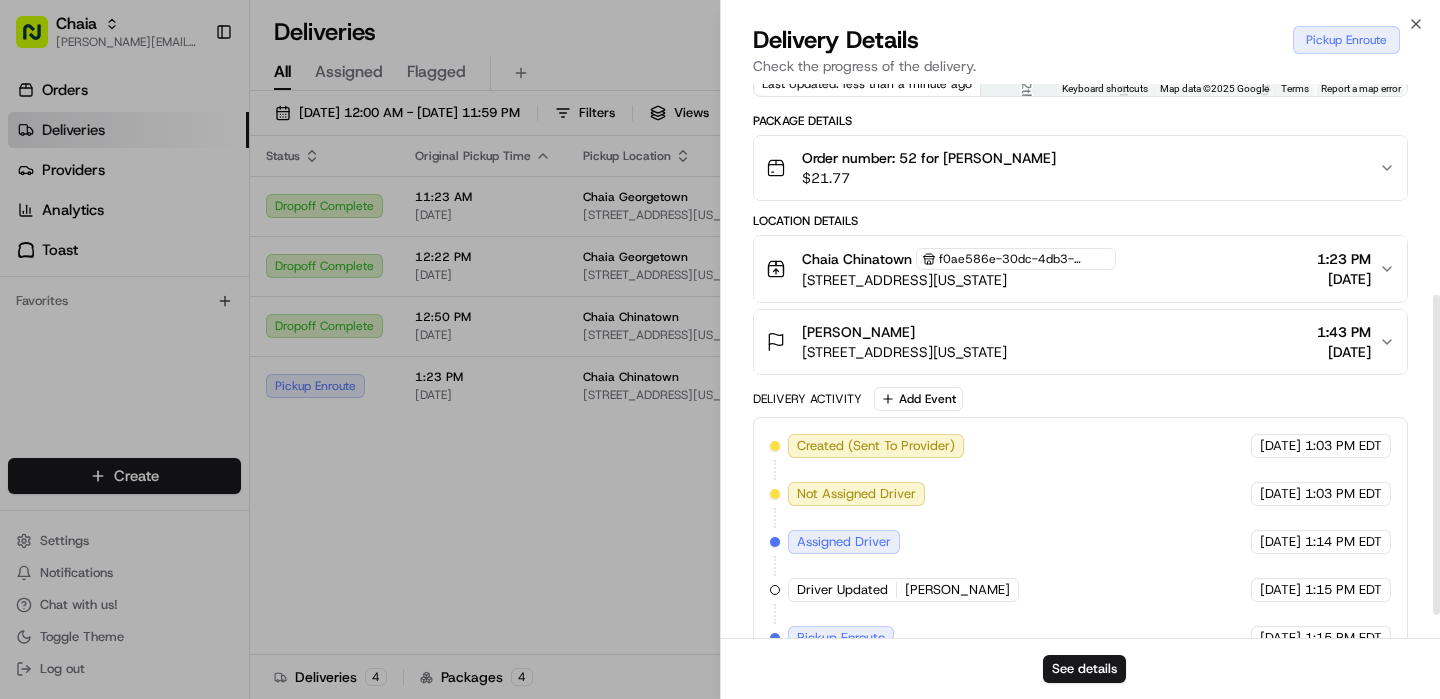 scroll, scrollTop: 406, scrollLeft: 0, axis: vertical 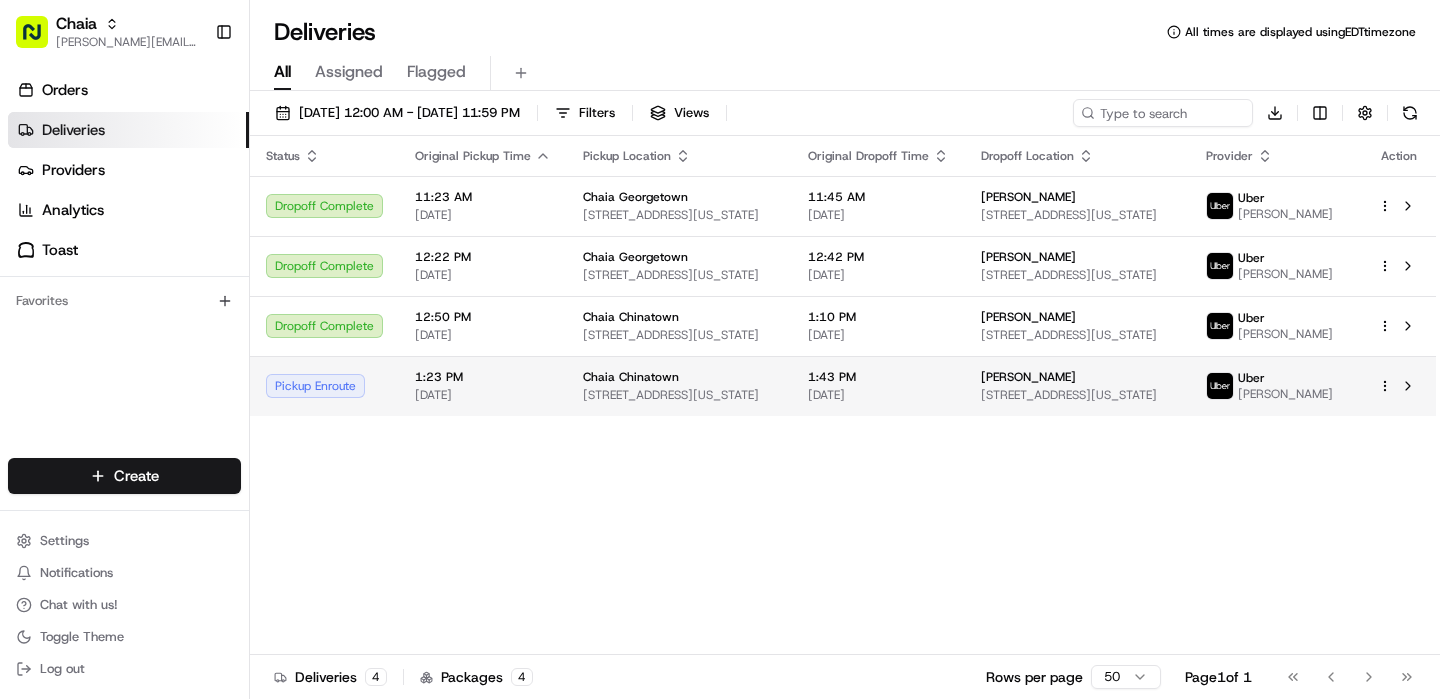 click on "Chaia [EMAIL_ADDRESS][DOMAIN_NAME] Toggle Sidebar Orders Deliveries Providers Analytics Toast Favorites Main Menu Members & Organization Organization Users Roles Preferences Customization Tracking Orchestration Automations Dispatch Strategy Locations Pickup Locations Dropoff Locations Billing Billing Refund Requests Integrations Notification Triggers Webhooks API Keys Request Logs Create Settings Notifications Chat with us! Toggle Theme Log out Deliveries All times are displayed using  EDT  timezone All Assigned Flagged [DATE] 12:00 AM - [DATE] 11:59 PM Filters Views Download Status Original Pickup Time Pickup Location Original Dropoff Time Dropoff Location Provider Action Dropoff Complete 11:23 AM [DATE] Chaia [GEOGRAPHIC_DATA] [STREET_ADDRESS][US_STATE] 11:45 AM [DATE] [PERSON_NAME] [STREET_ADDRESS][US_STATE][DEMOGRAPHIC_DATA] Uber [PERSON_NAME] Dropoff Complete 12:22 PM [DATE][GEOGRAPHIC_DATA][STREET_ADDRESS][US_STATE][GEOGRAPHIC_DATA] 12:42 PM [DATE] [PERSON_NAME] 4" at bounding box center [720, 349] 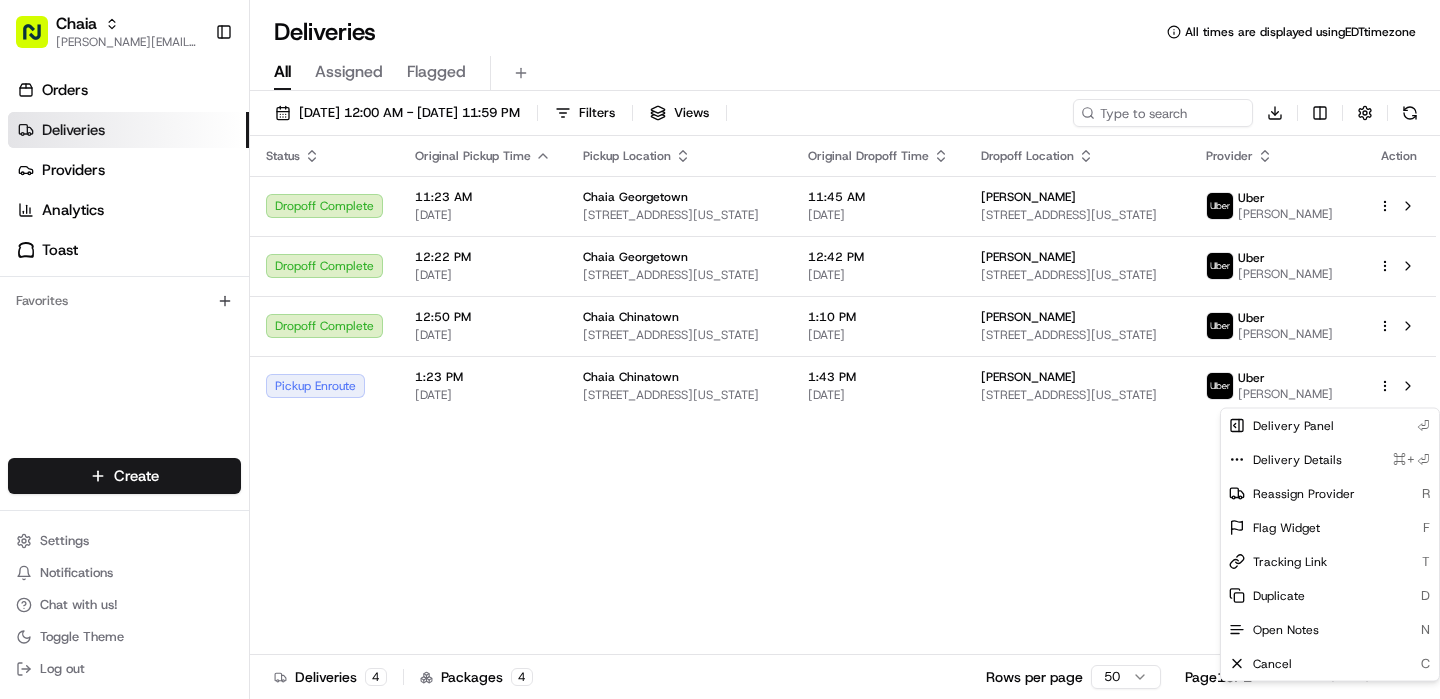 click on "Chaia [EMAIL_ADDRESS][DOMAIN_NAME] Toggle Sidebar Orders Deliveries Providers Analytics Toast Favorites Main Menu Members & Organization Organization Users Roles Preferences Customization Tracking Orchestration Automations Dispatch Strategy Locations Pickup Locations Dropoff Locations Billing Billing Refund Requests Integrations Notification Triggers Webhooks API Keys Request Logs Create Settings Notifications Chat with us! Toggle Theme Log out Deliveries All times are displayed using  EDT  timezone All Assigned Flagged [DATE] 12:00 AM - [DATE] 11:59 PM Filters Views Download Status Original Pickup Time Pickup Location Original Dropoff Time Dropoff Location Provider Action Dropoff Complete 11:23 AM [DATE] Chaia [GEOGRAPHIC_DATA] [STREET_ADDRESS][US_STATE] 11:45 AM [DATE] [PERSON_NAME] [STREET_ADDRESS][US_STATE][DEMOGRAPHIC_DATA] Uber [PERSON_NAME] Dropoff Complete 12:22 PM [DATE][GEOGRAPHIC_DATA][STREET_ADDRESS][US_STATE][GEOGRAPHIC_DATA] 12:42 PM [DATE] [PERSON_NAME] 4" at bounding box center (720, 349) 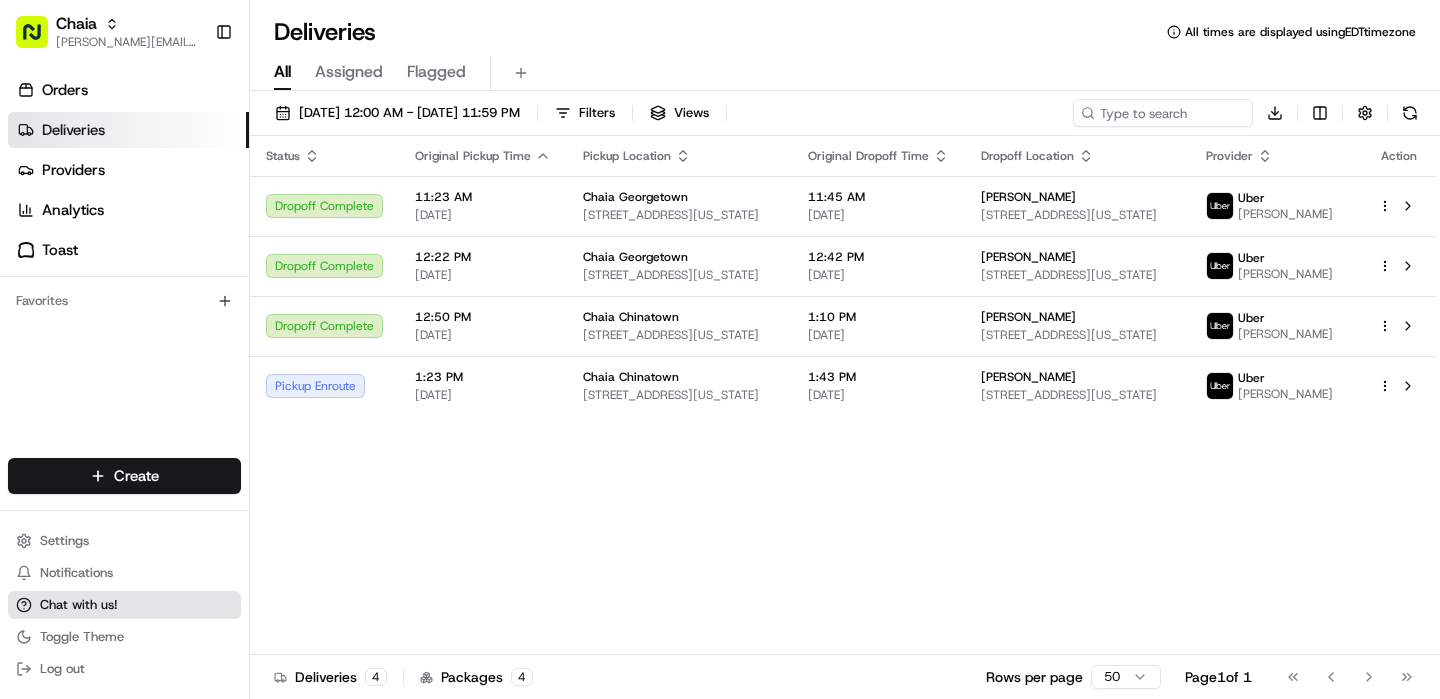click on "Chat with us!" at bounding box center [79, 605] 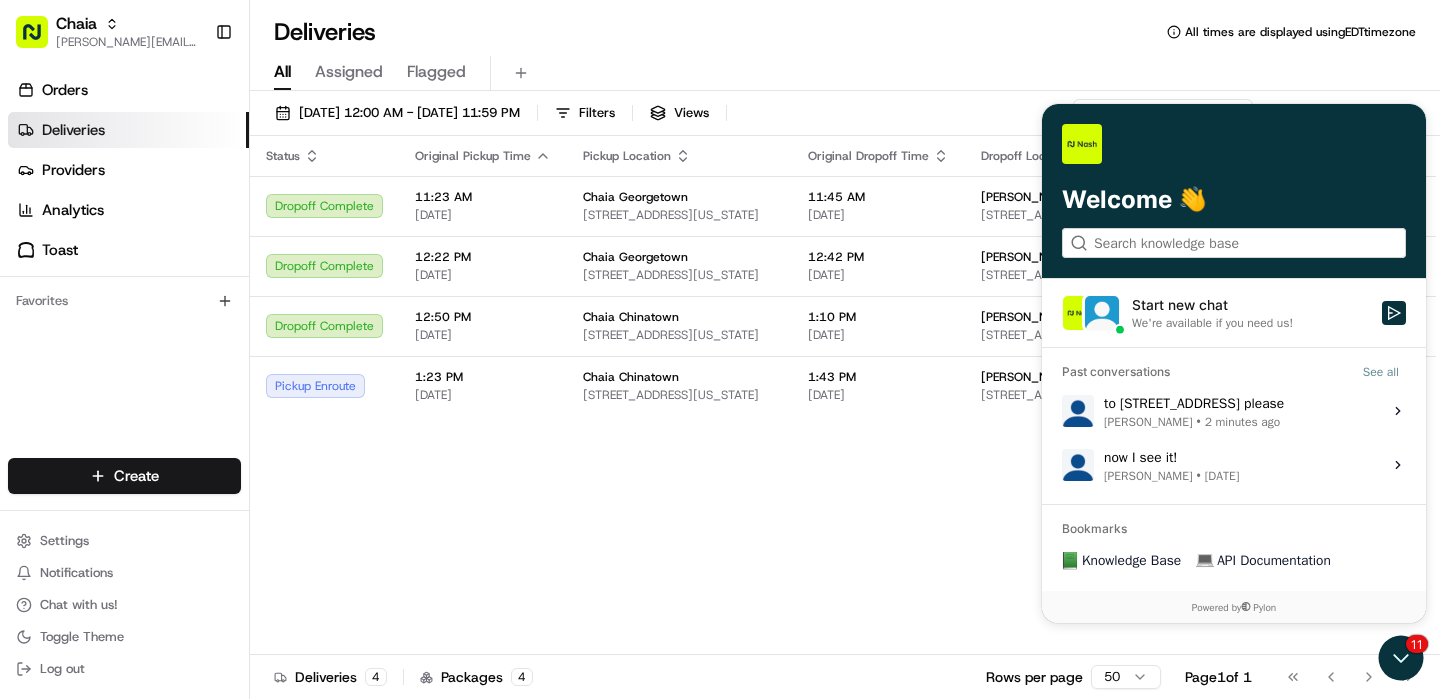 click on "to [STREET_ADDRESS] please [PERSON_NAME] • 2 minutes ago" at bounding box center [1194, 411] 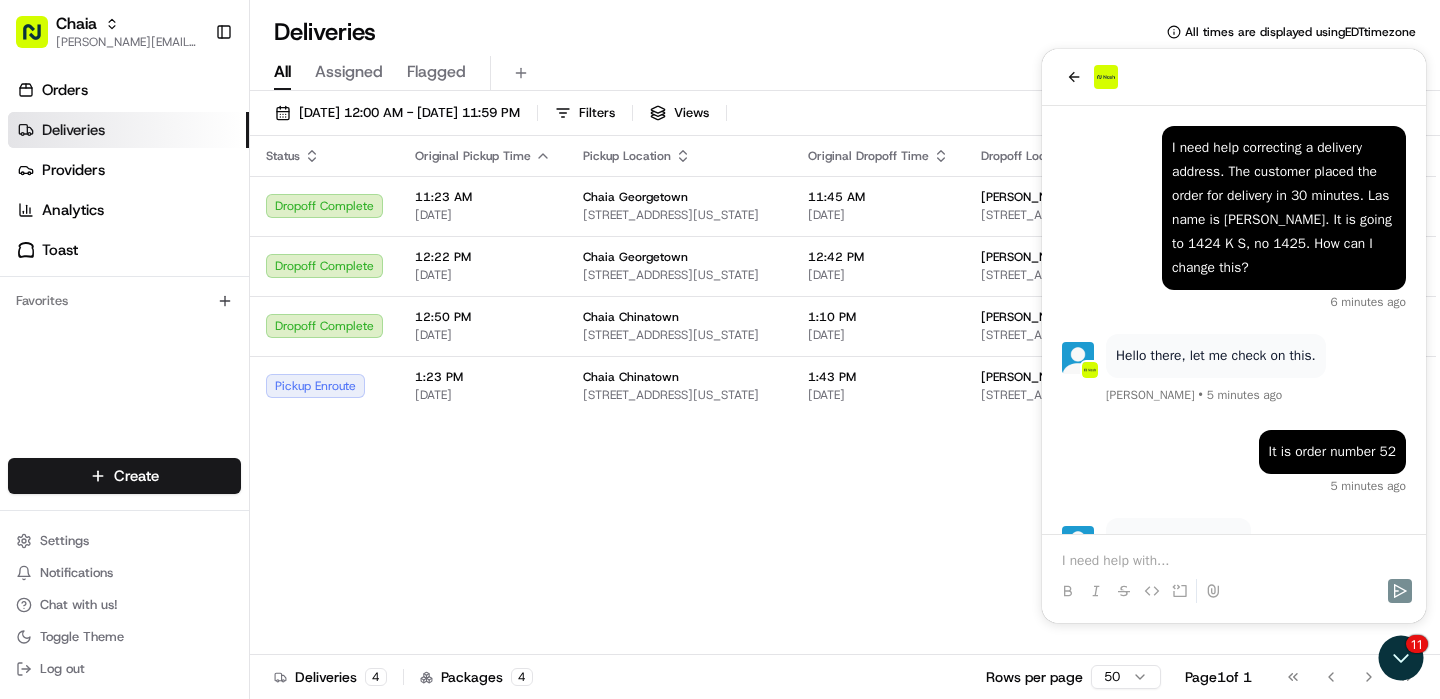 scroll, scrollTop: 416, scrollLeft: 0, axis: vertical 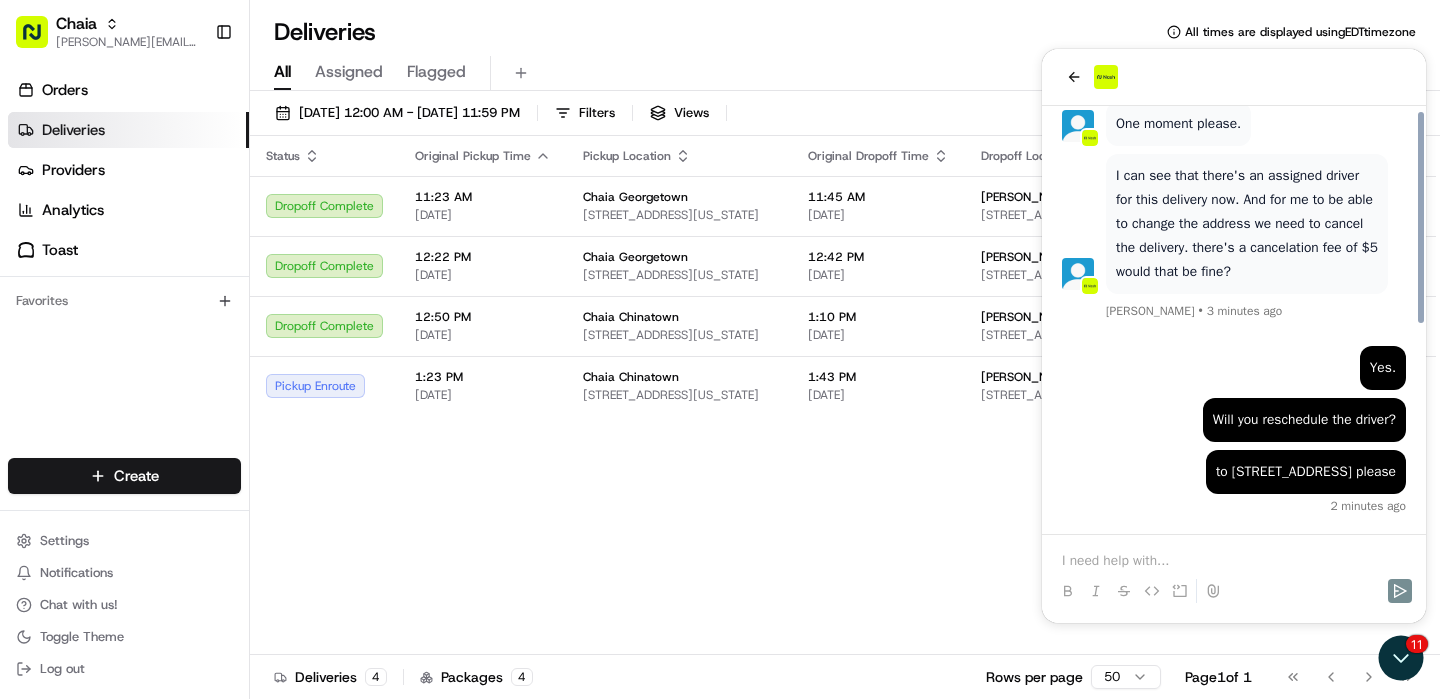 click at bounding box center [1234, 573] 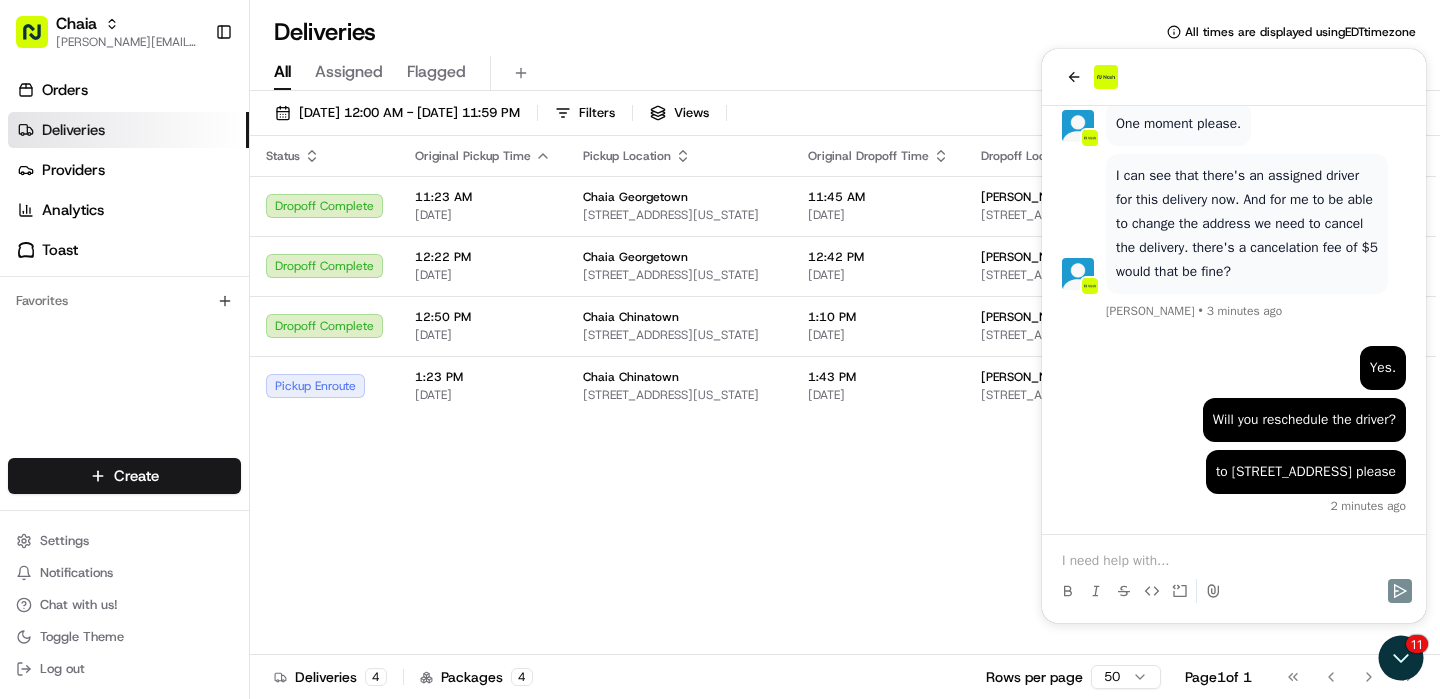 click at bounding box center [1234, 561] 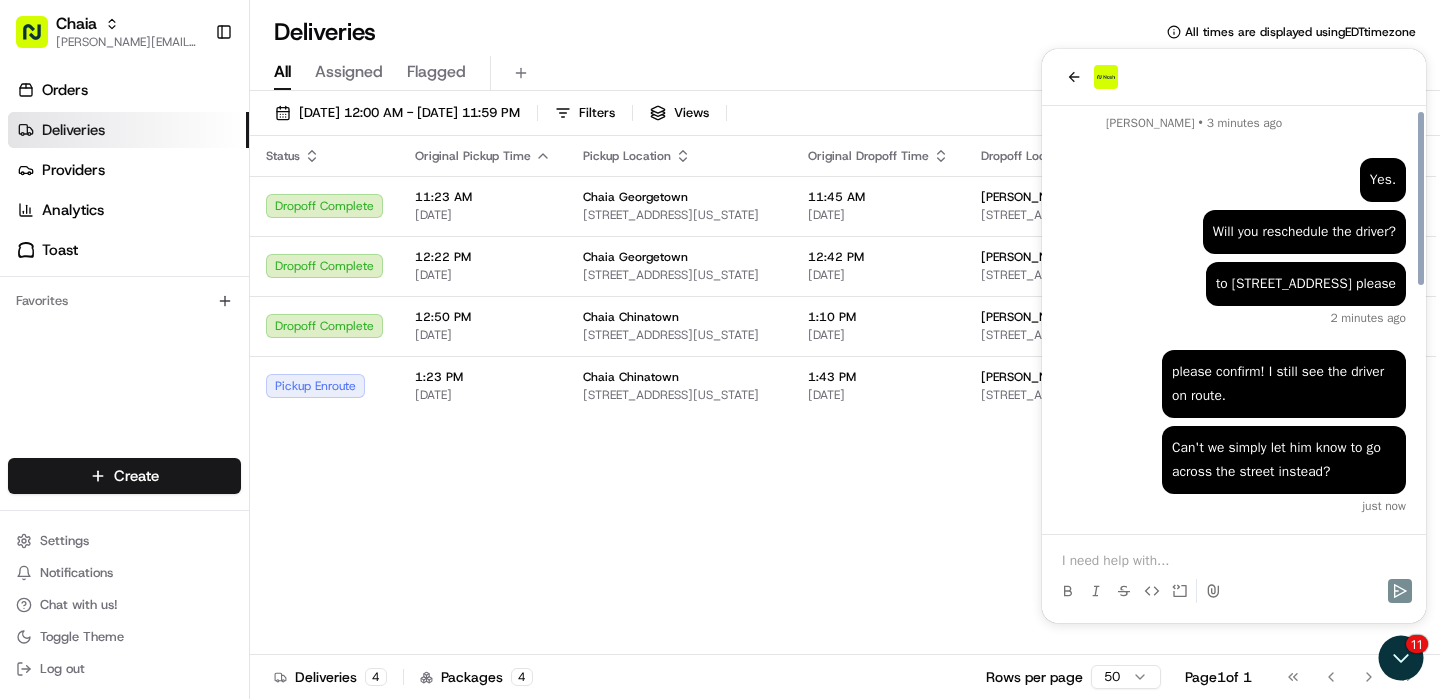 scroll, scrollTop: 604, scrollLeft: 0, axis: vertical 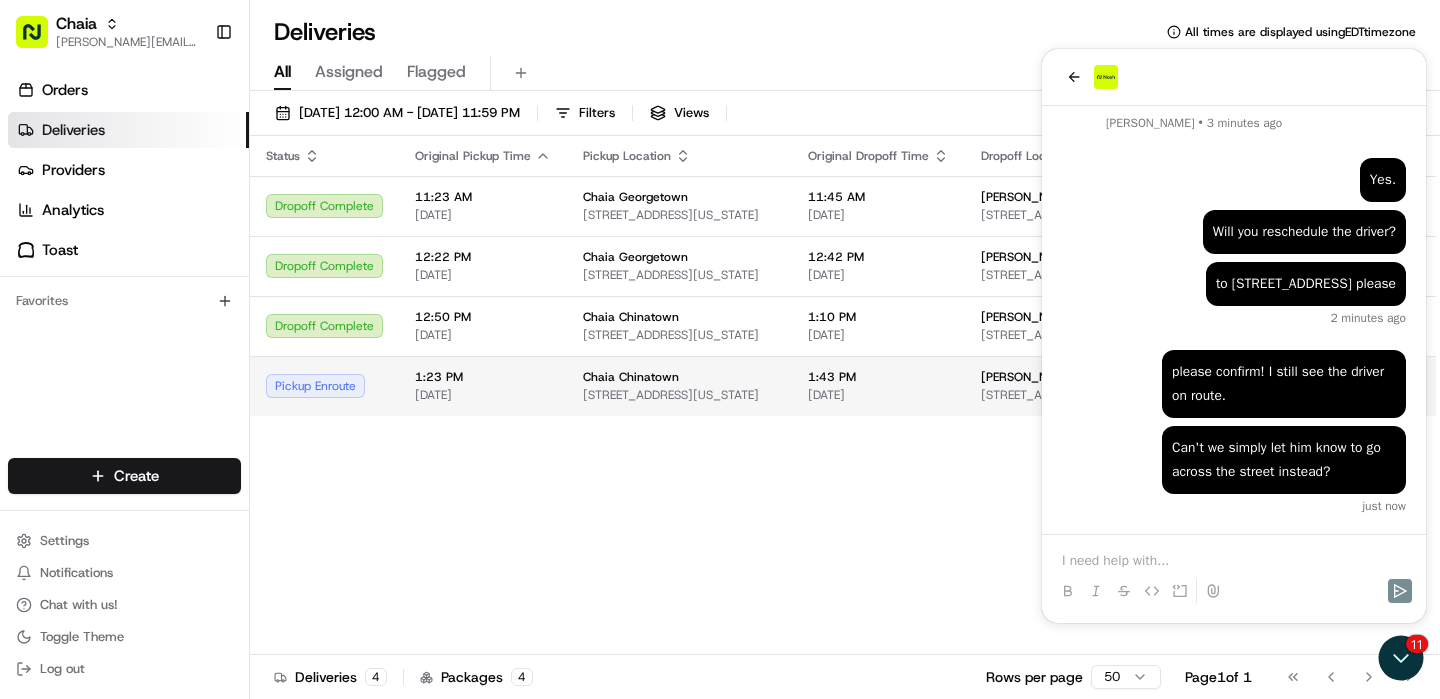 click on "1:23 PM" at bounding box center (483, 377) 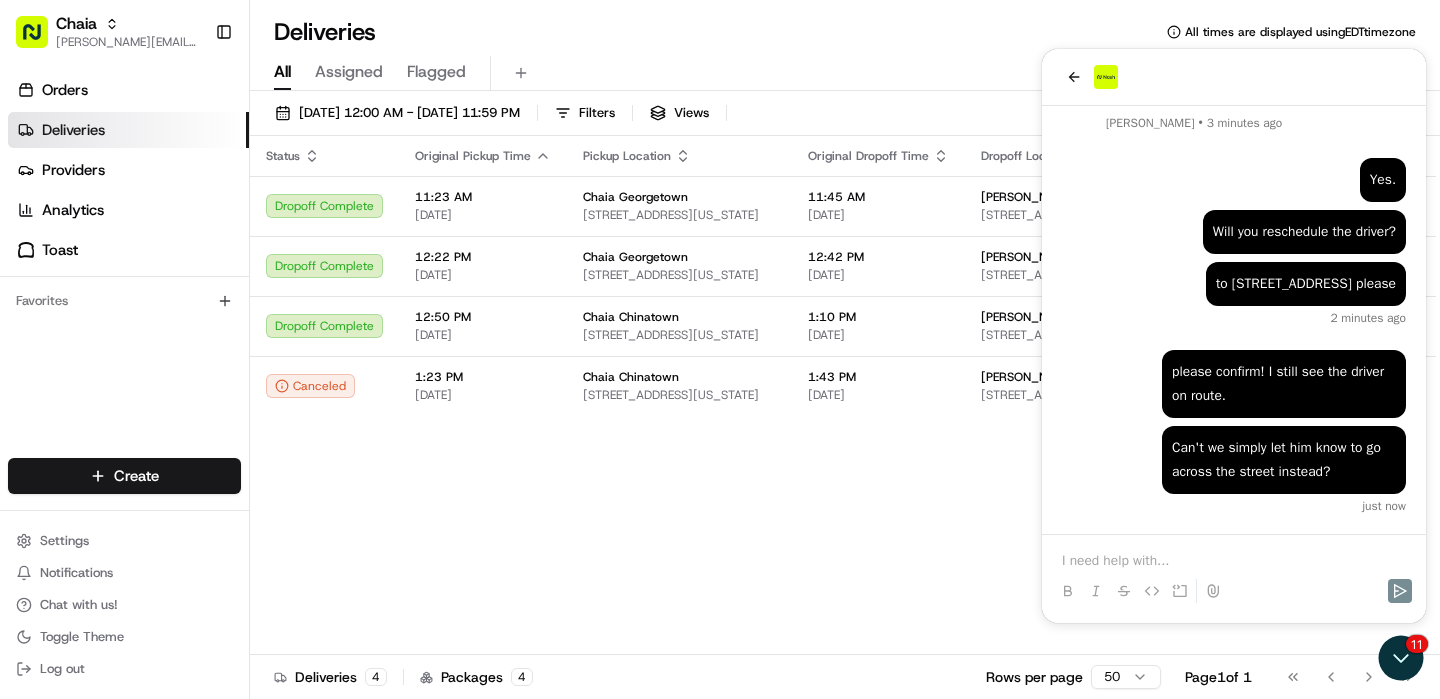 click on "Orders" at bounding box center [128, 90] 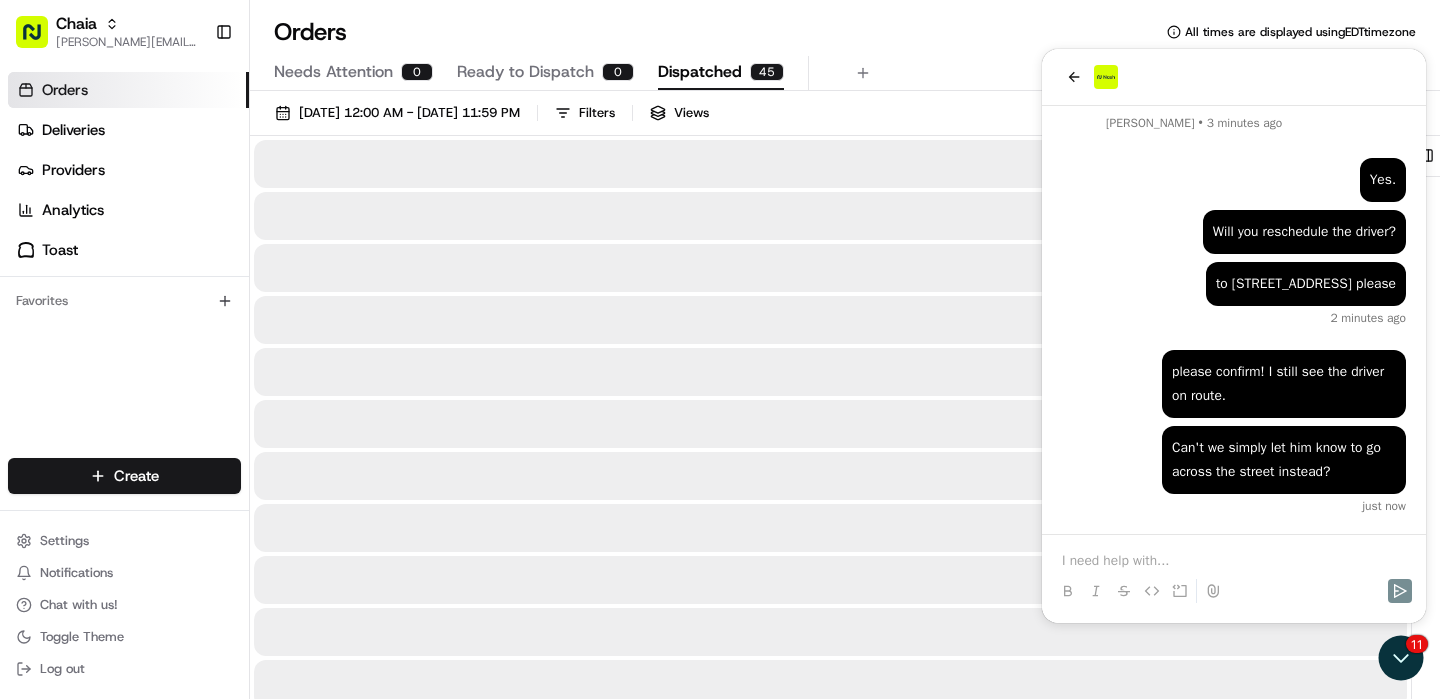 click on "Dispatched" at bounding box center [700, 72] 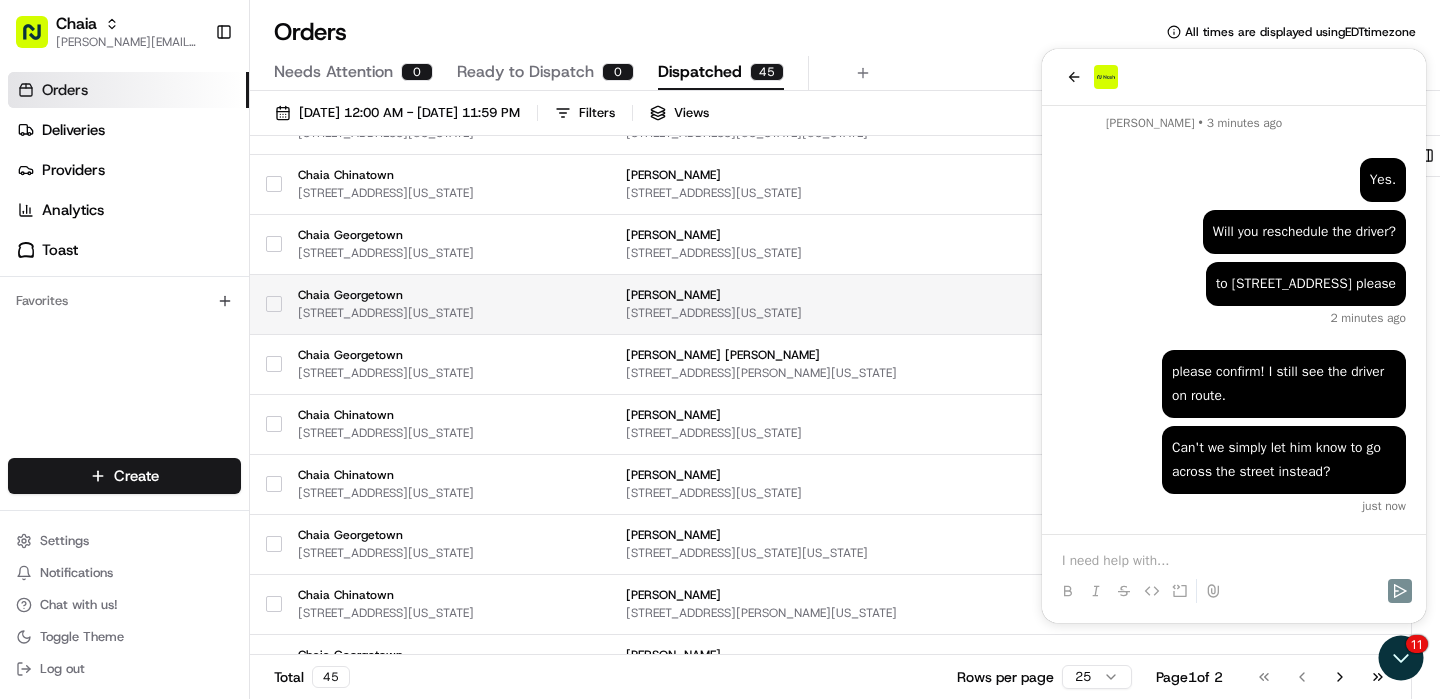 scroll, scrollTop: 1021, scrollLeft: 0, axis: vertical 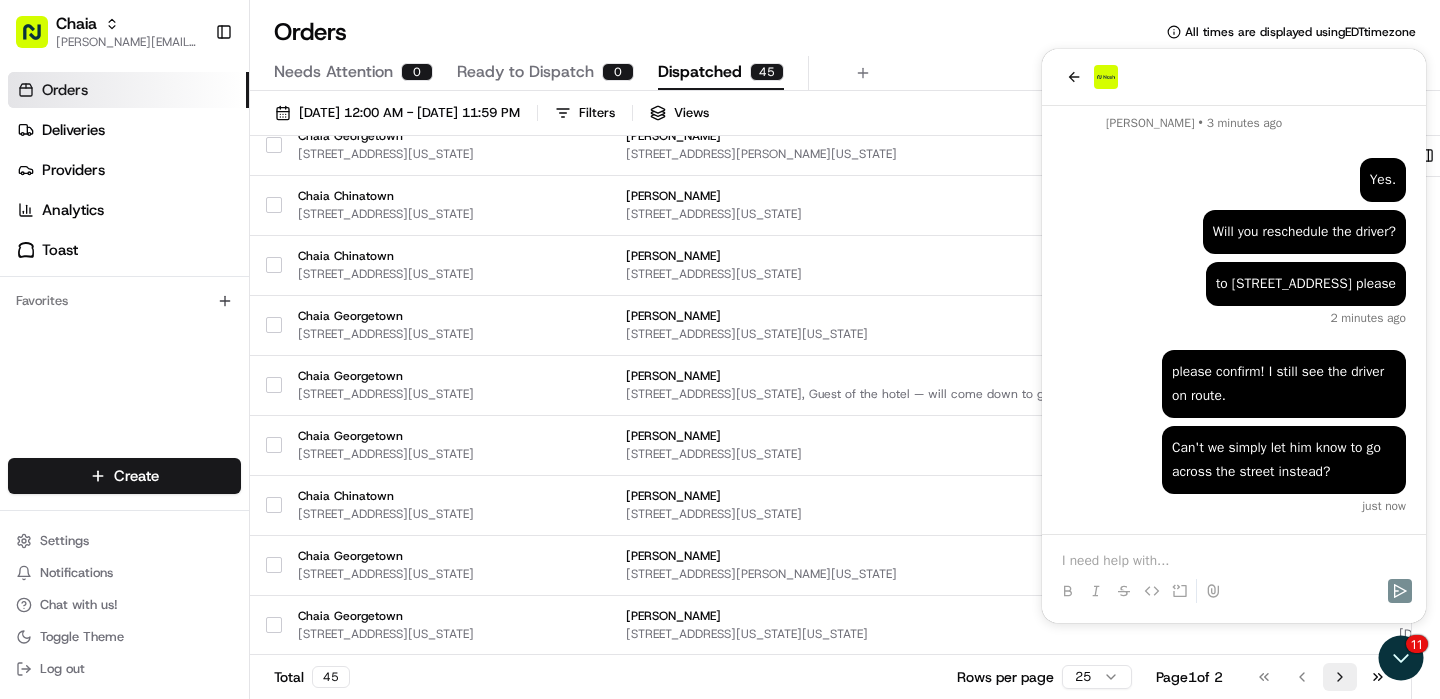 click on "Go to next page" at bounding box center (1340, 677) 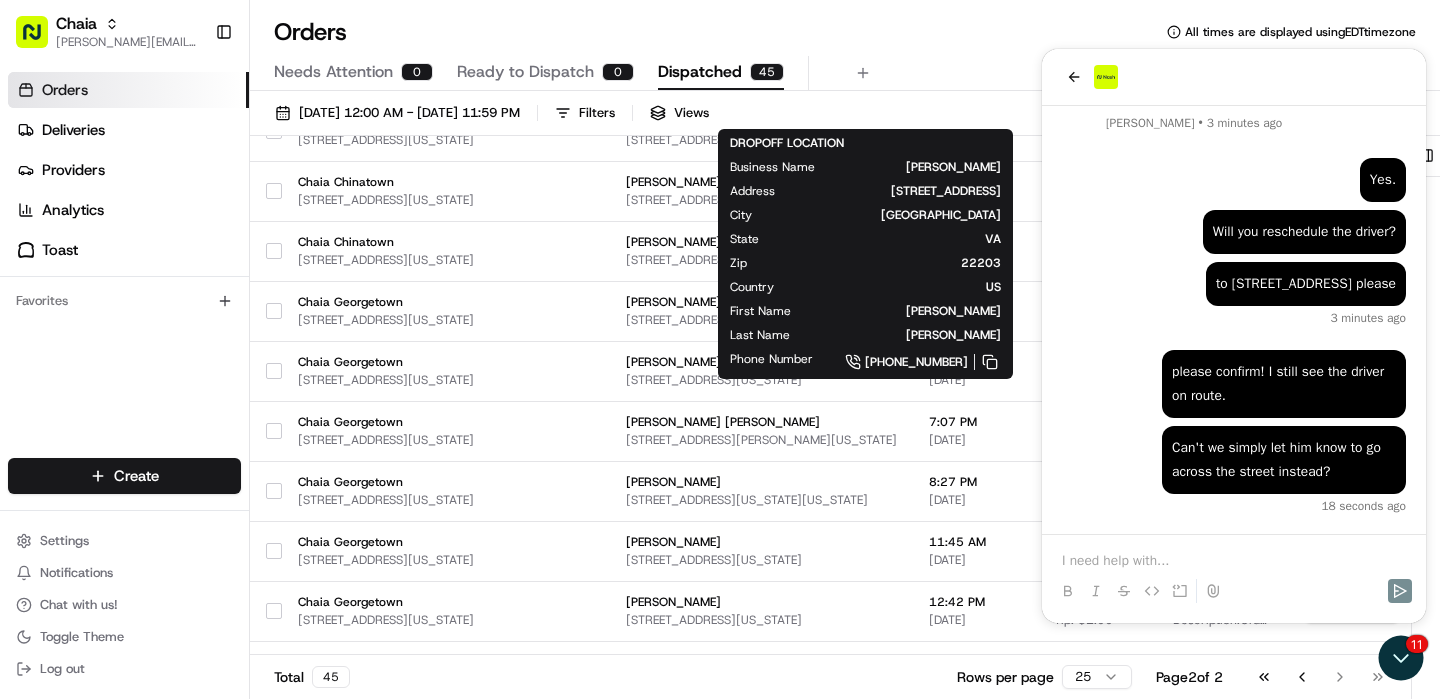 scroll, scrollTop: 721, scrollLeft: 0, axis: vertical 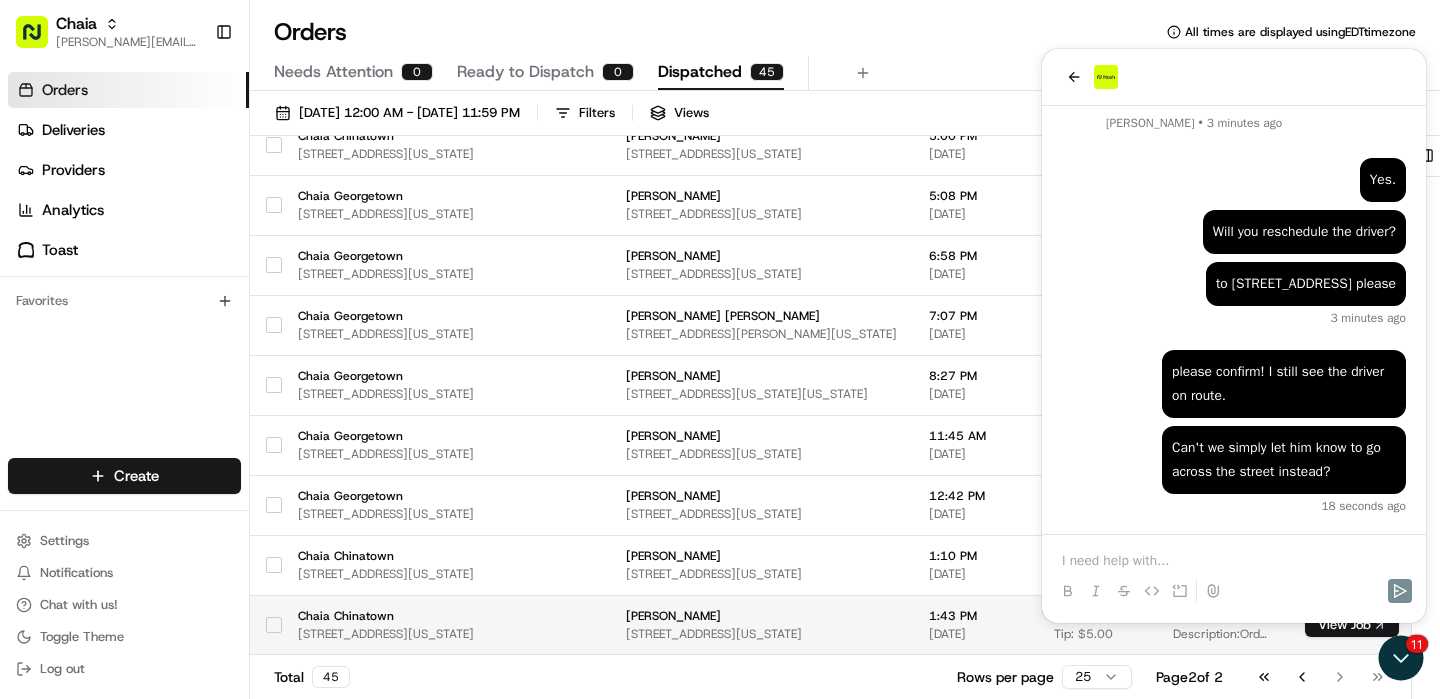 click at bounding box center [550, 625] 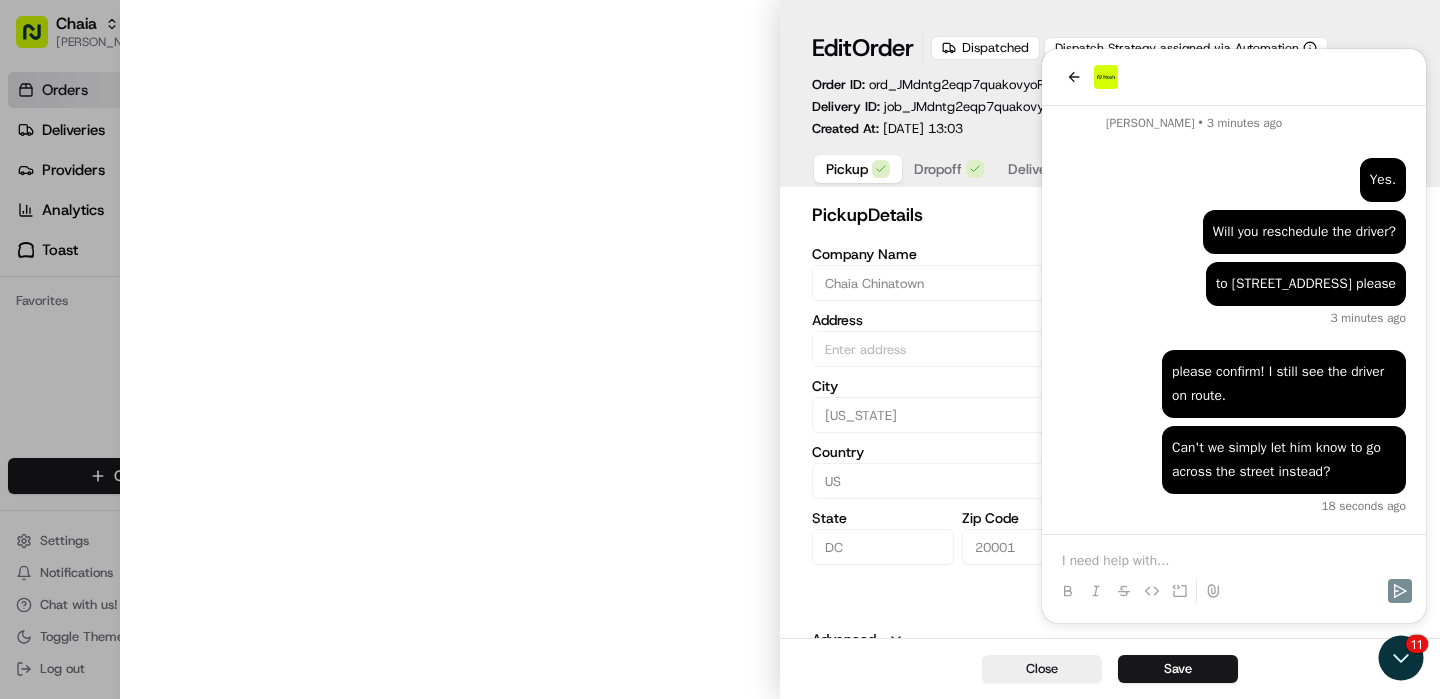 type on "[STREET_ADDRESS][US_STATE]" 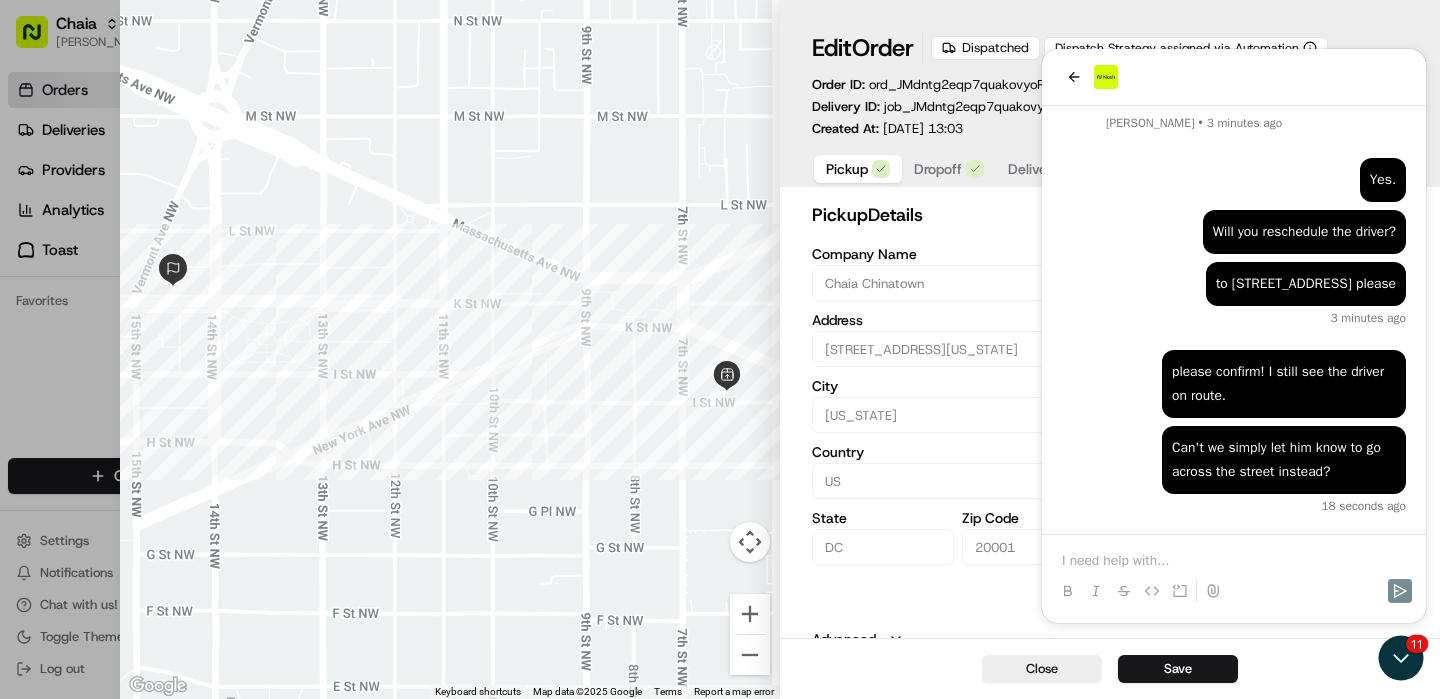 click on "Close Save" at bounding box center (1110, 668) 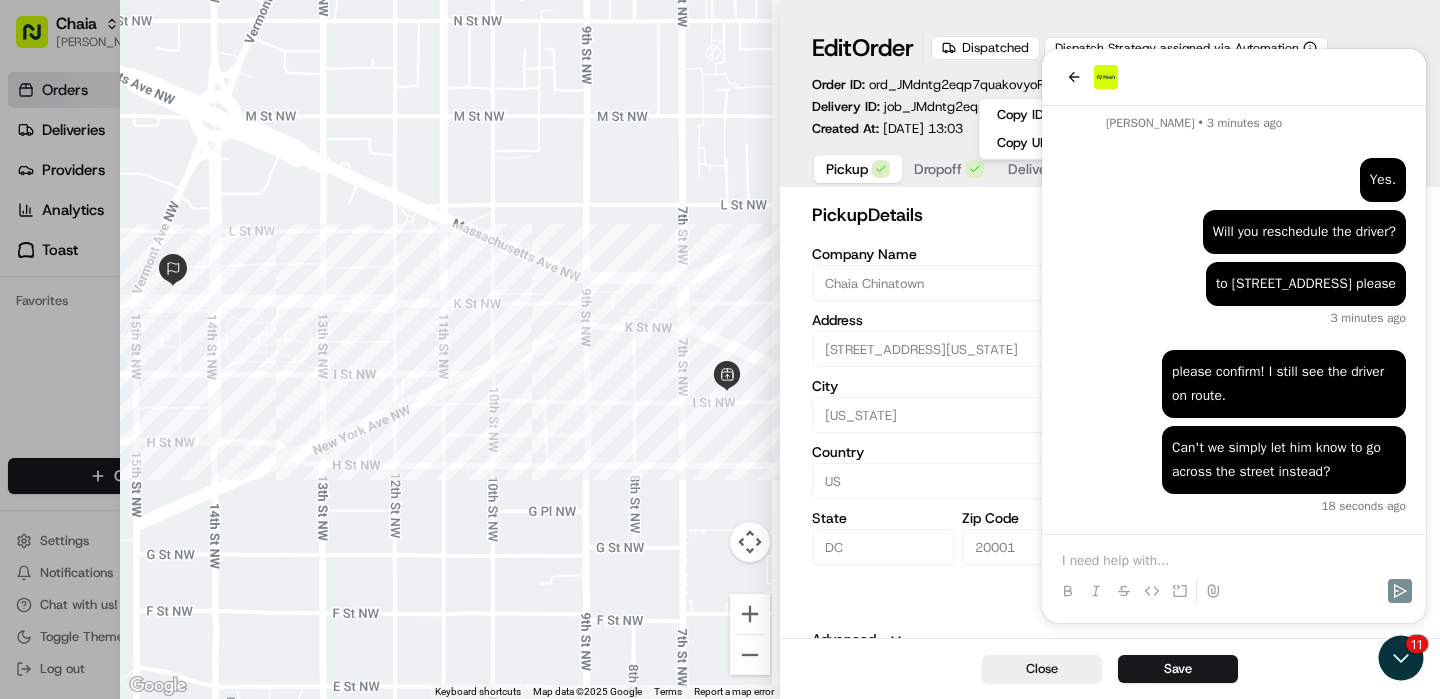 click on "To navigate, press the arrow keys." at bounding box center (450, 349) 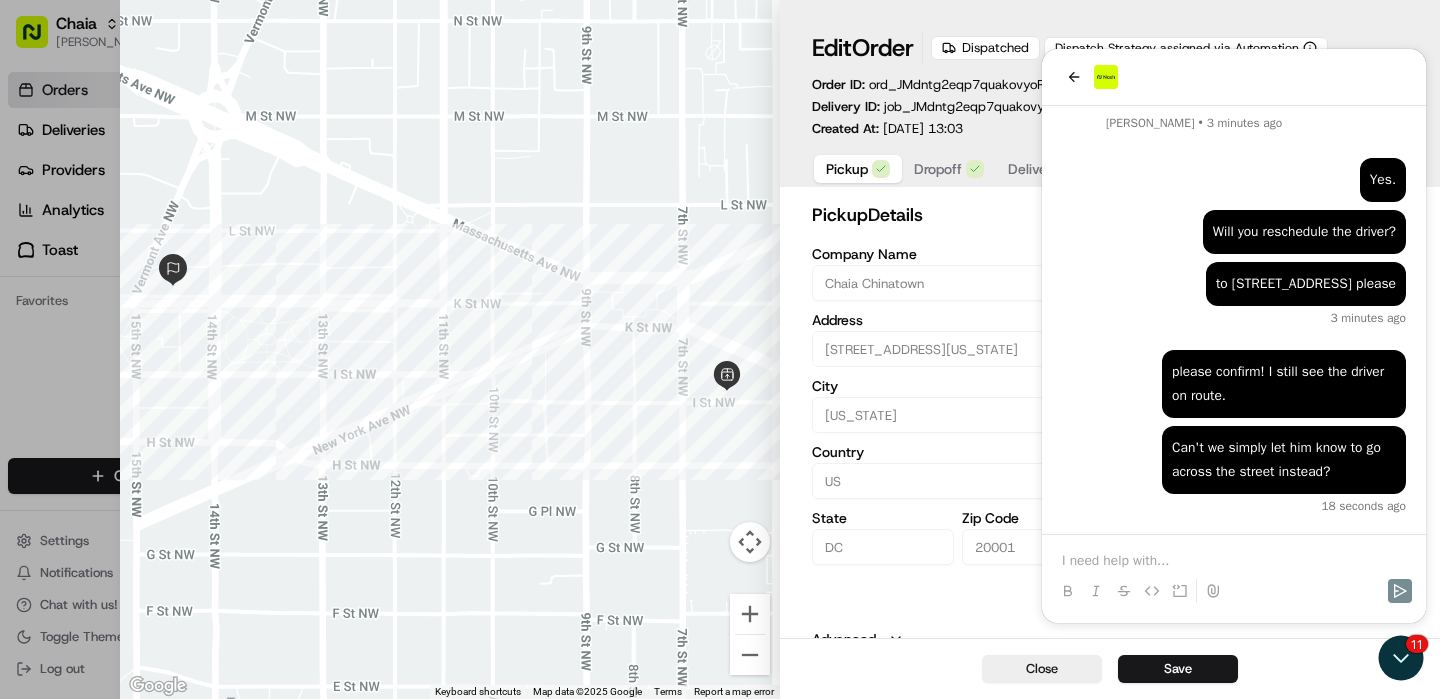 click on "pickup  Details Saved Location" at bounding box center [1110, 215] 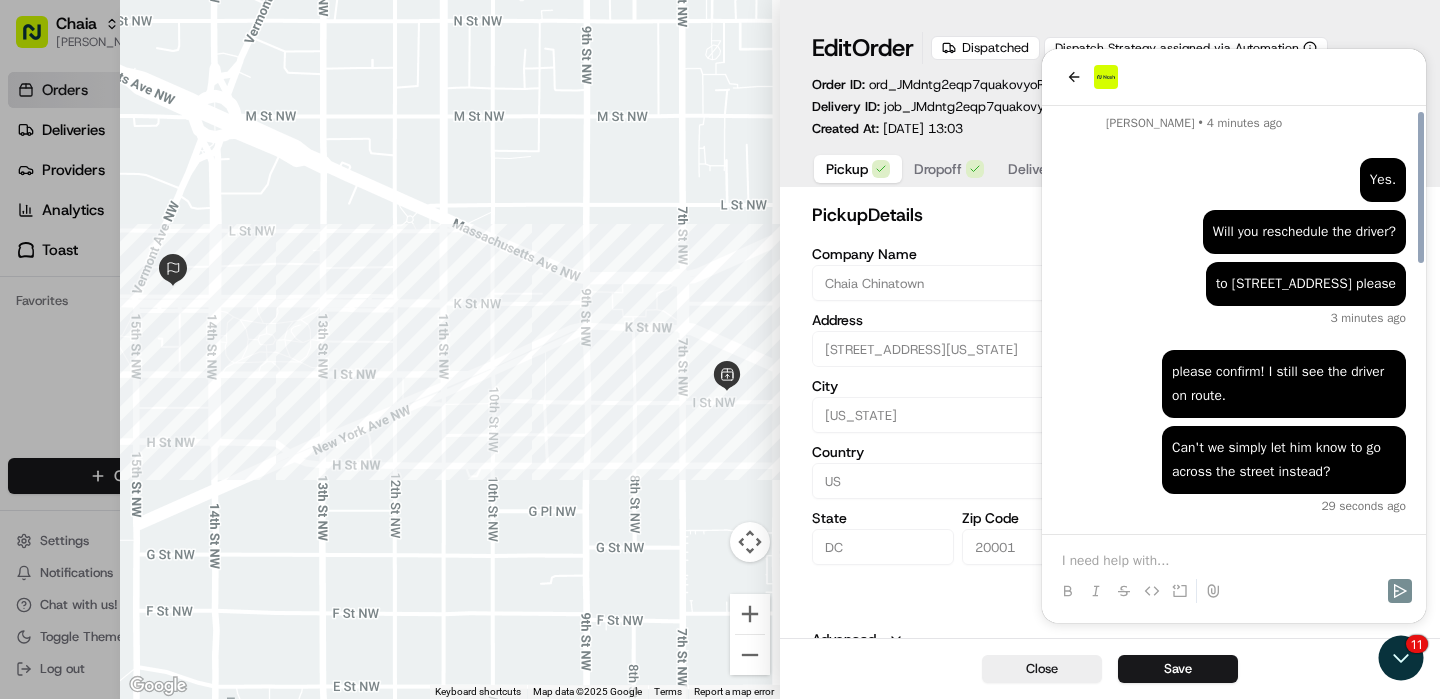 scroll, scrollTop: 748, scrollLeft: 0, axis: vertical 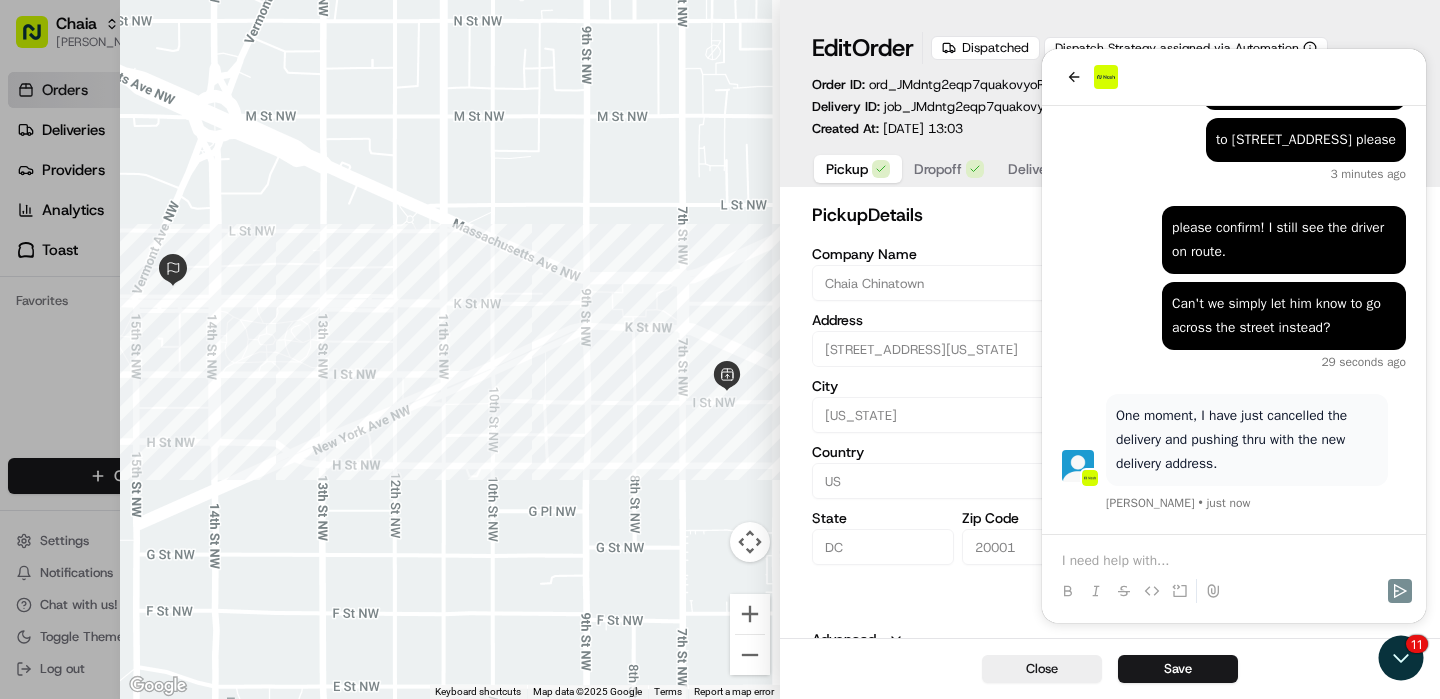 click on "To navigate, press the arrow keys." at bounding box center (450, 349) 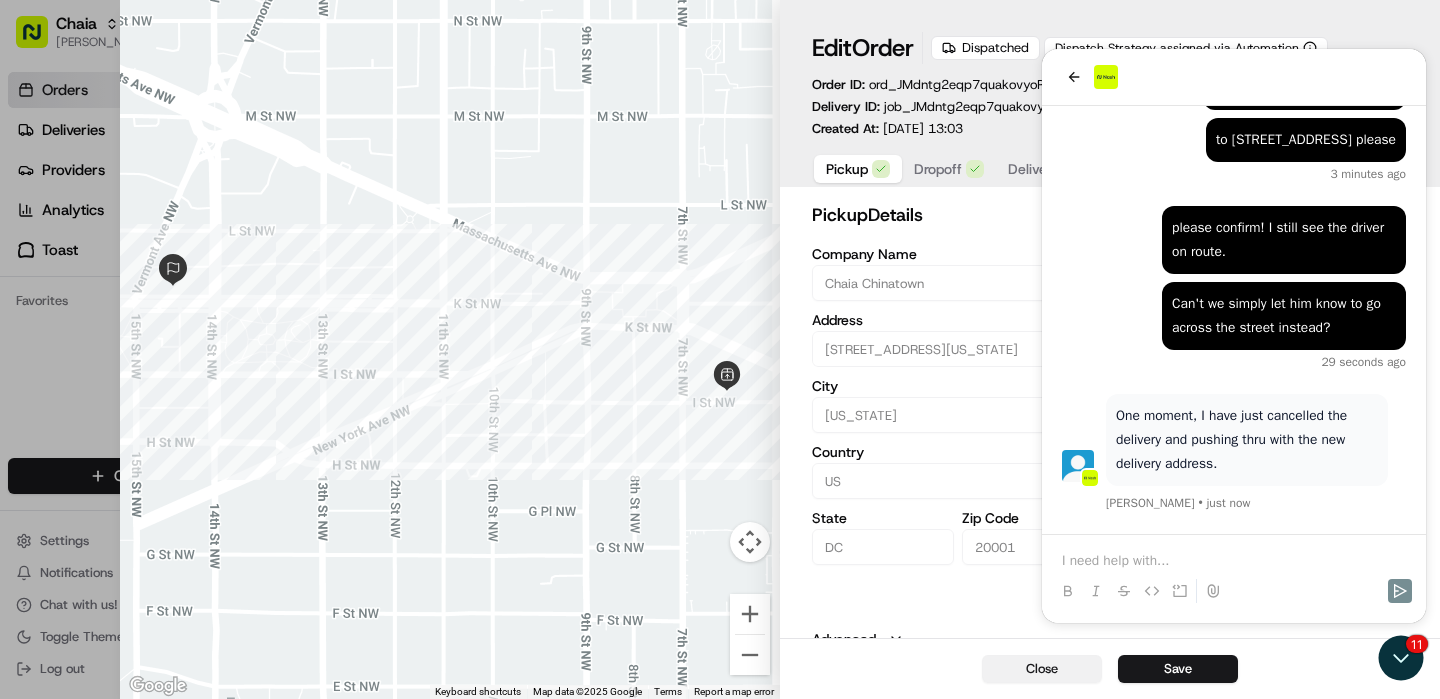 click on "Close" at bounding box center [1042, 669] 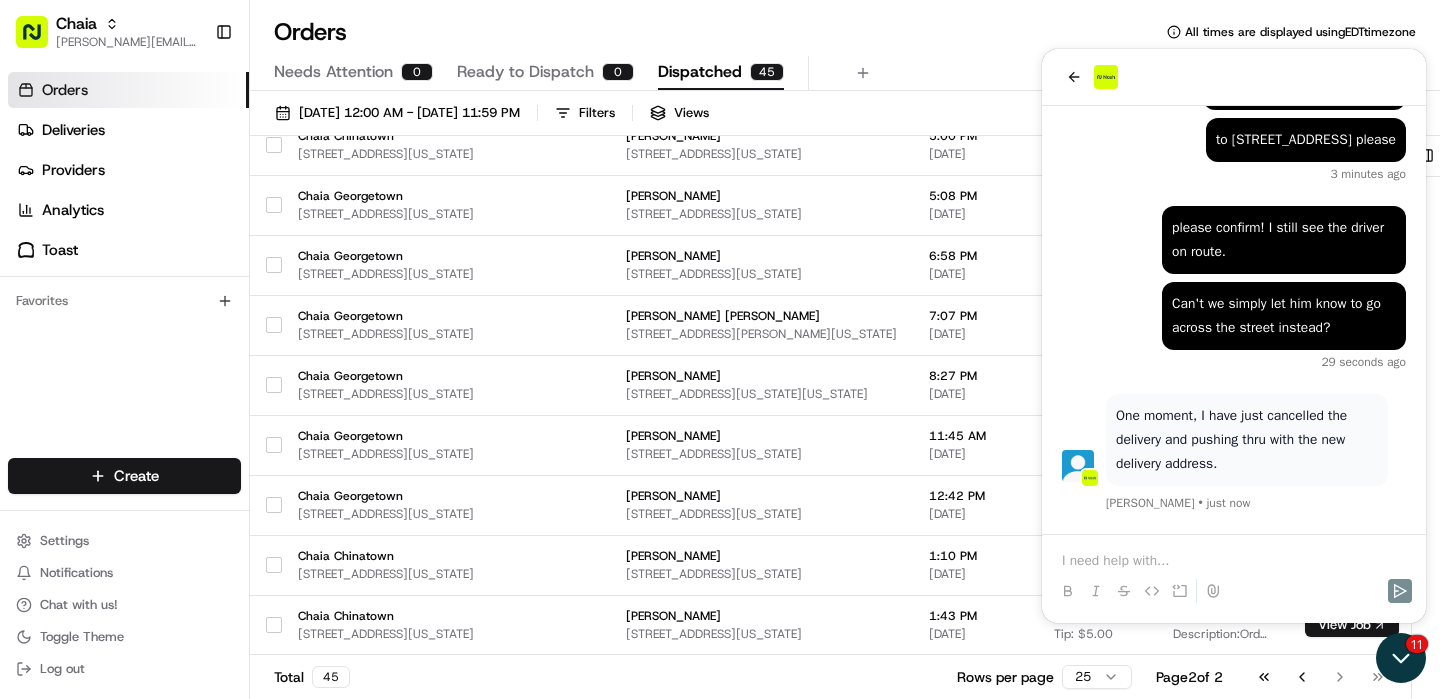 click 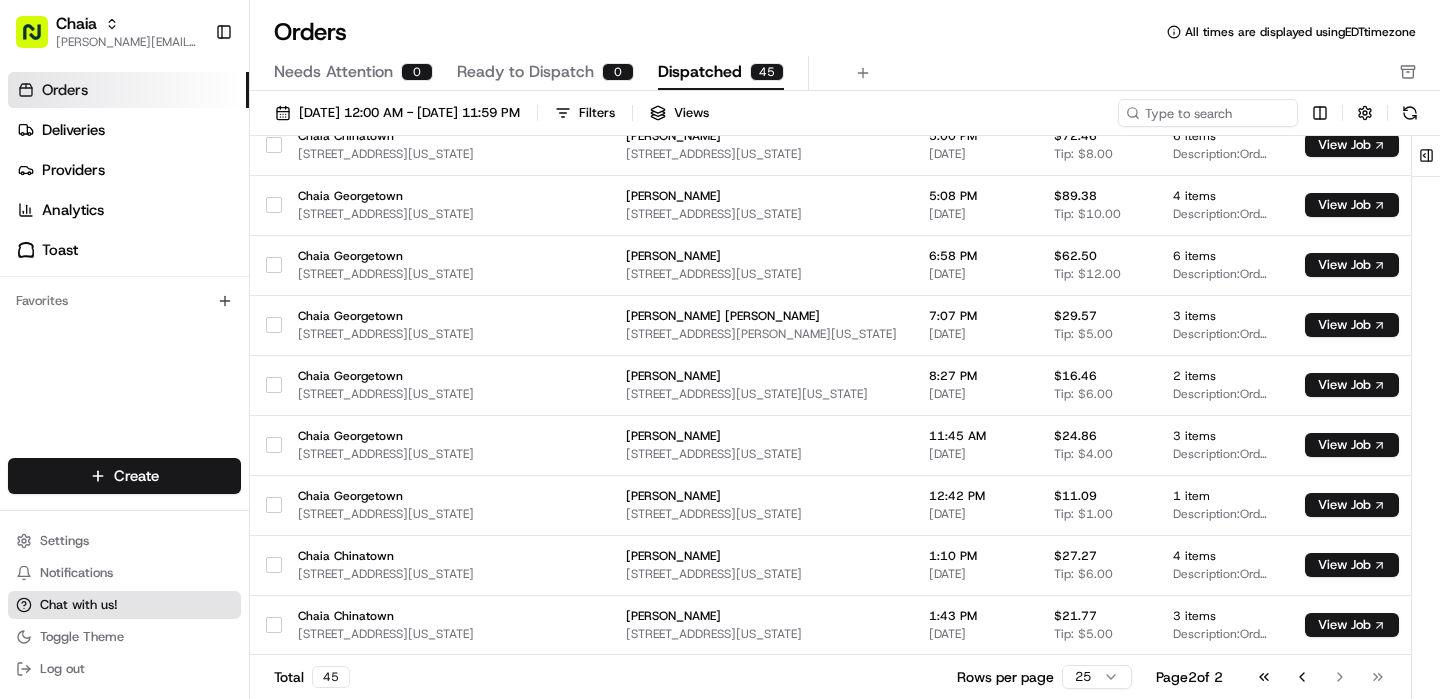 click on "Chat with us!" at bounding box center [79, 605] 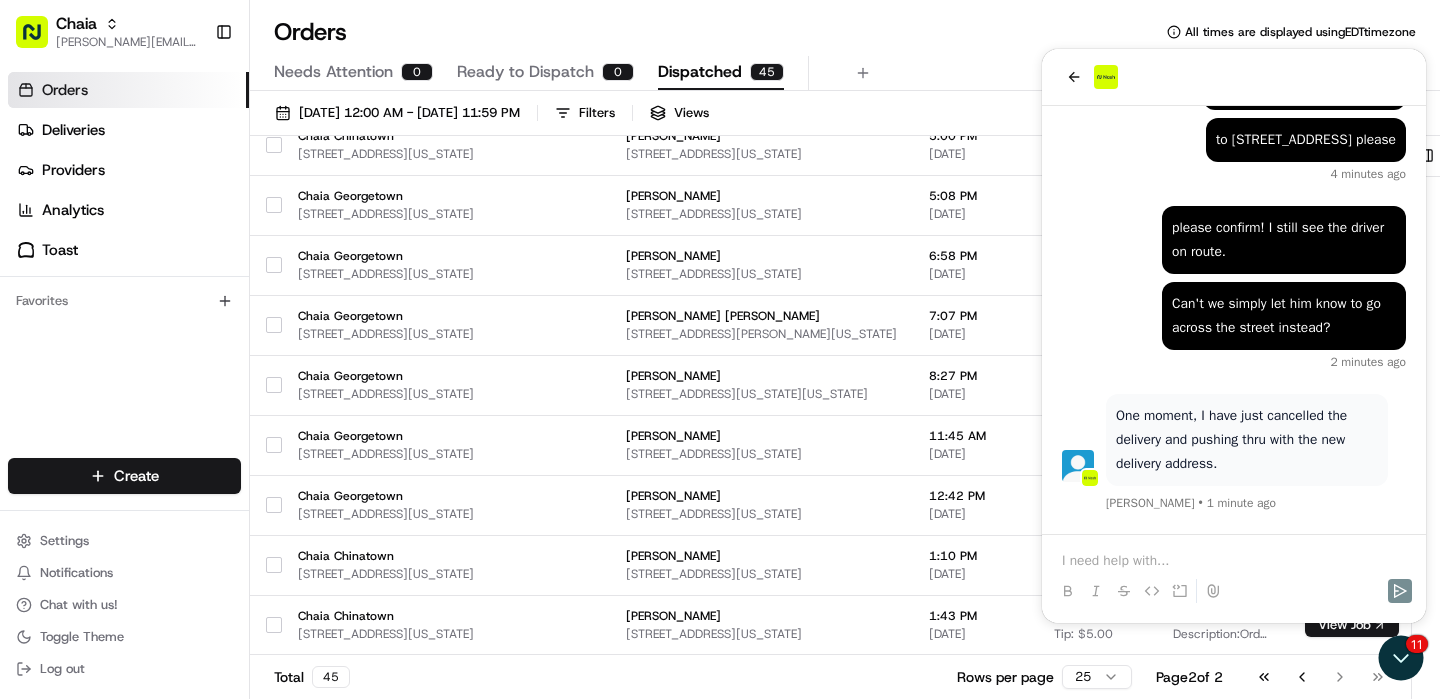 click at bounding box center [1234, 573] 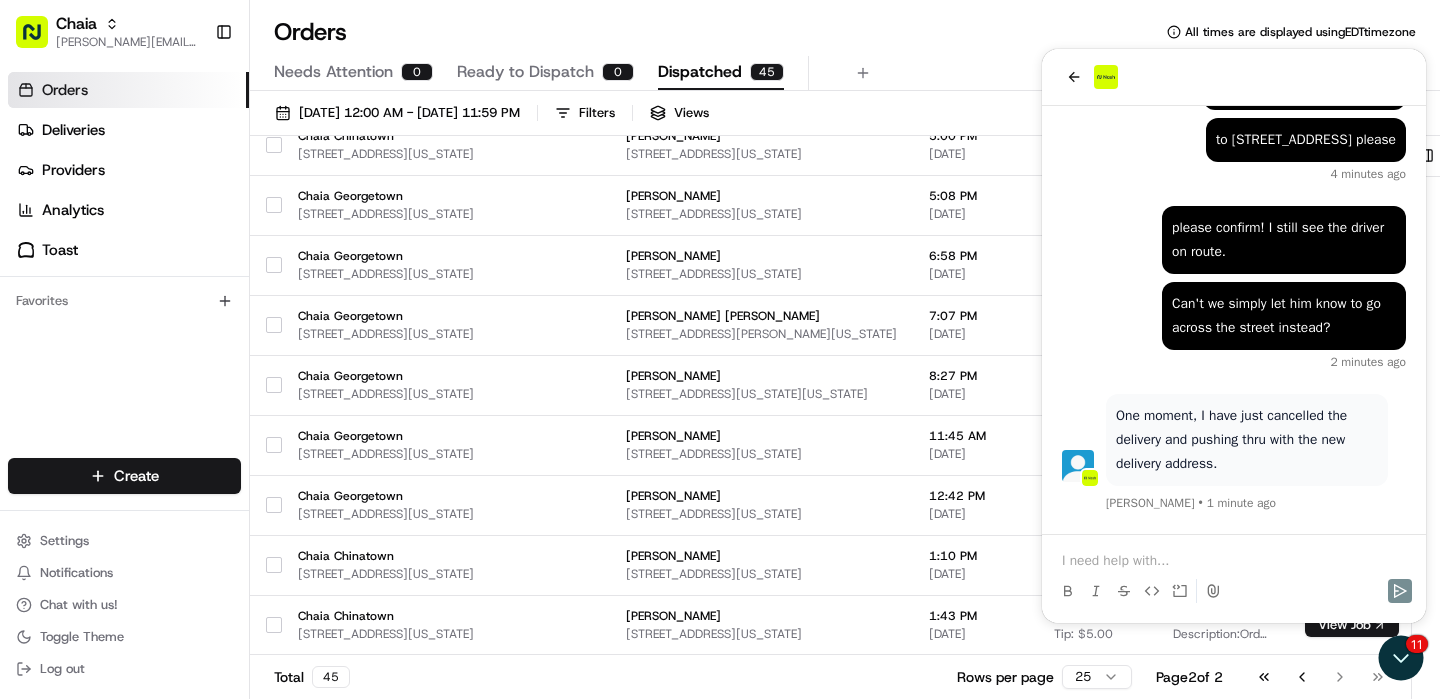 click at bounding box center [1234, 561] 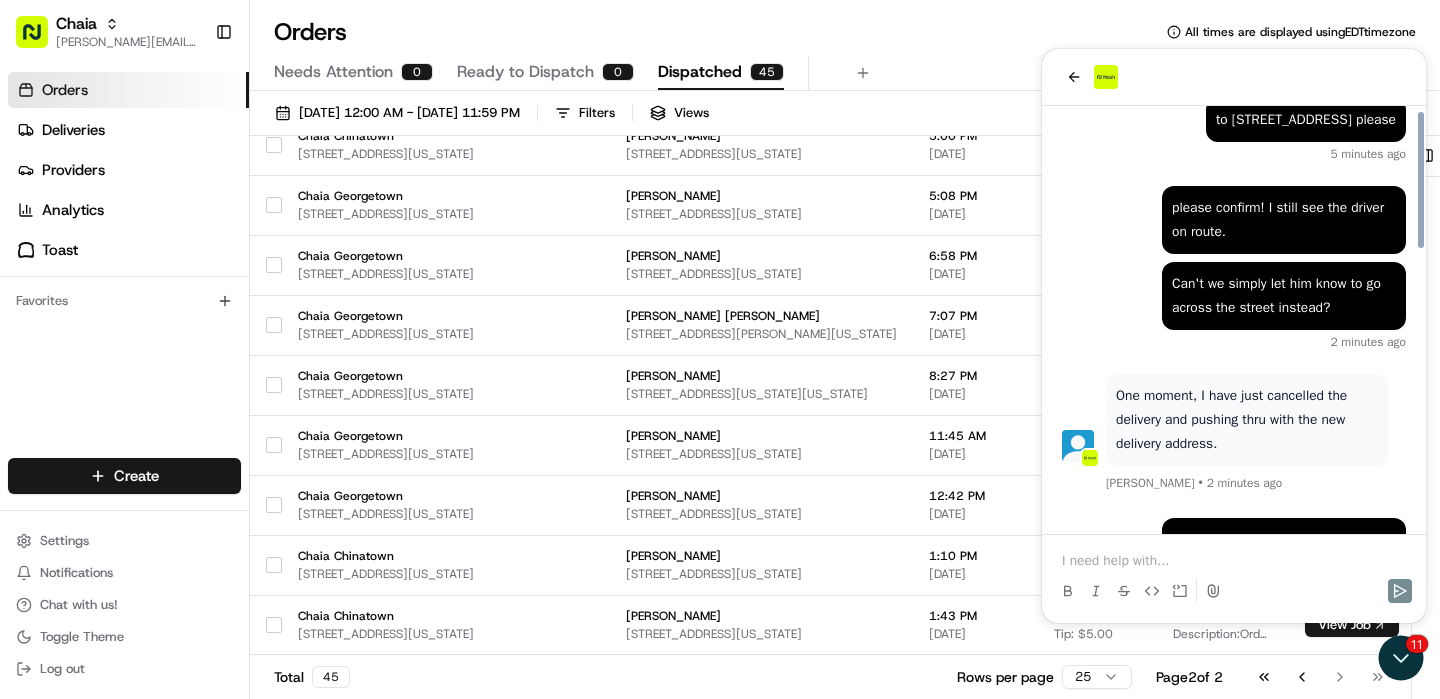 scroll, scrollTop: 884, scrollLeft: 0, axis: vertical 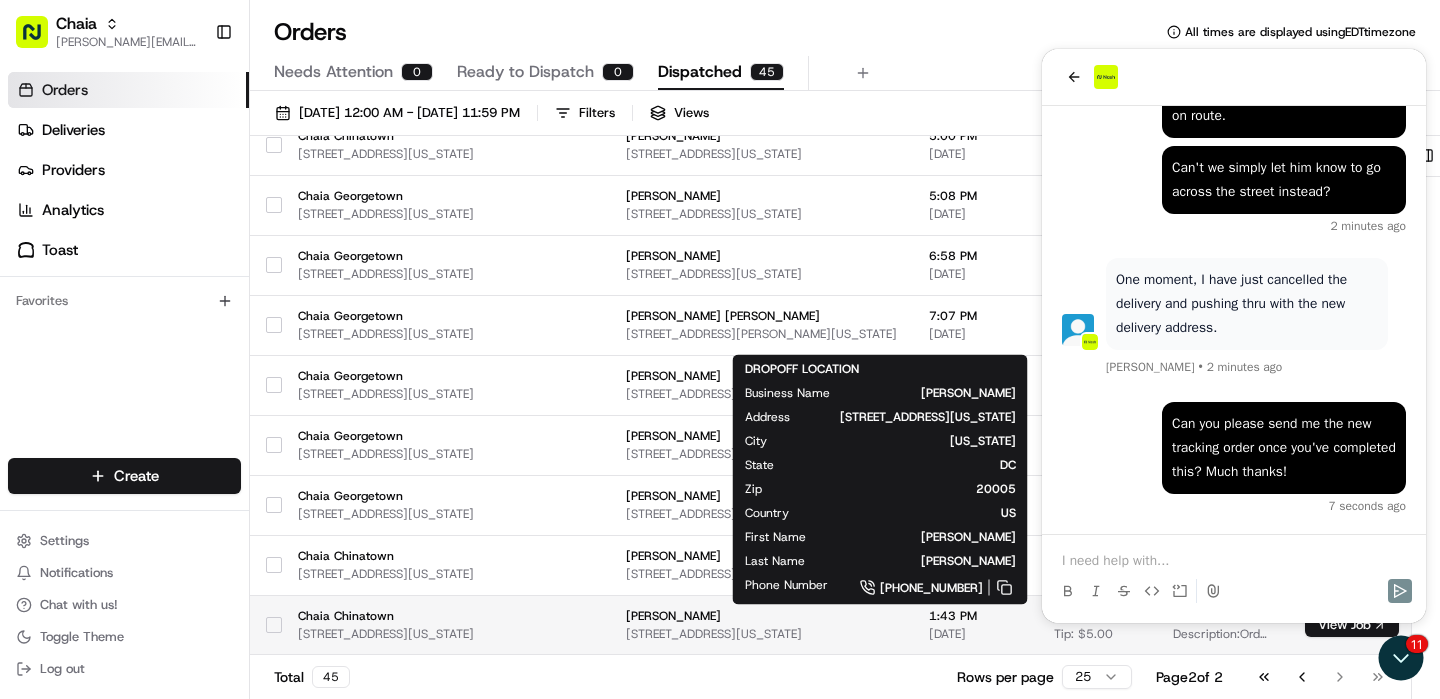 click on "[STREET_ADDRESS][US_STATE]" at bounding box center (761, 634) 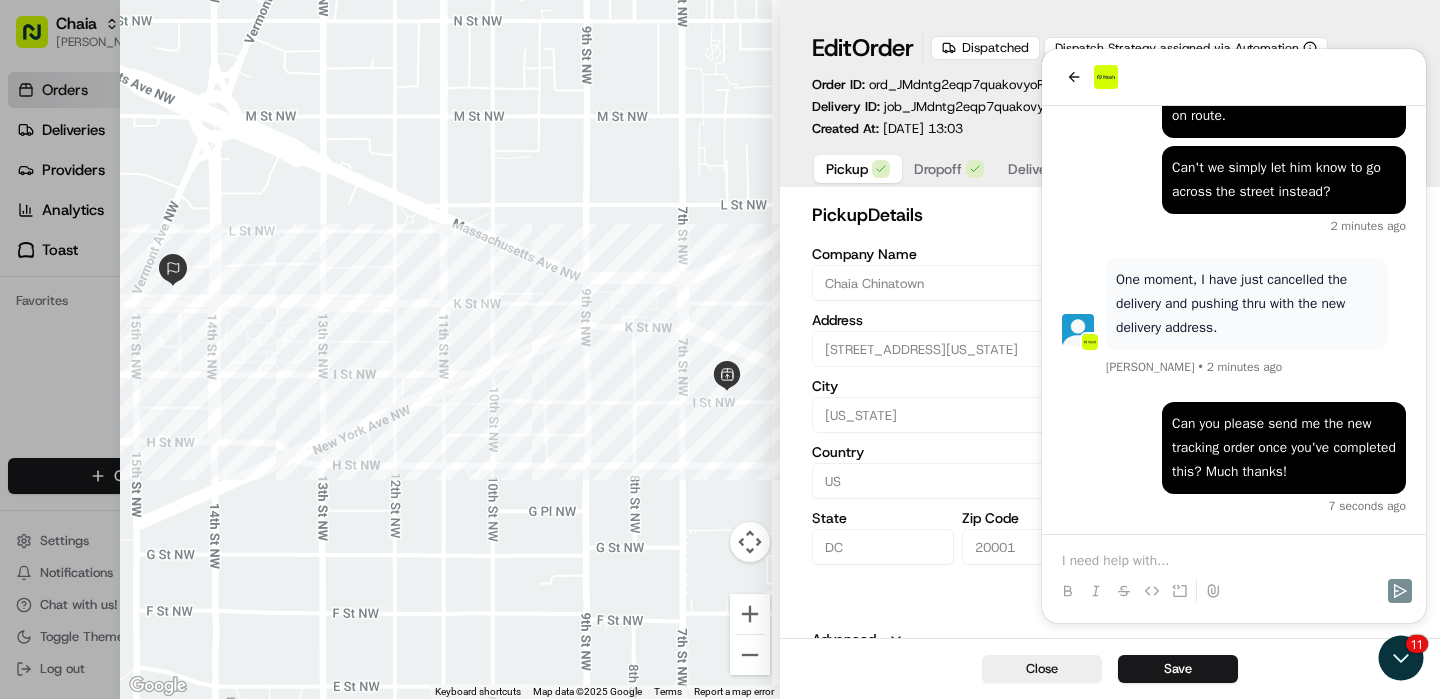 click on "Close Save" at bounding box center (1110, 668) 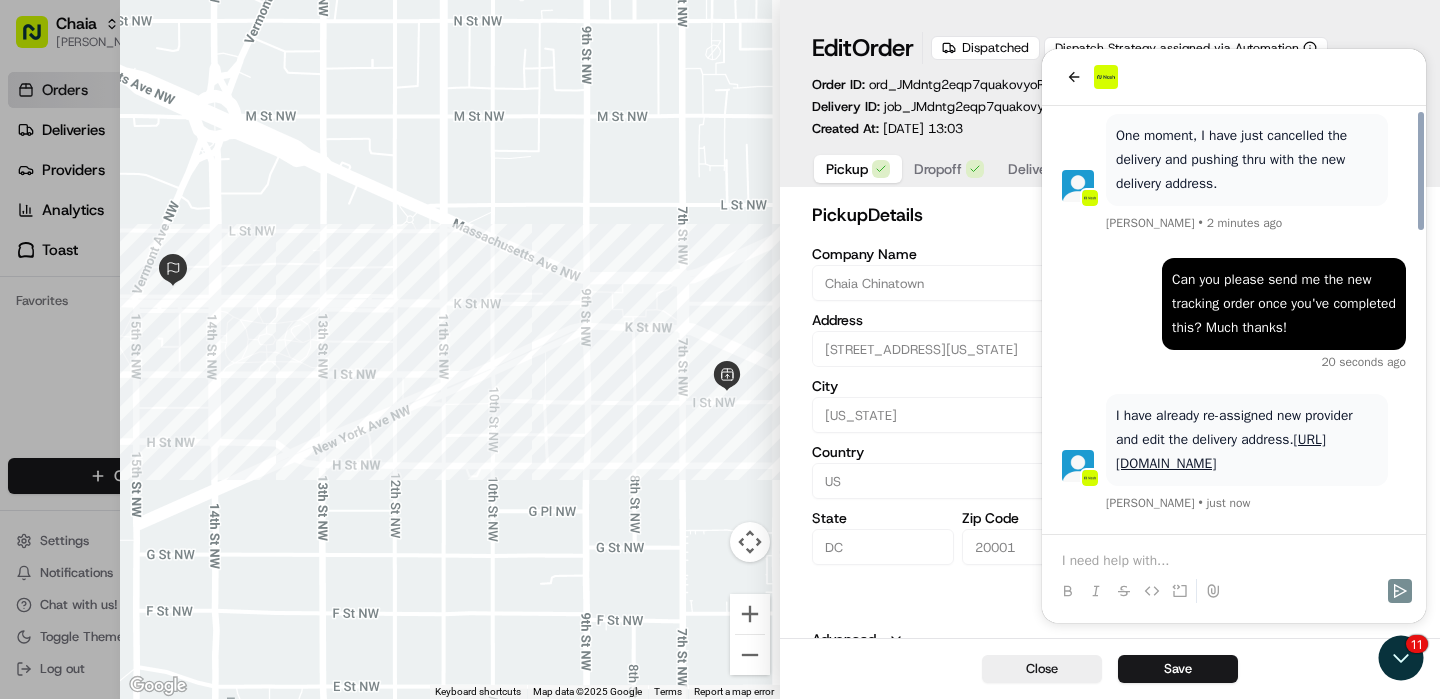 click at bounding box center [720, 349] 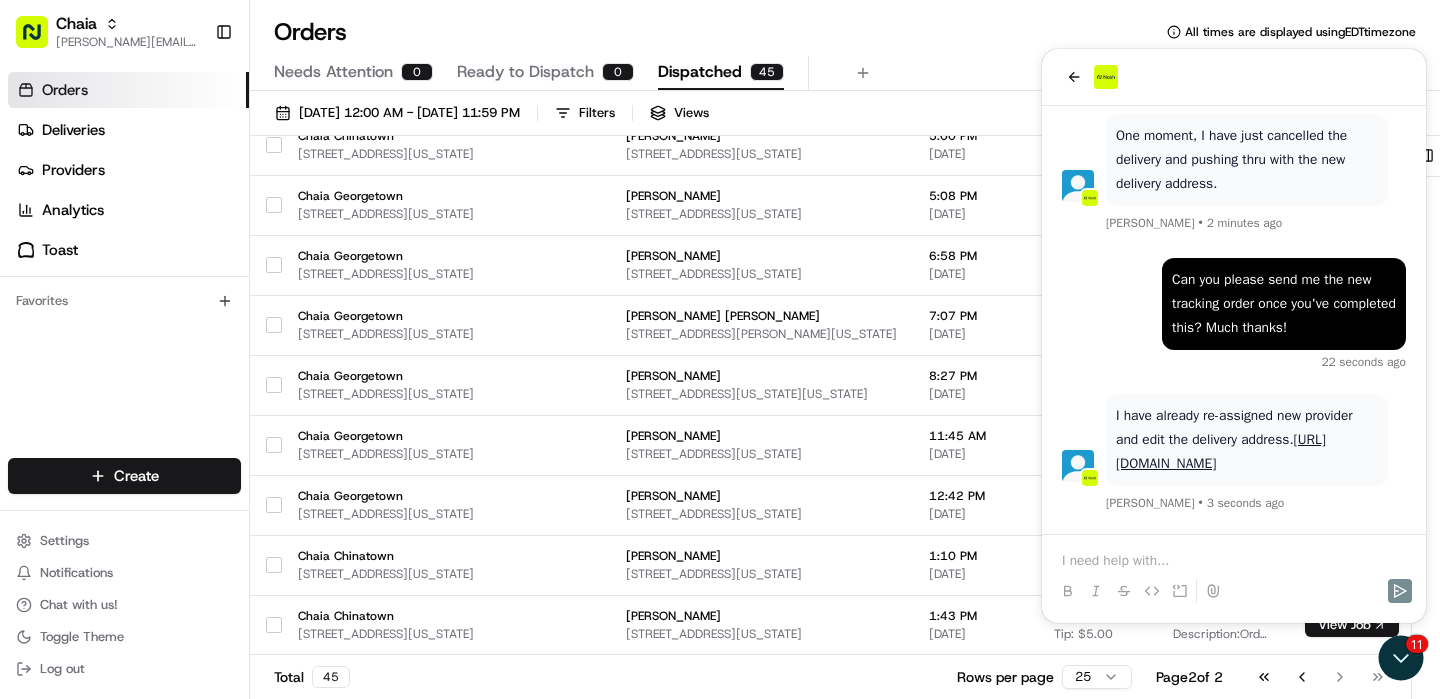 click on "[URL][DOMAIN_NAME]" at bounding box center [1221, 451] 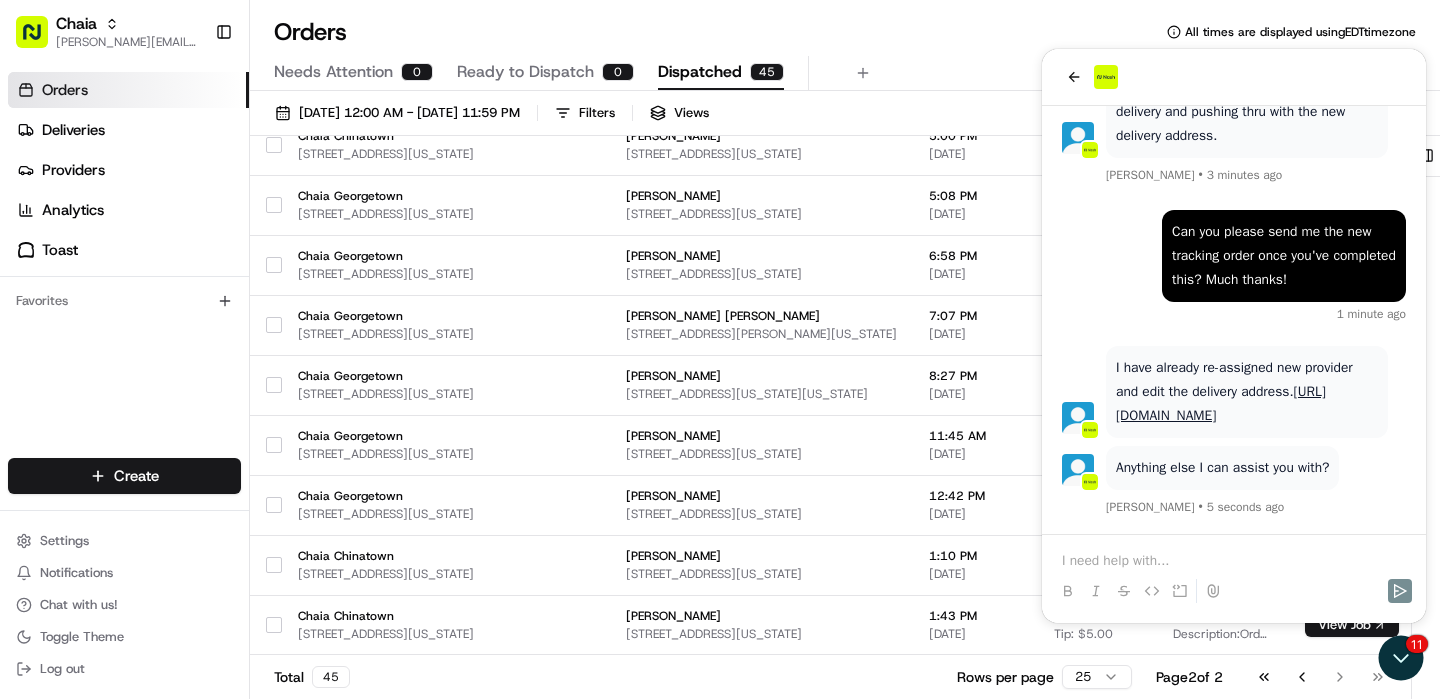scroll, scrollTop: 1128, scrollLeft: 0, axis: vertical 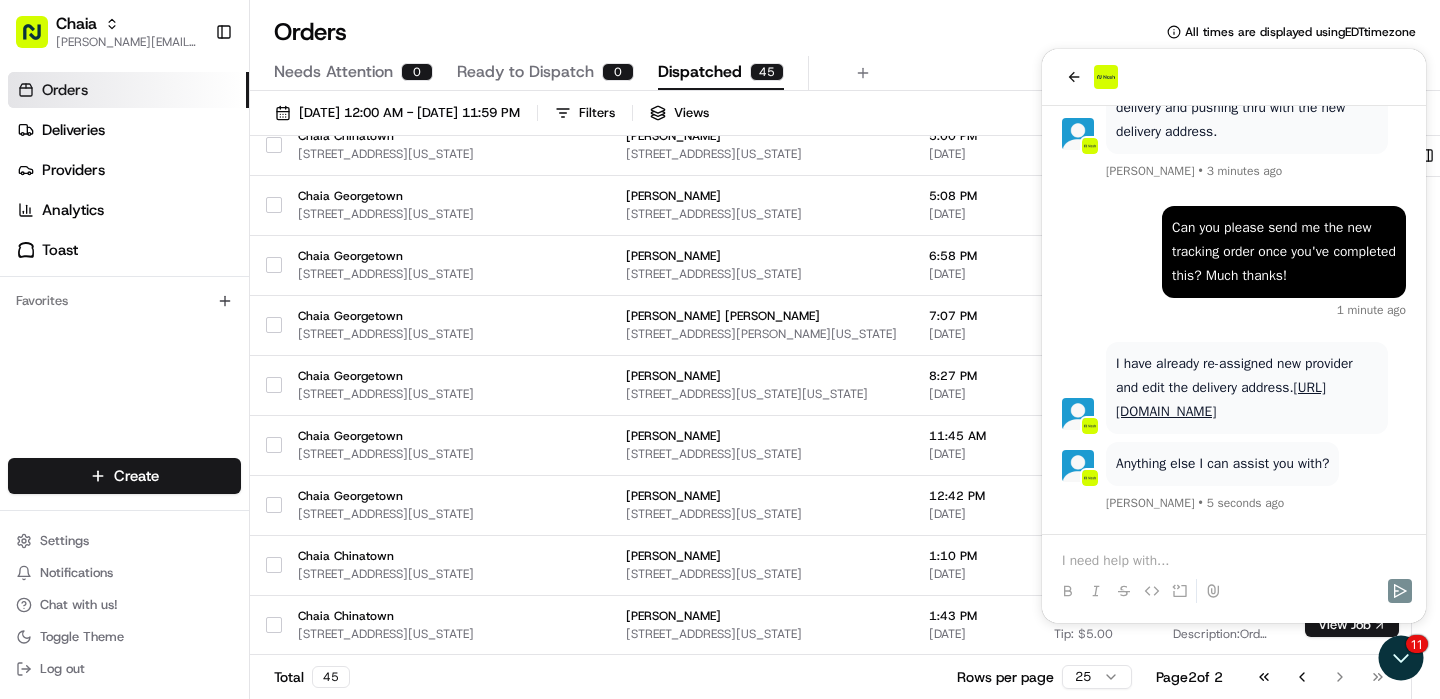 click at bounding box center (1234, 561) 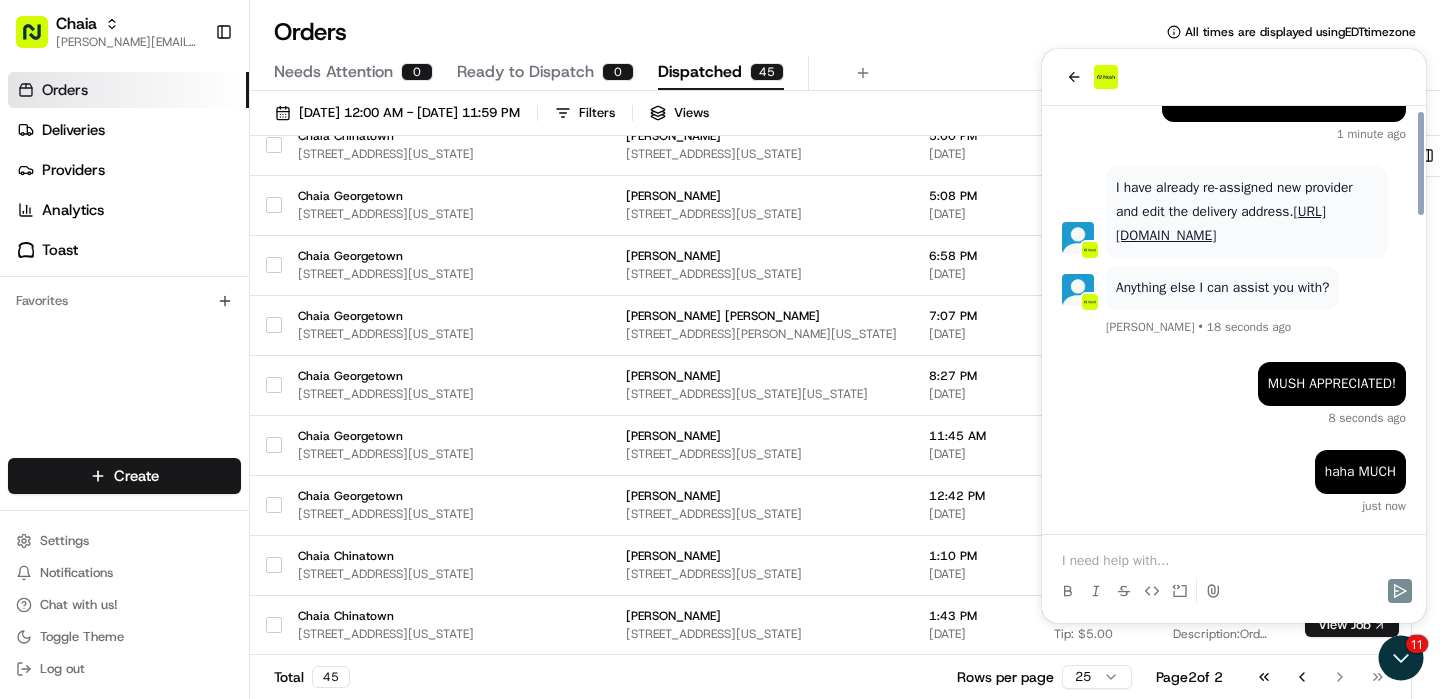 scroll, scrollTop: 1268, scrollLeft: 0, axis: vertical 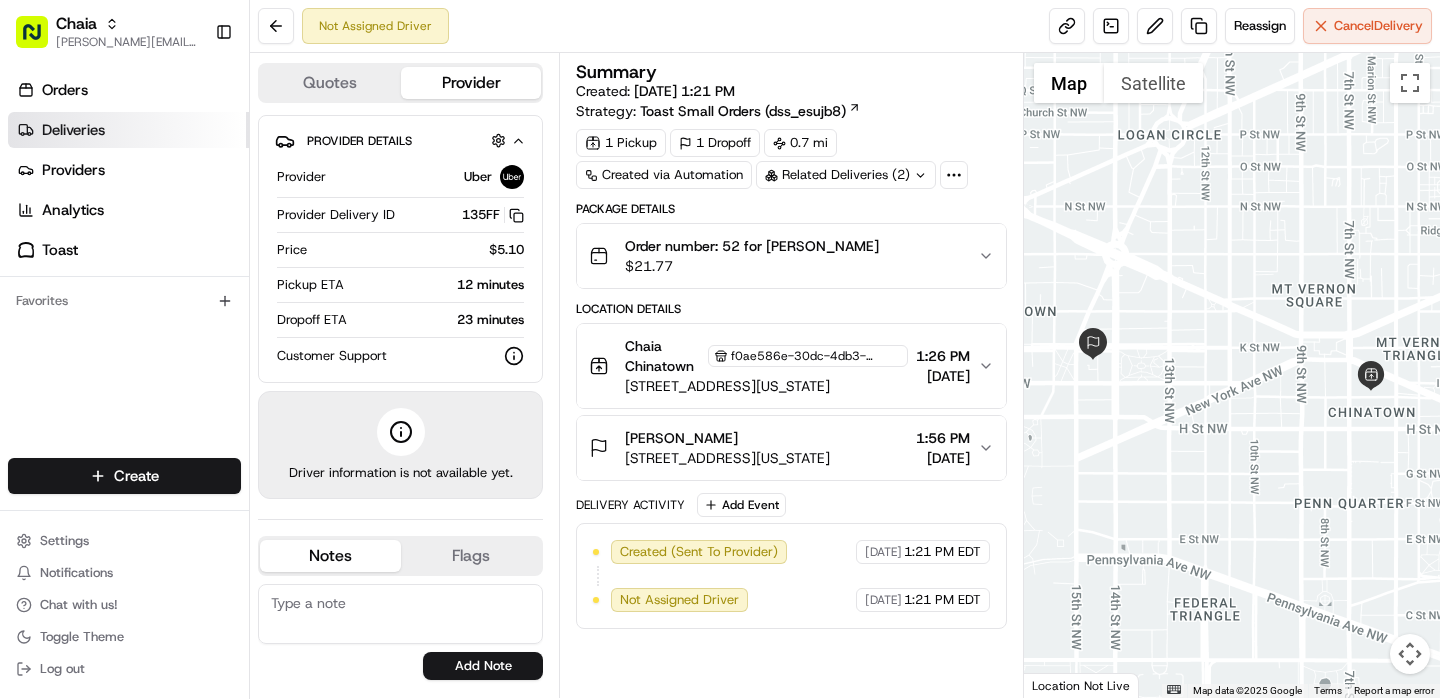 click on "Deliveries" at bounding box center (128, 130) 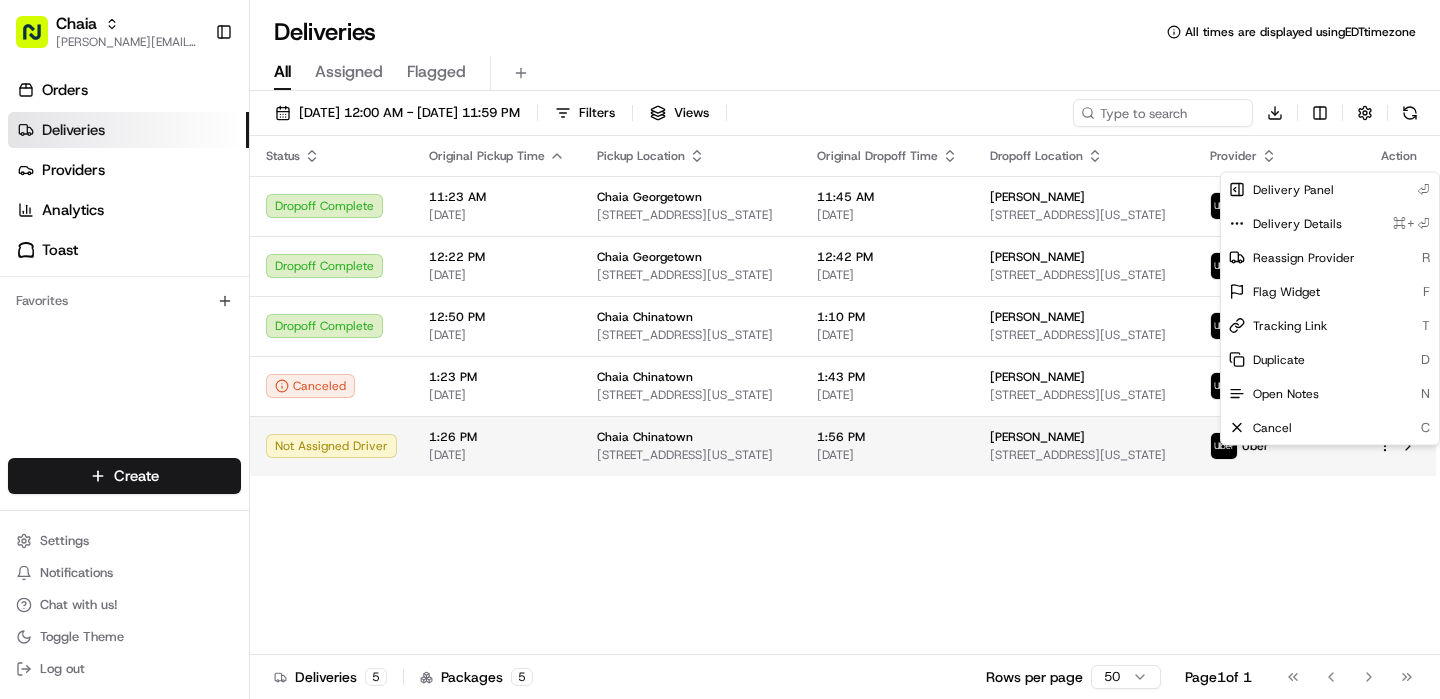click on "Chaia bettina@chaiatacos.com Toggle Sidebar Orders Deliveries Providers Analytics Toast Favorites Main Menu Members & Organization Organization Users Roles Preferences Customization Tracking Orchestration Automations Dispatch Strategy Locations Pickup Locations Dropoff Locations Billing Billing Refund Requests Integrations Notification Triggers Webhooks API Keys Request Logs Create Settings Notifications Chat with us! Toggle Theme Log out Deliveries All times are displayed using  EDT  timezone All Assigned Flagged 07/10/2025 12:00 AM - 07/10/2025 11:59 PM Filters Views Download Status Original Pickup Time Pickup Location Original Dropoff Time Dropoff Location Provider Action Dropoff Complete 11:23 AM 07/10/2025 Chaia Georgetown 3207 Grace St NW, Washington, DC 20007, US 11:45 AM 07/10/2025 Kesha Evans 3811 Military Rd NW, Washington, DC 20015, US Uber JAMES F. Dropoff Complete 12:22 PM 07/10/2025 Chaia Georgetown 3207 Grace St NW, Washington, DC 20007, US 12:42 PM 07/10/2025 Katherine Meiler 5" at bounding box center [720, 349] 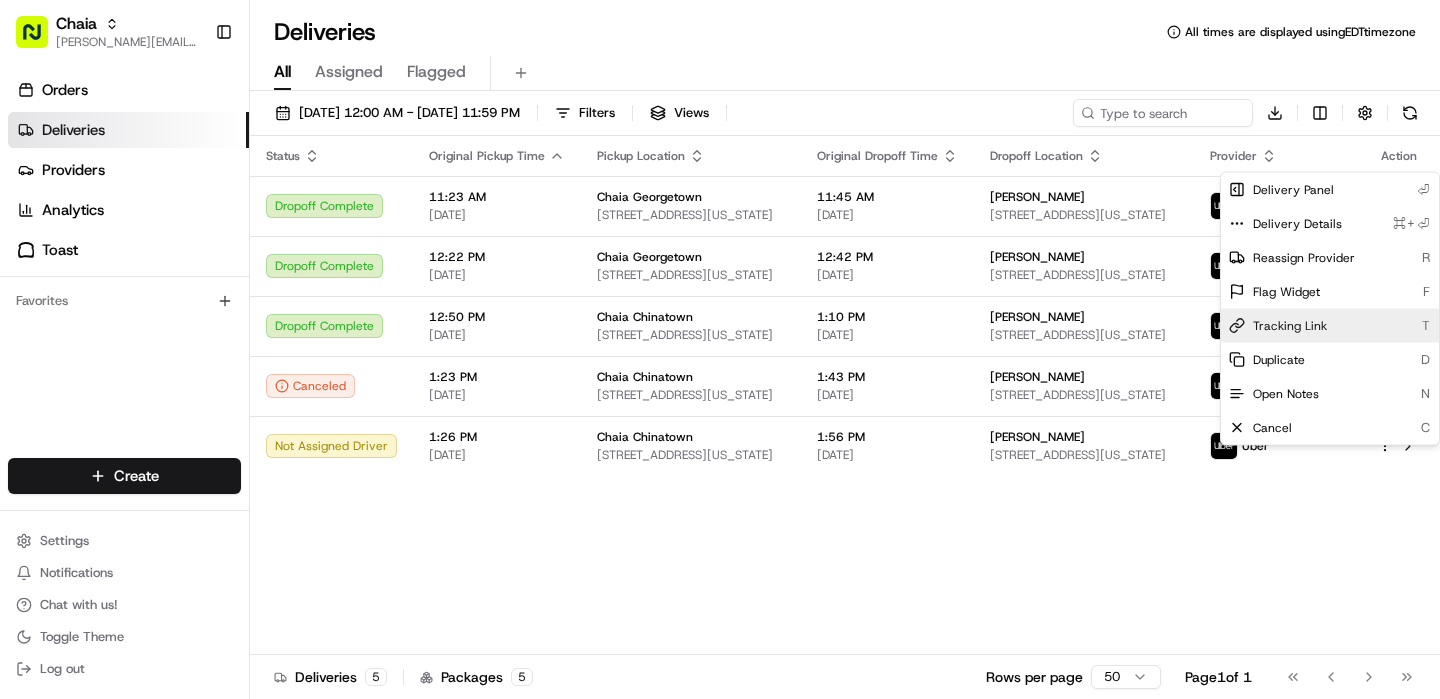 click on "Tracking Link" at bounding box center (1290, 326) 